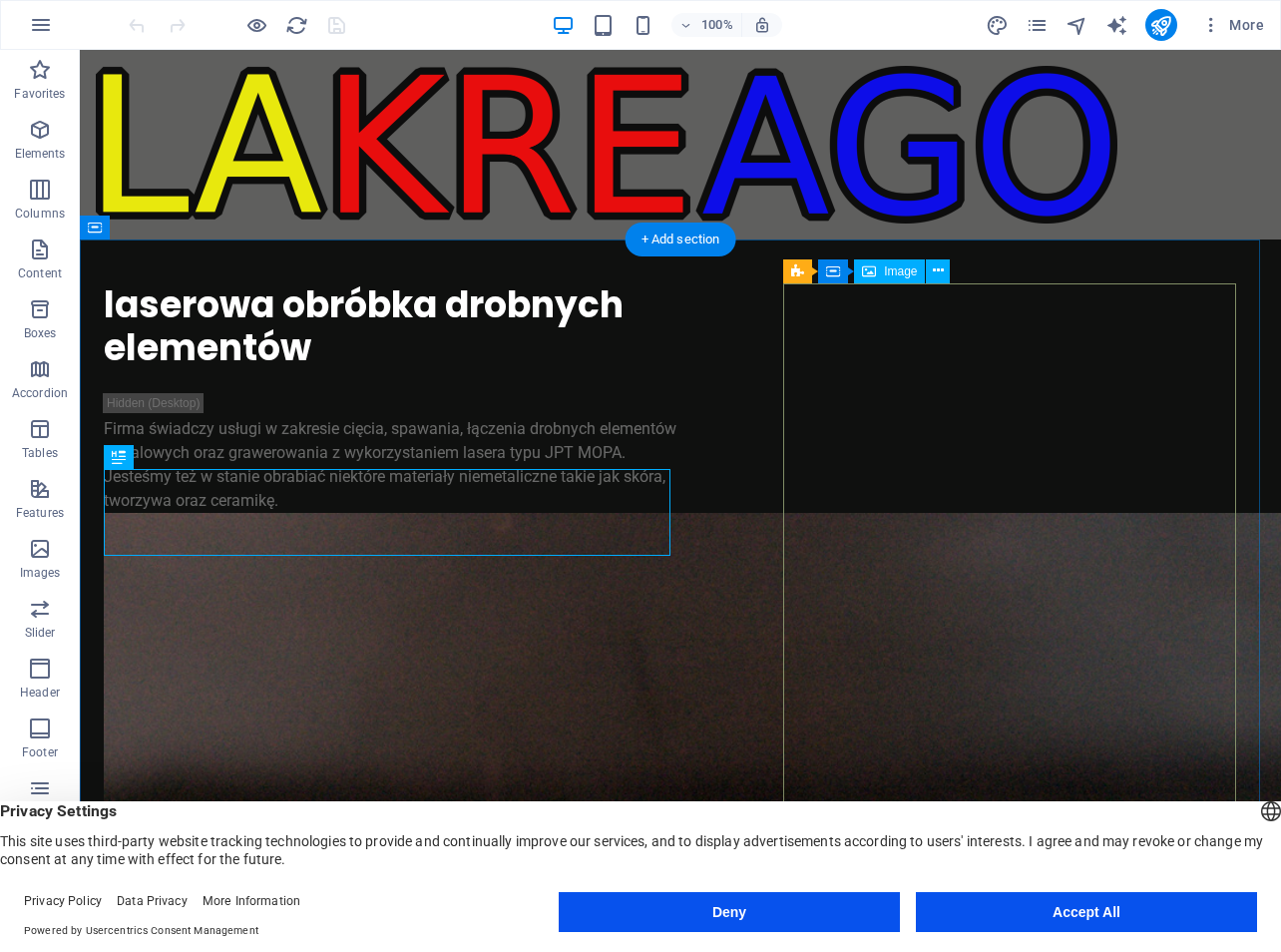 scroll, scrollTop: 0, scrollLeft: 0, axis: both 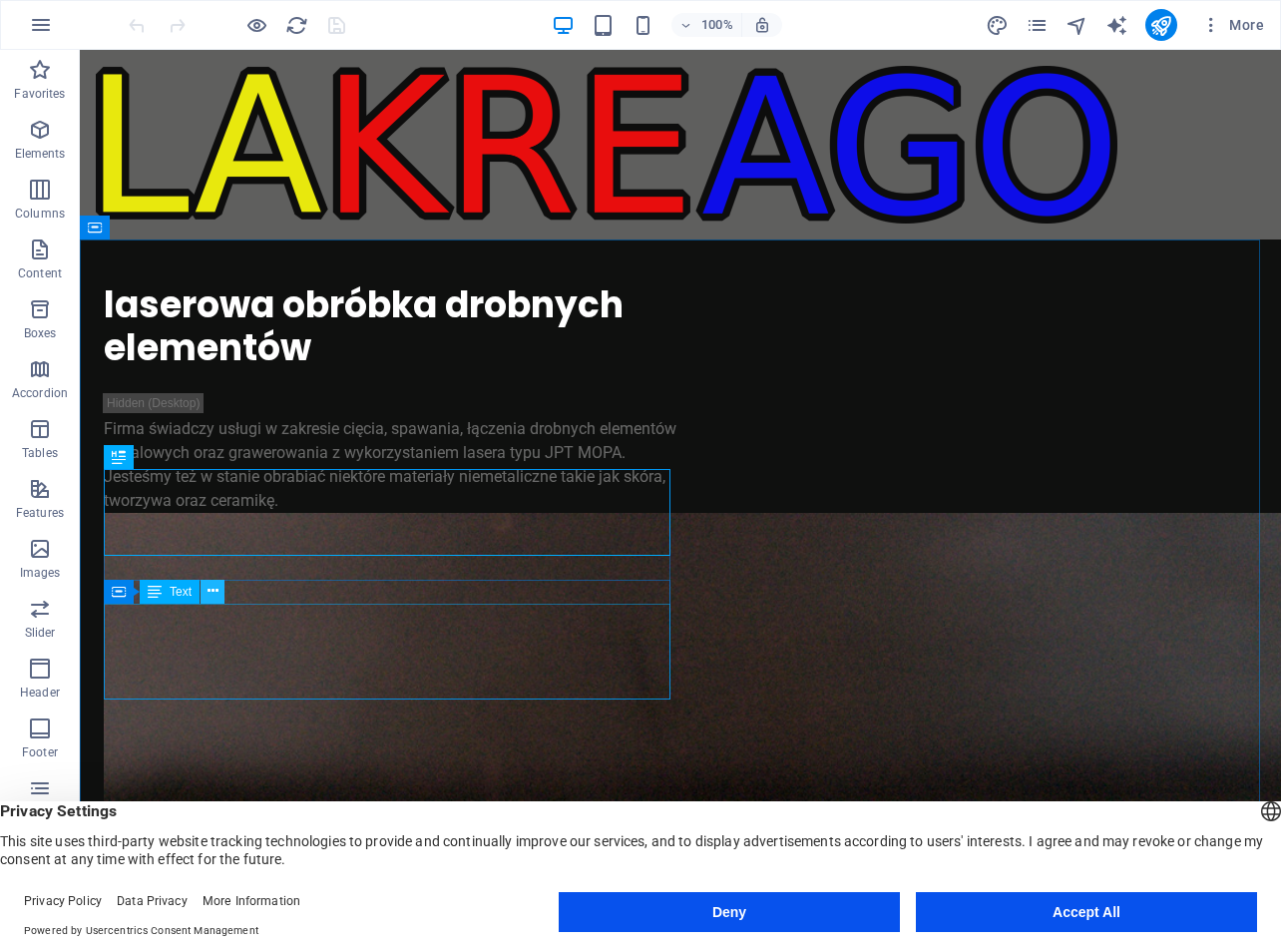 click at bounding box center (213, 591) 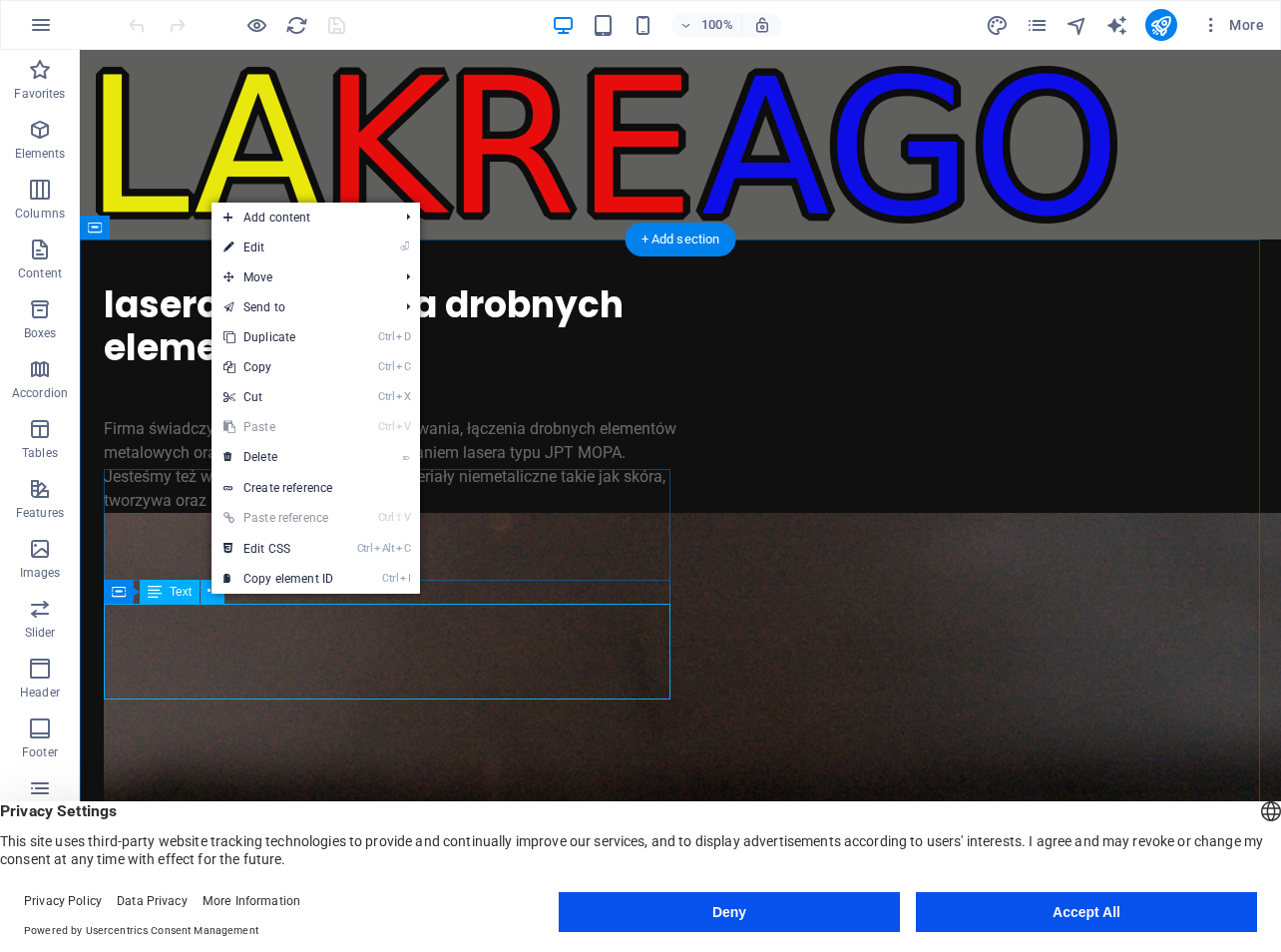 click on "Firma świadczy usługi w zakresie cięcia, spawania, łączenia drobnych elementów metalowych oraz grawerowania z wykorzystaniem lasera typu JPT MOPA. Jesteśmy też w stanie obrabiać niektóre materiały niemetaliczne takie jak skóra, tworzywa oraz ceramikę." at bounding box center [392, 465] 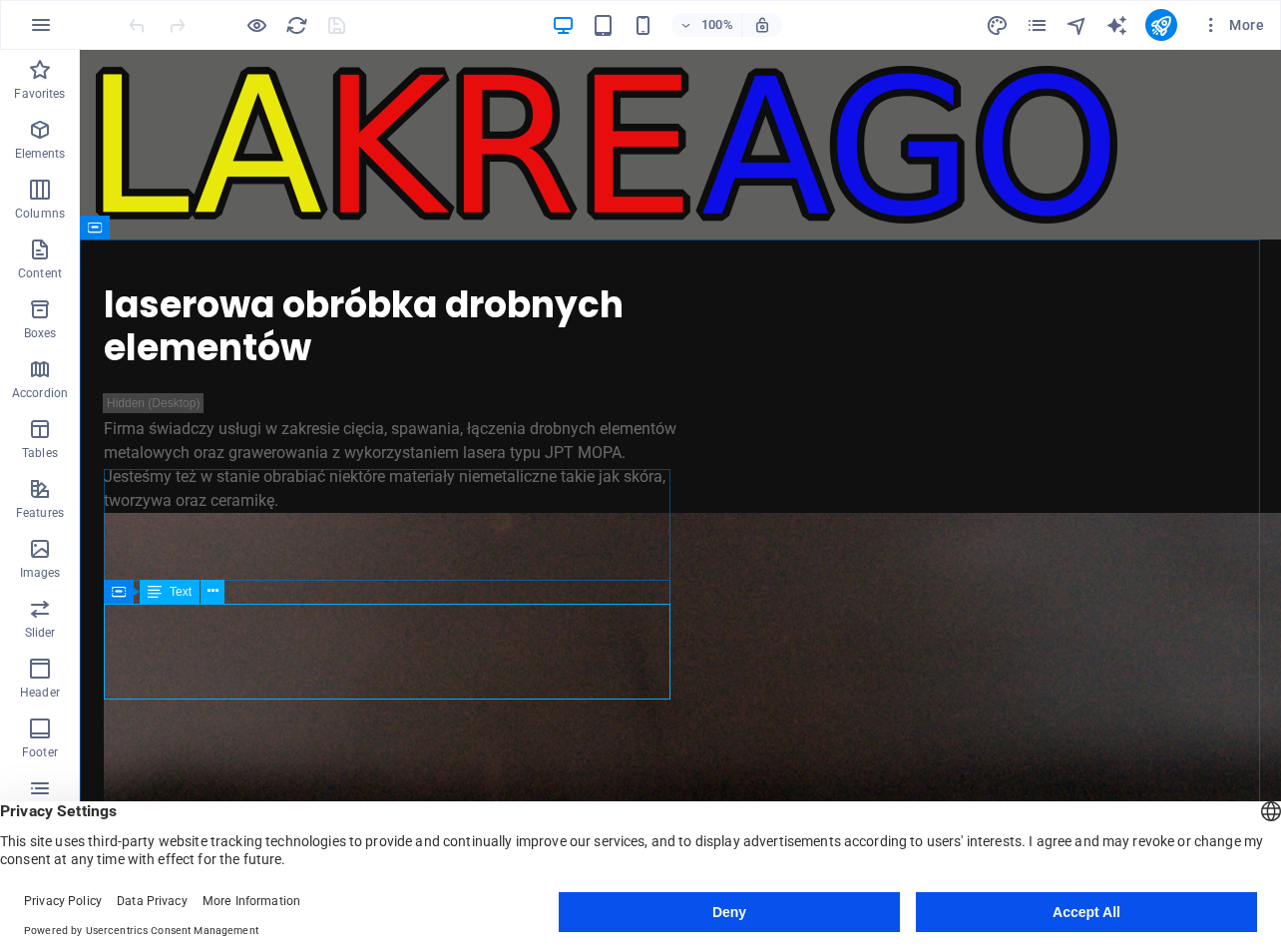 click on "Text" at bounding box center (181, 592) 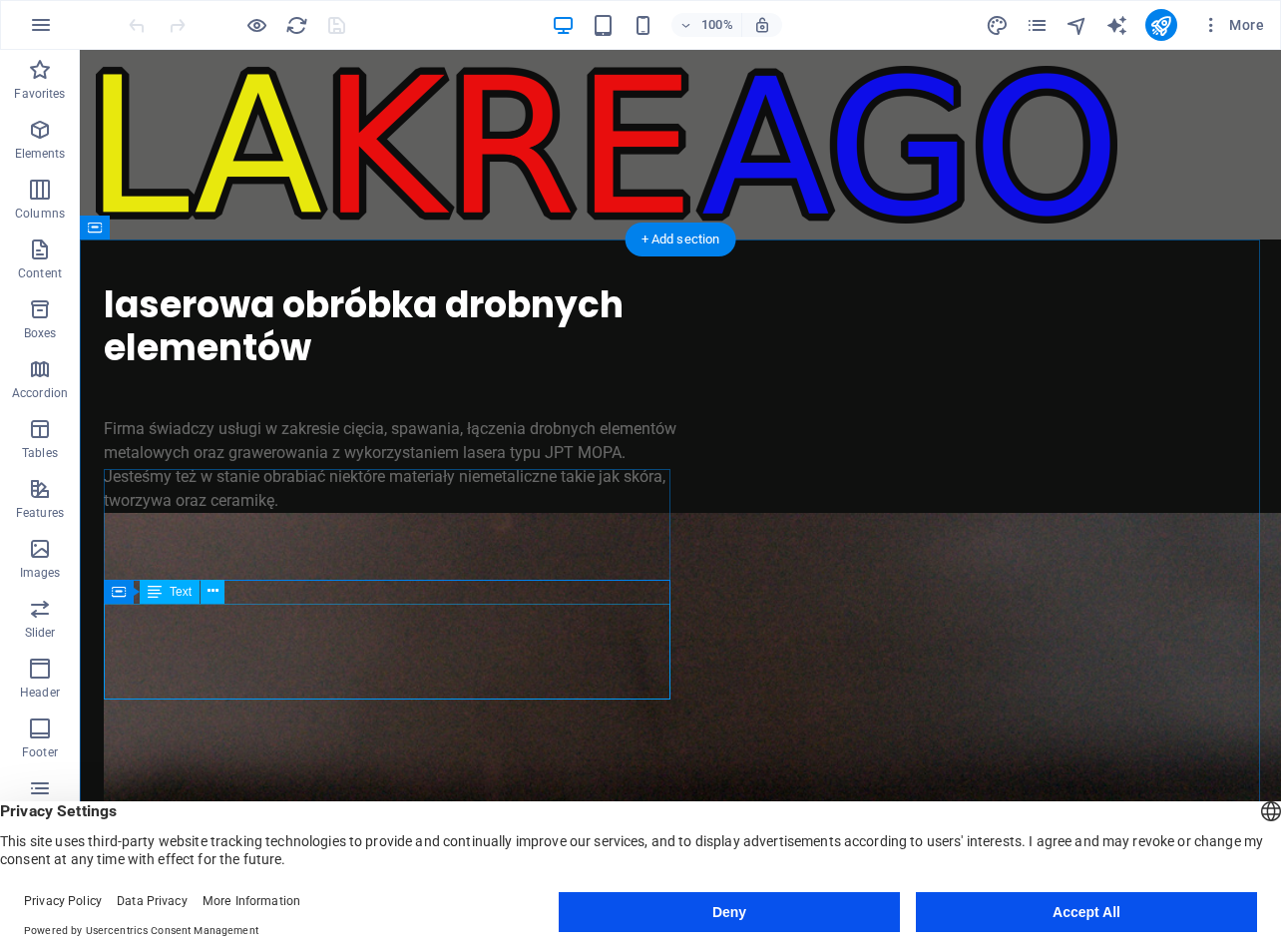 click on "Firma świadczy usługi w zakresie cięcia, spawania, łączenia drobnych elementów metalowych oraz grawerowania z wykorzystaniem lasera typu JPT MOPA. Jesteśmy też w stanie obrabiać niektóre materiały niemetaliczne takie jak skóra, tworzywa oraz ceramikę." at bounding box center (392, 465) 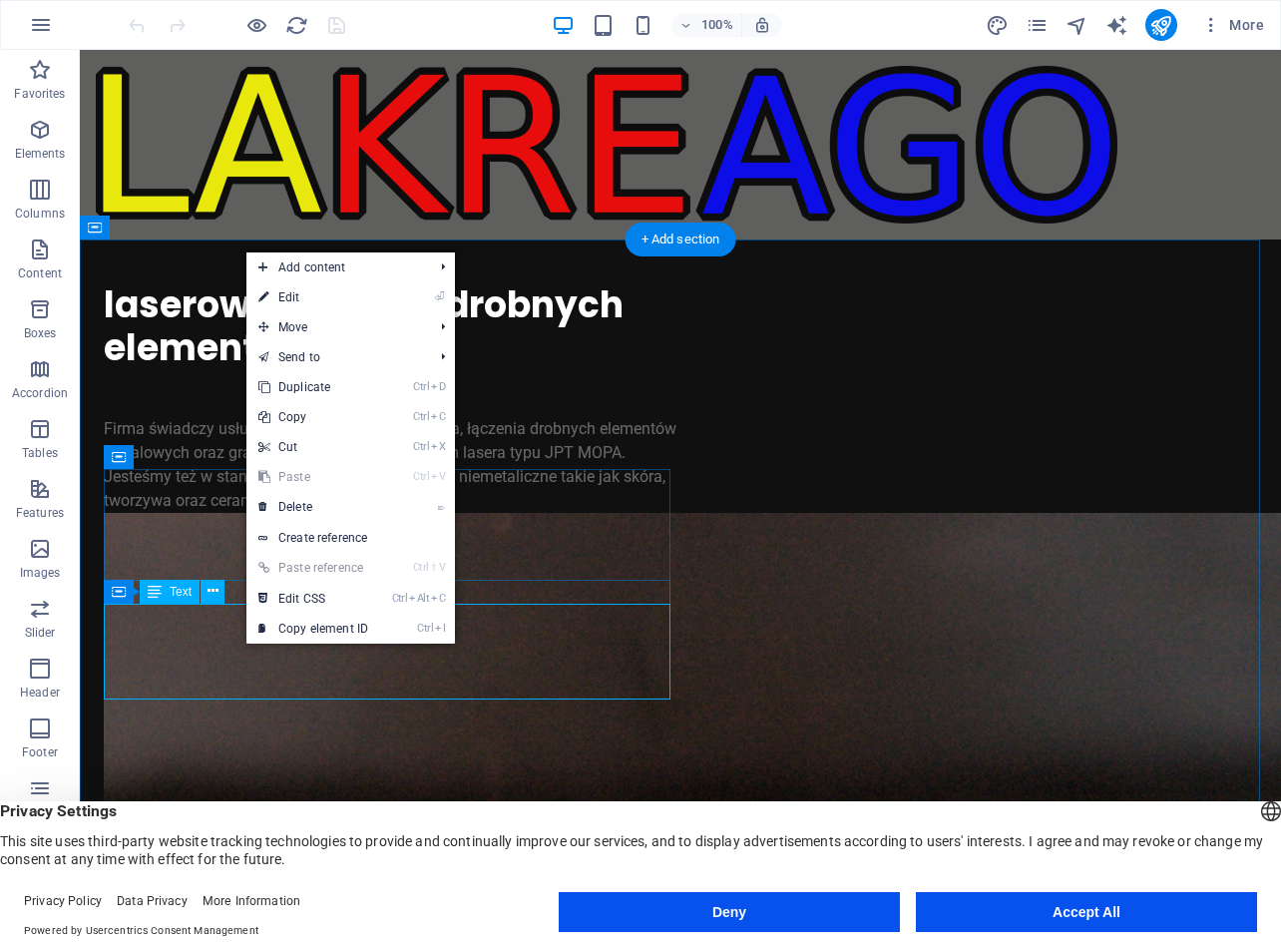 click on "Firma świadczy usługi w zakresie cięcia, spawania, łączenia drobnych elementów metalowych oraz grawerowania z wykorzystaniem lasera typu JPT MOPA. Jesteśmy też w stanie obrabiać niektóre materiały niemetaliczne takie jak skóra, tworzywa oraz ceramikę." at bounding box center (392, 465) 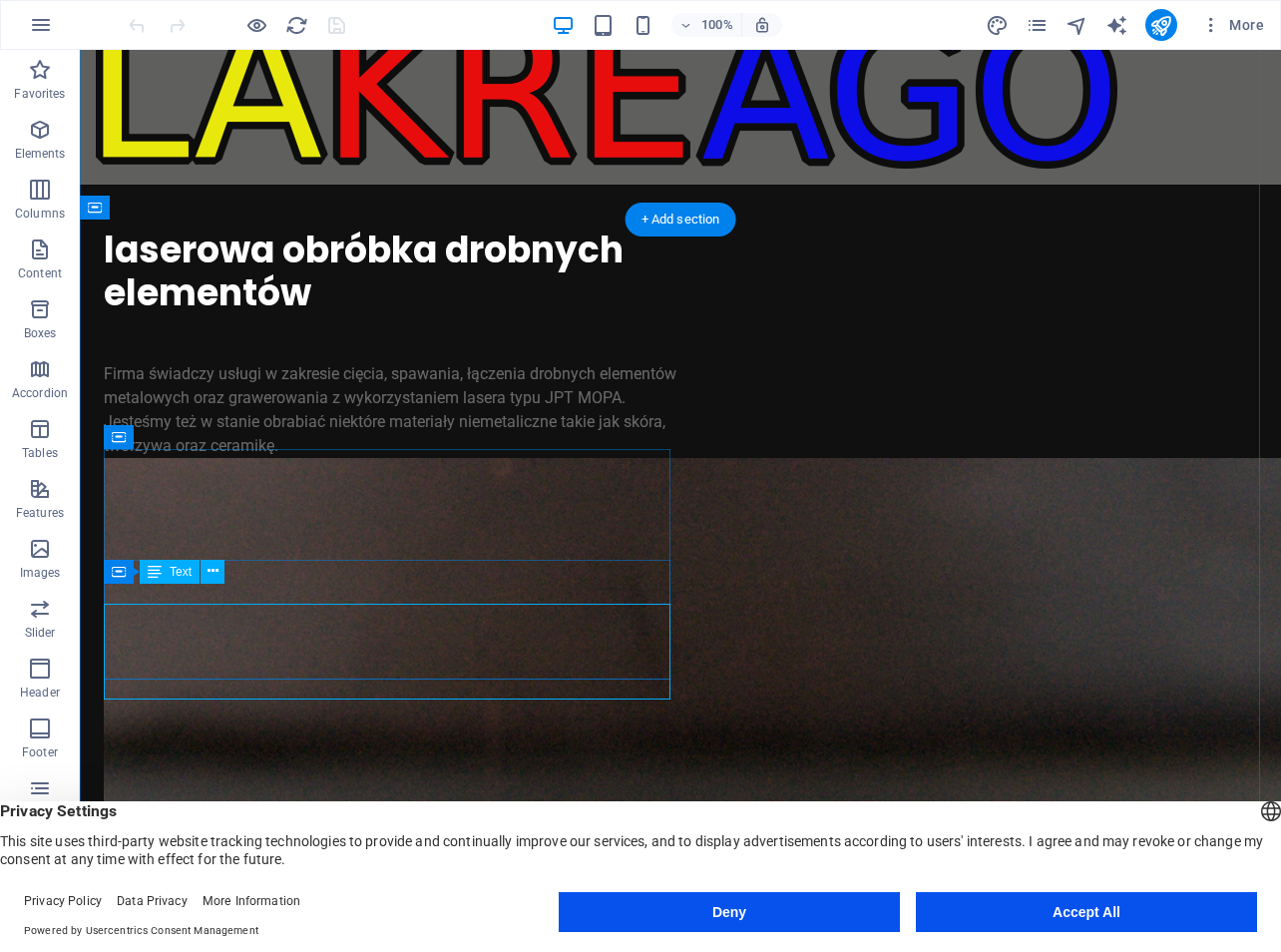 scroll, scrollTop: 20, scrollLeft: 0, axis: vertical 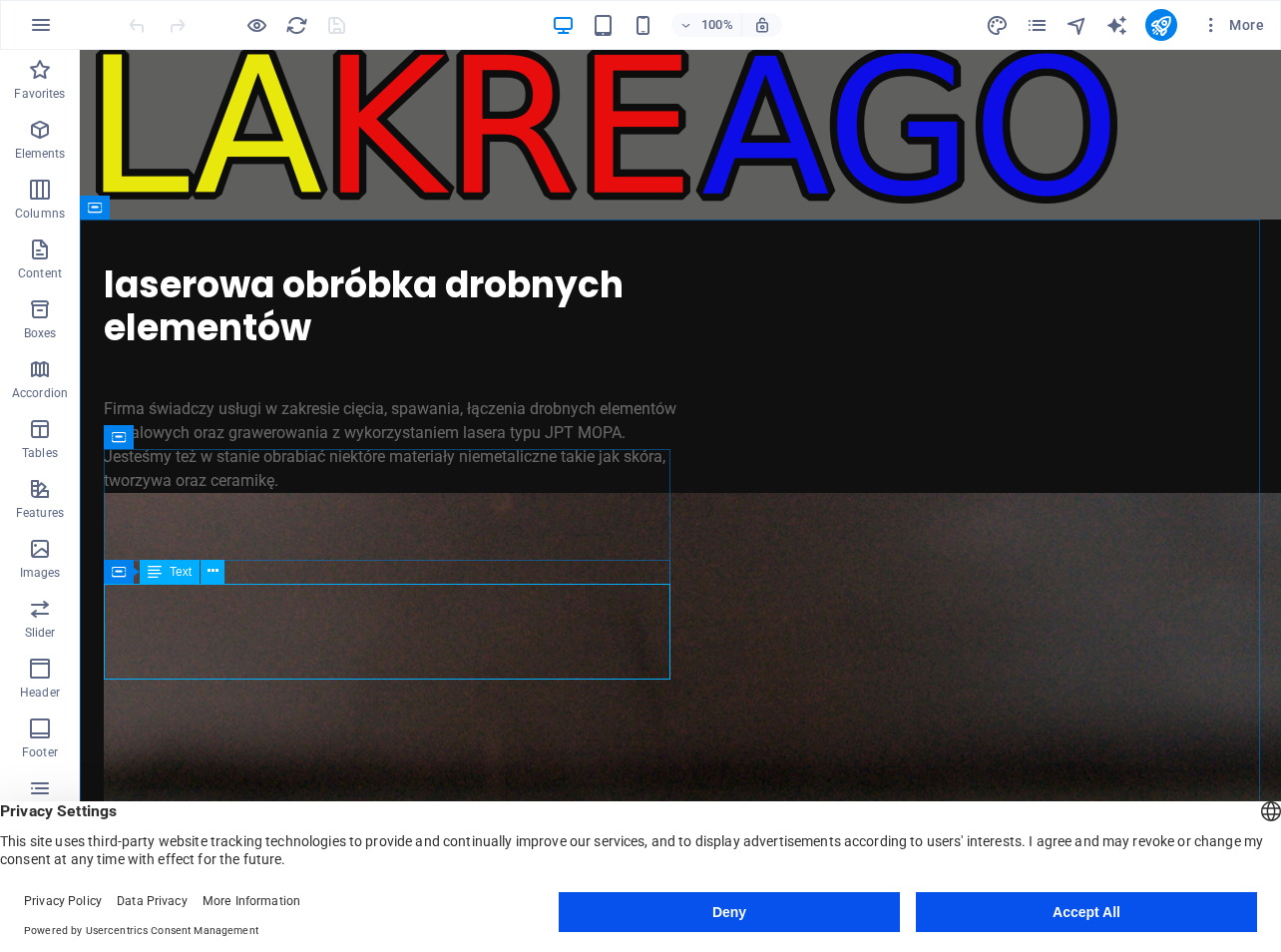 click at bounding box center [119, 572] 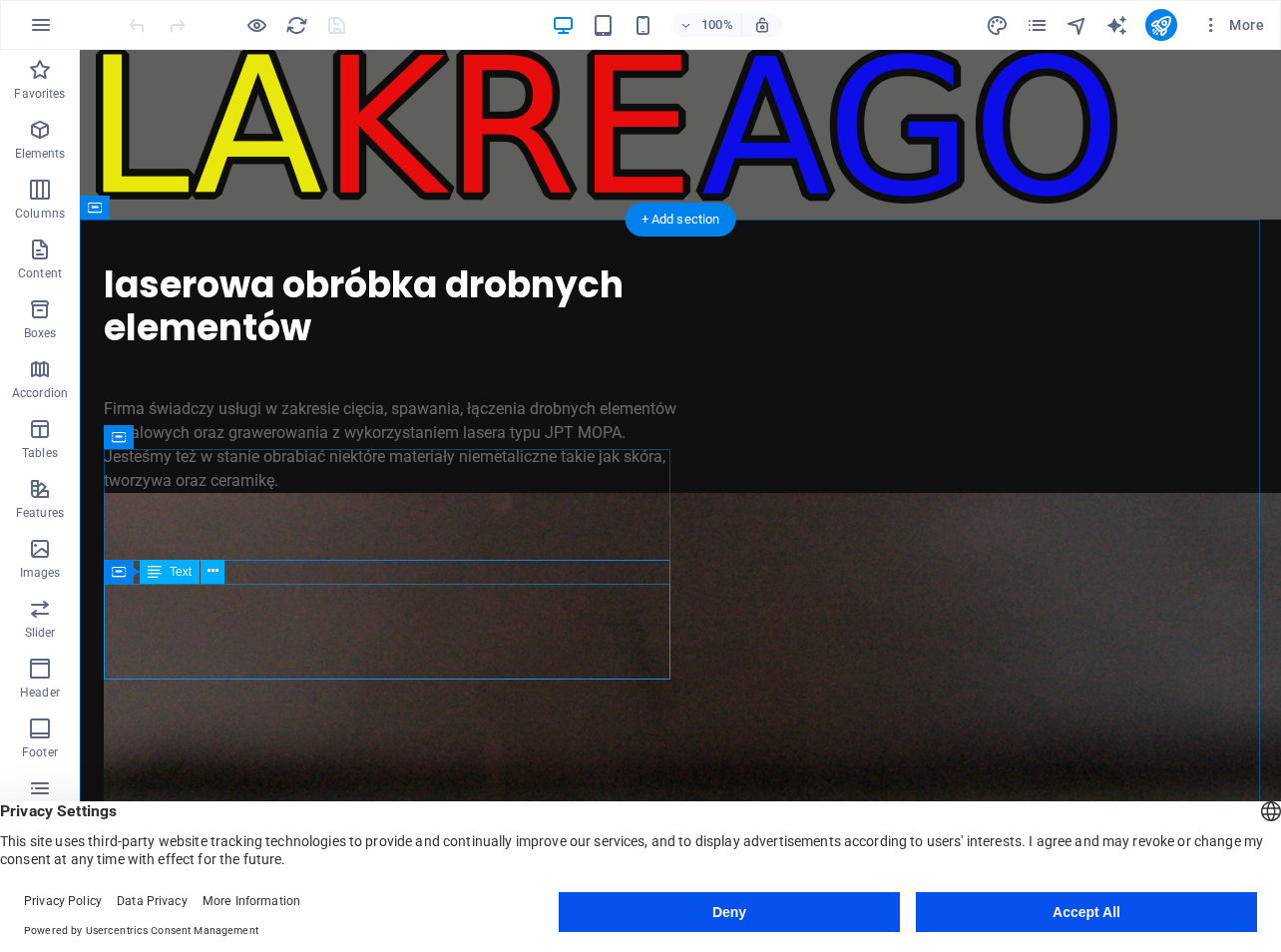 click on "Firma świadczy usługi w zakresie cięcia, spawania, łączenia drobnych elementów metalowych oraz grawerowania z wykorzystaniem lasera typu JPT MOPA. Jesteśmy też w stanie obrabiać niektóre materiały niemetaliczne takie jak skóra, tworzywa oraz ceramikę." at bounding box center (392, 445) 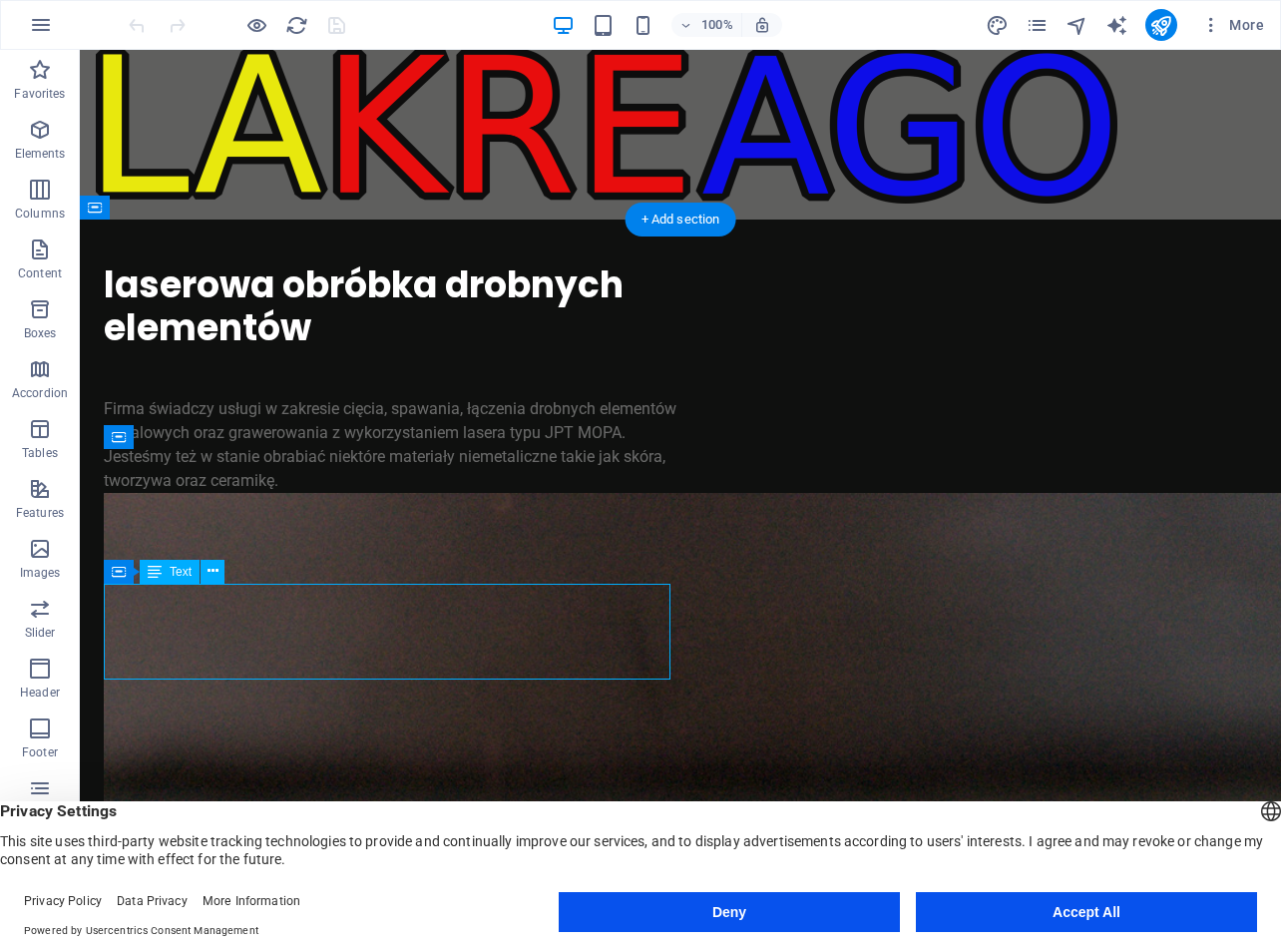 click on "Firma świadczy usługi w zakresie cięcia, spawania, łączenia drobnych elementów metalowych oraz grawerowania z wykorzystaniem lasera typu JPT MOPA. Jesteśmy też w stanie obrabiać niektóre materiały niemetaliczne takie jak skóra, tworzywa oraz ceramikę." at bounding box center (392, 445) 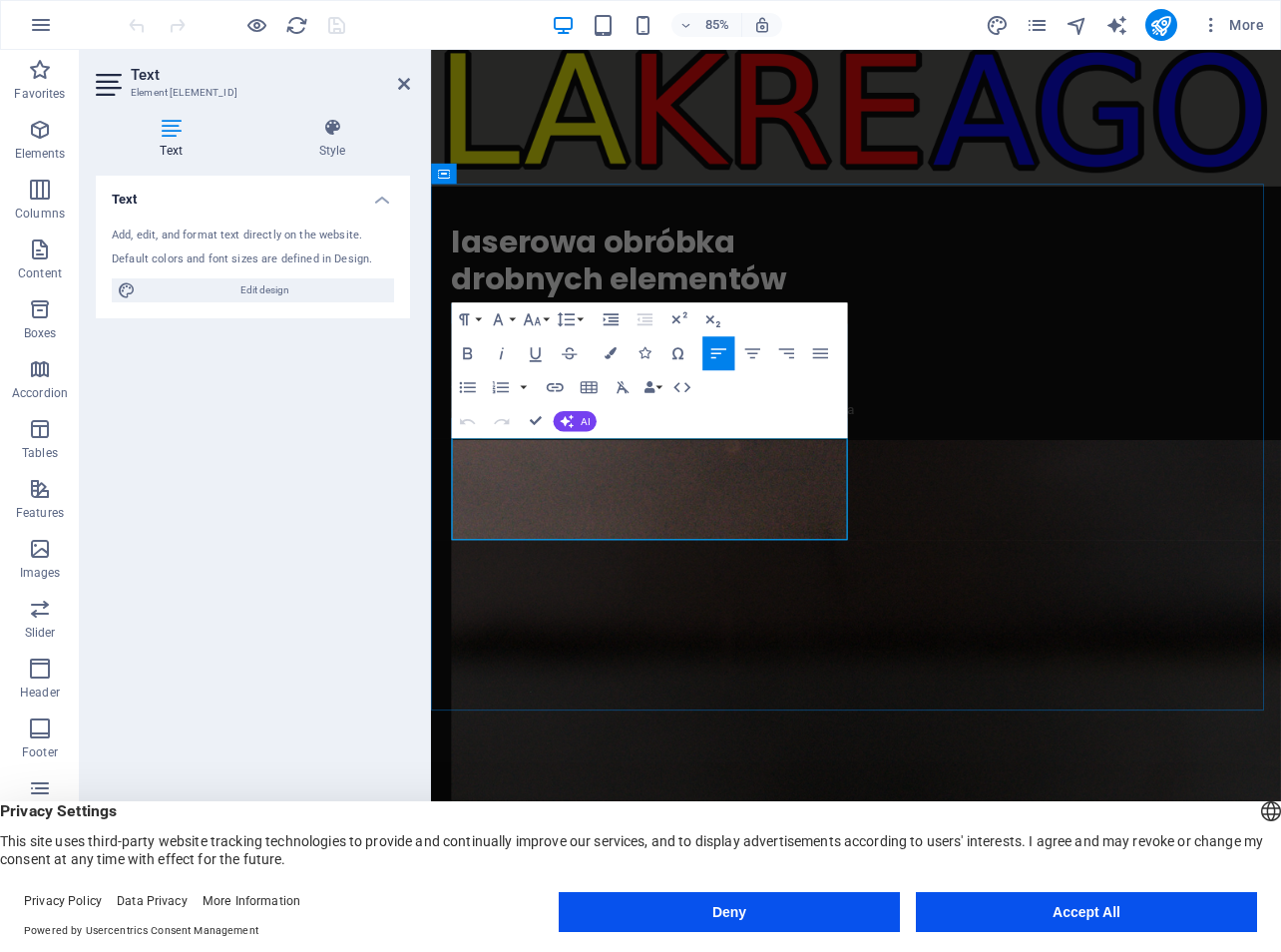 click on "Firma świadczy usługi w zakresie cięcia, spawania, łączenia drobnych elementów metalowych oraz grawerowania z wykorzystaniem lasera typu JPT MOPA. Jesteśmy też w stanie obrabiać niektóre materiały niemetaliczne takie jak skóra, tworzywa oraz ceramikę." at bounding box center (692, 449) 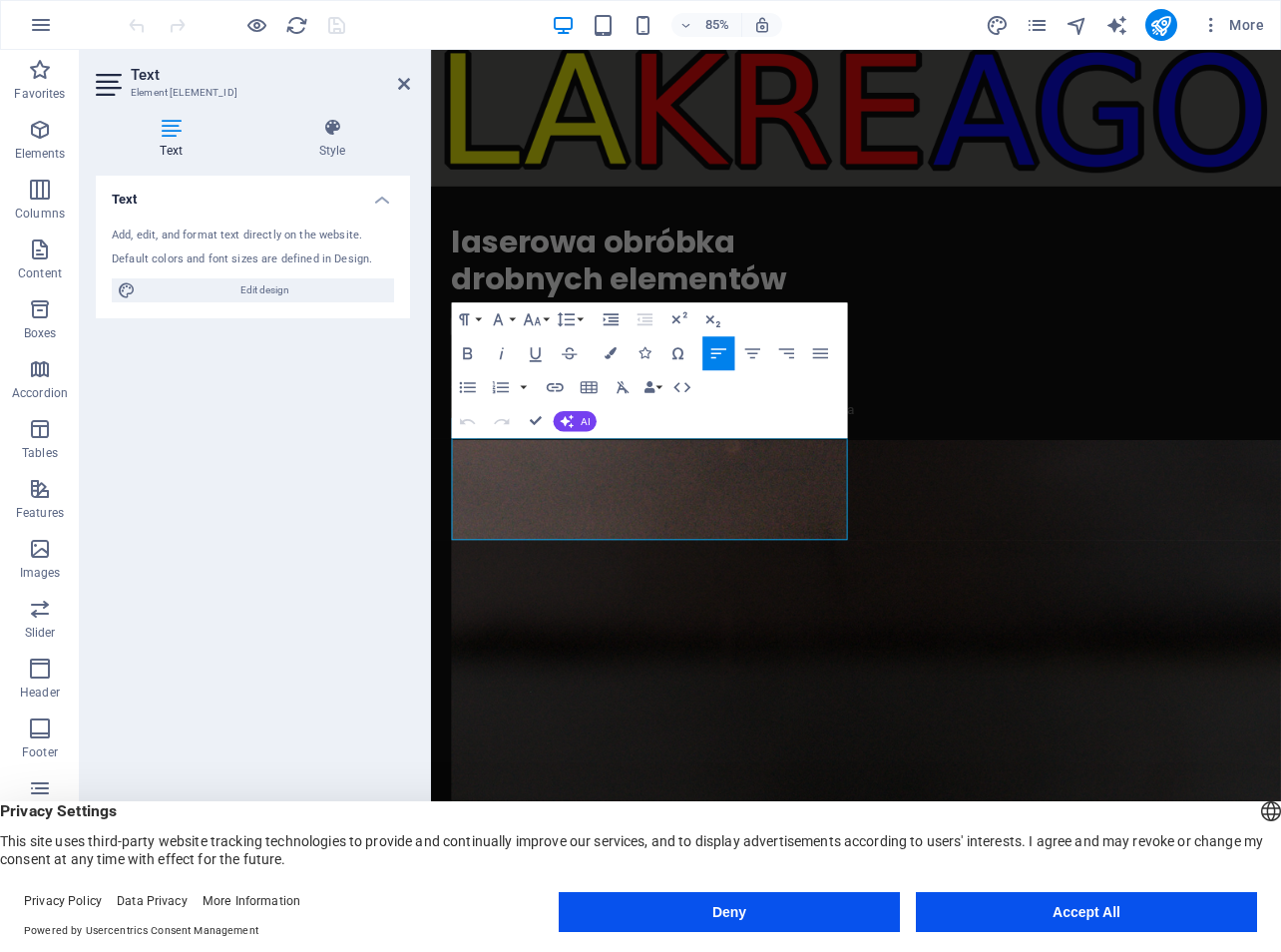 click on "Text Add, edit, and format text directly on the website. Default colors and font sizes are defined in Design. Edit design Alignment Left aligned Centered Right aligned" at bounding box center [252, 540] 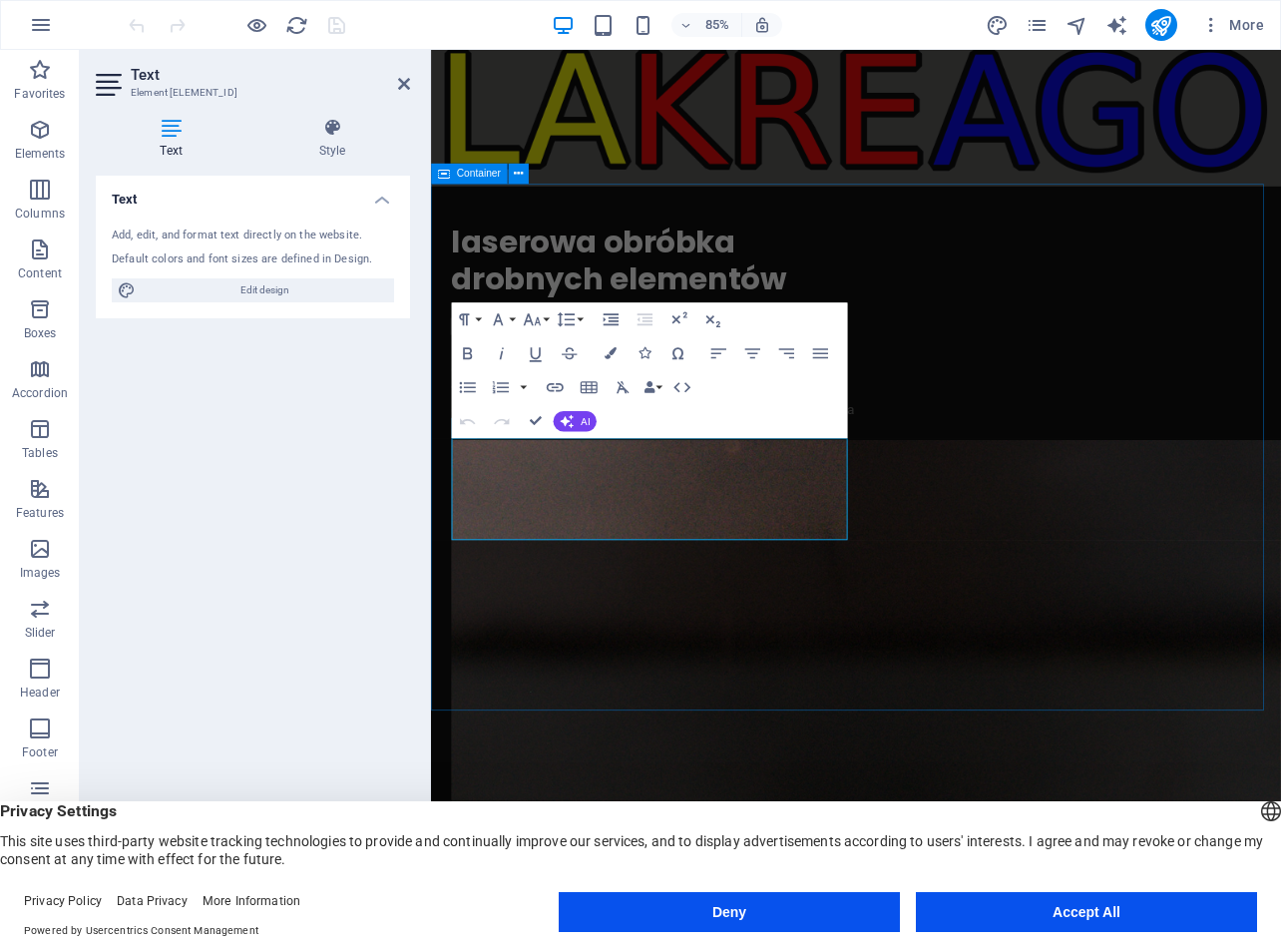 click on "laserowa obróbka drobnych elementów Firma świadczy usługi w zakresie cięcia, spawania, łączenia drobnych elementów metalowych oraz grawerowania z wykorzystaniem lasera typu JPT MOPA. Jesteśmy też w stanie obrabiać niektóre materiały niemetaliczne takie jak skóra, tworzywa oraz ceramikę." at bounding box center (931, 1064) 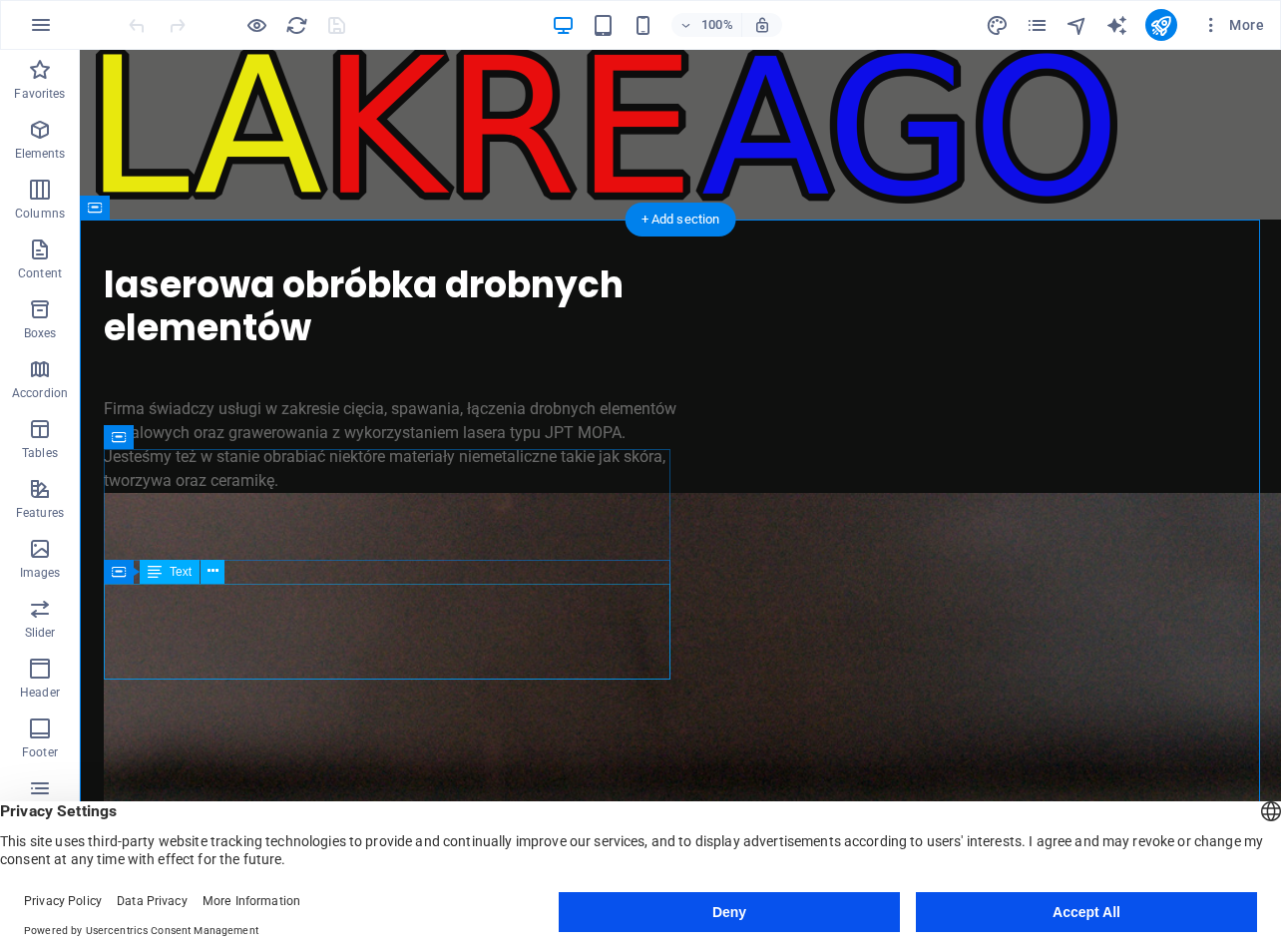 click on "Firma świadczy usługi w zakresie cięcia, spawania, łączenia drobnych elementów metalowych oraz grawerowania z wykorzystaniem lasera typu JPT MOPA. Jesteśmy też w stanie obrabiać niektóre materiały niemetaliczne takie jak skóra, tworzywa oraz ceramikę." at bounding box center (392, 445) 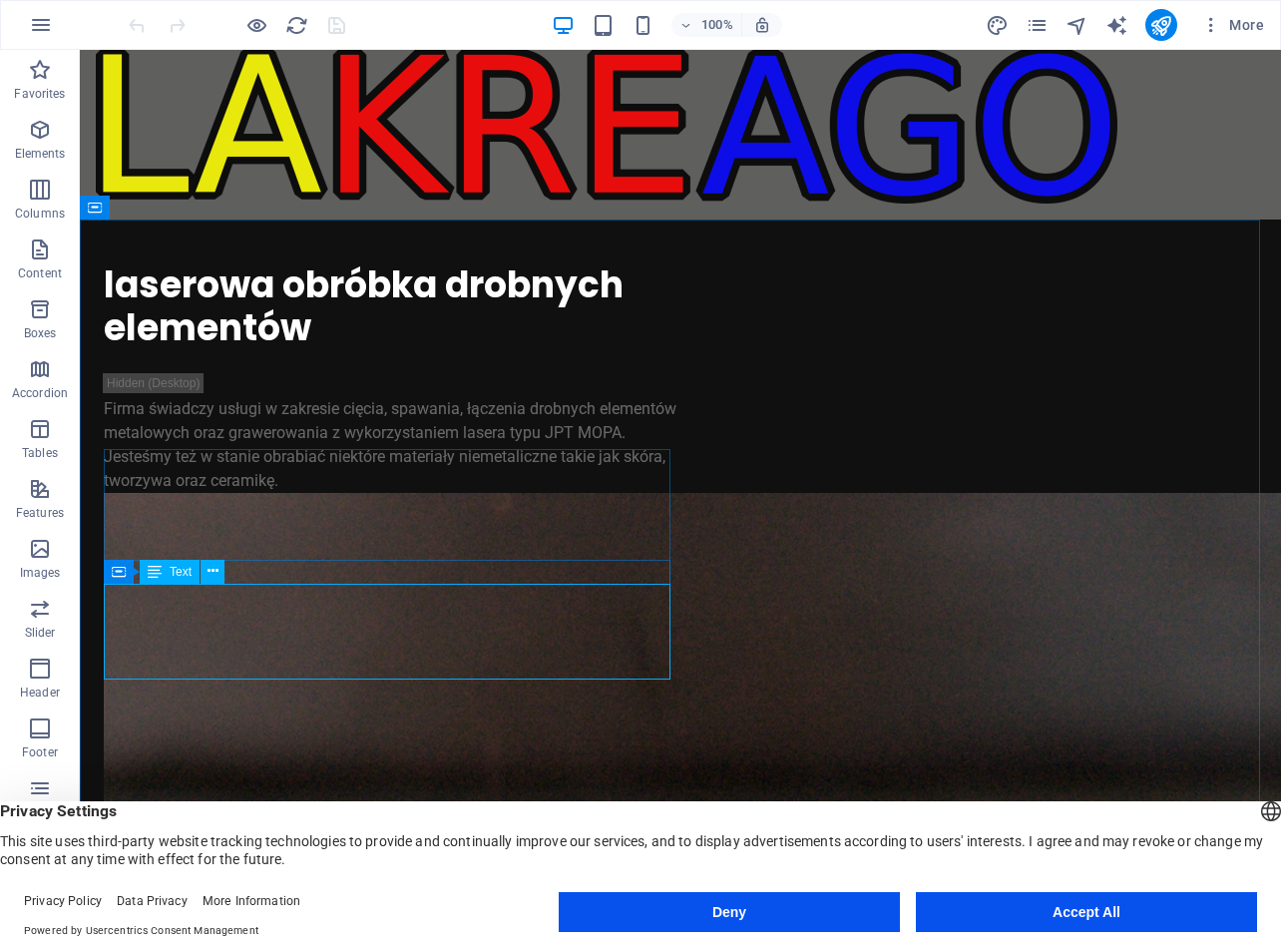 click at bounding box center [155, 572] 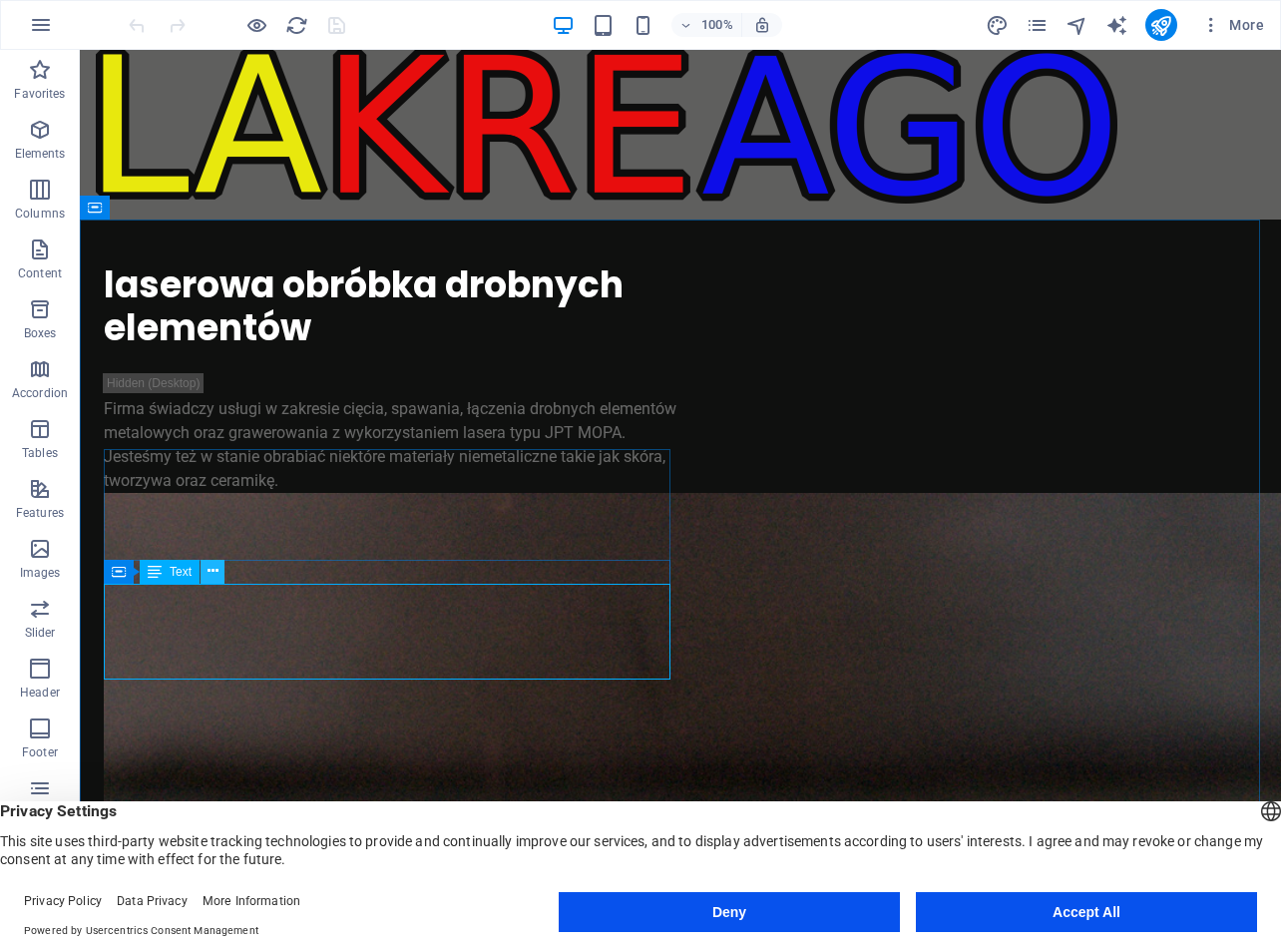 click at bounding box center (213, 571) 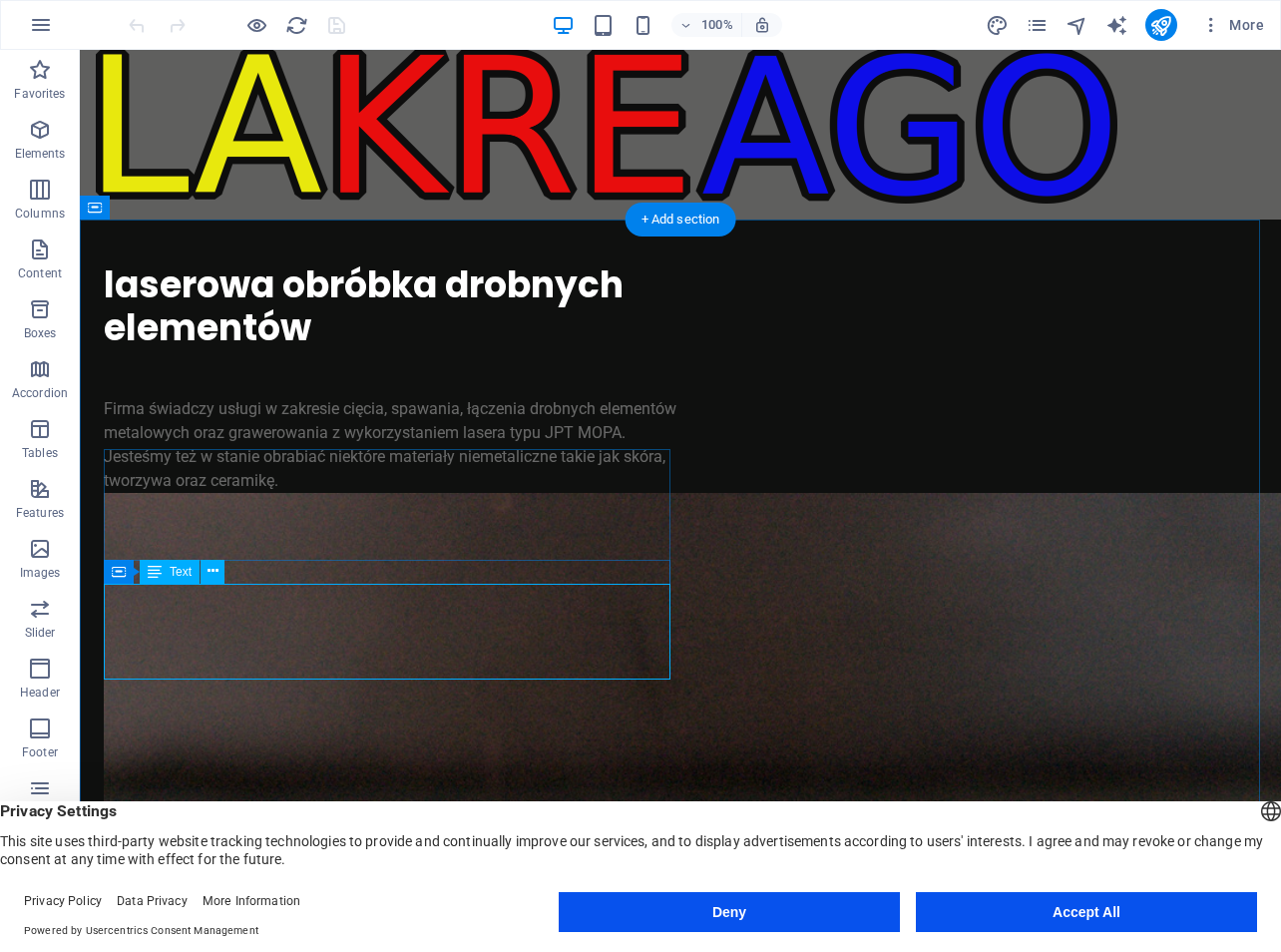 click on "Firma świadczy usługi w zakresie cięcia, spawania, łączenia drobnych elementów metalowych oraz grawerowania z wykorzystaniem lasera typu JPT MOPA. Jesteśmy też w stanie obrabiać niektóre materiały niemetaliczne takie jak skóra, tworzywa oraz ceramikę." at bounding box center [392, 445] 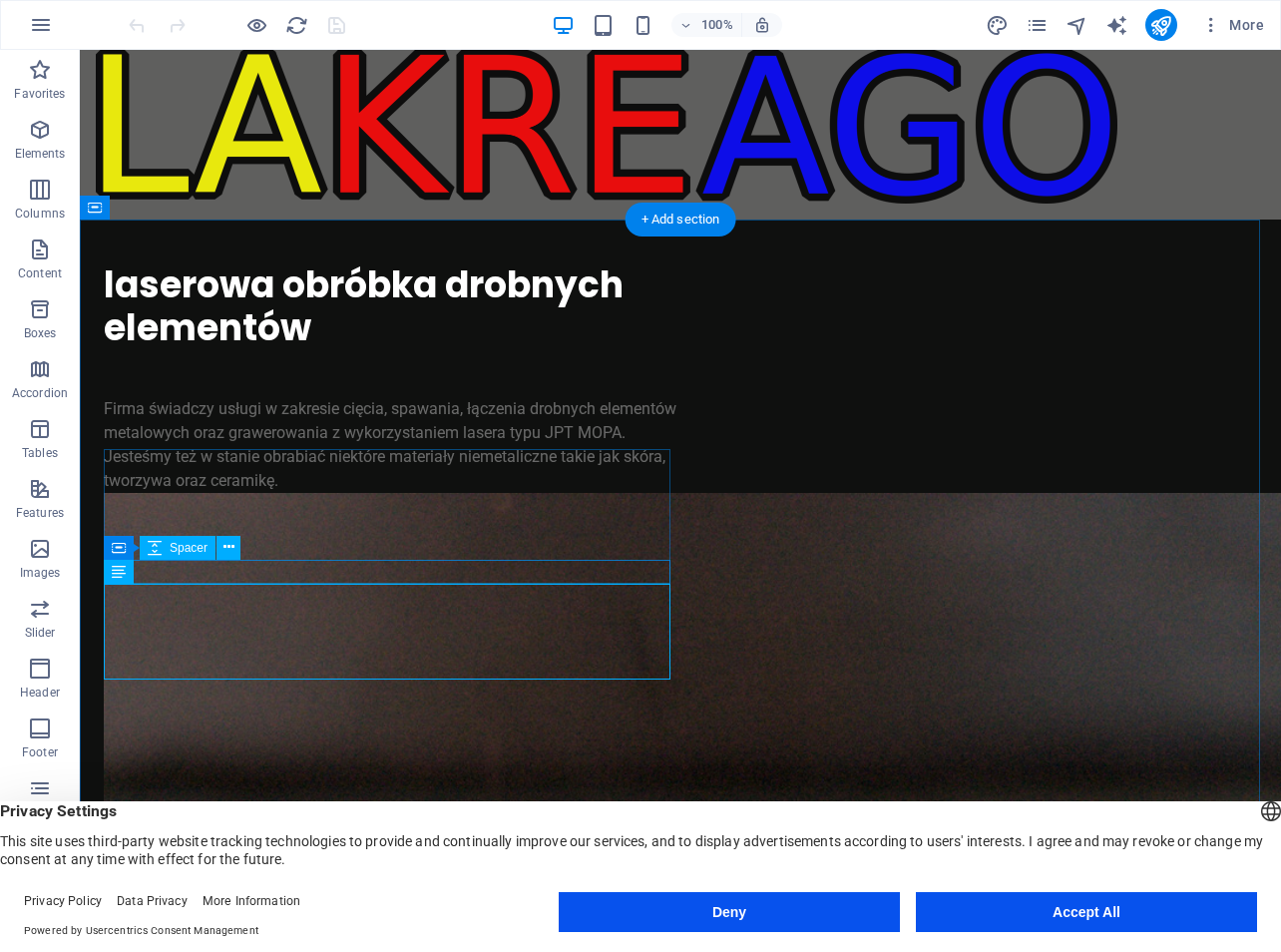 click at bounding box center [392, 385] 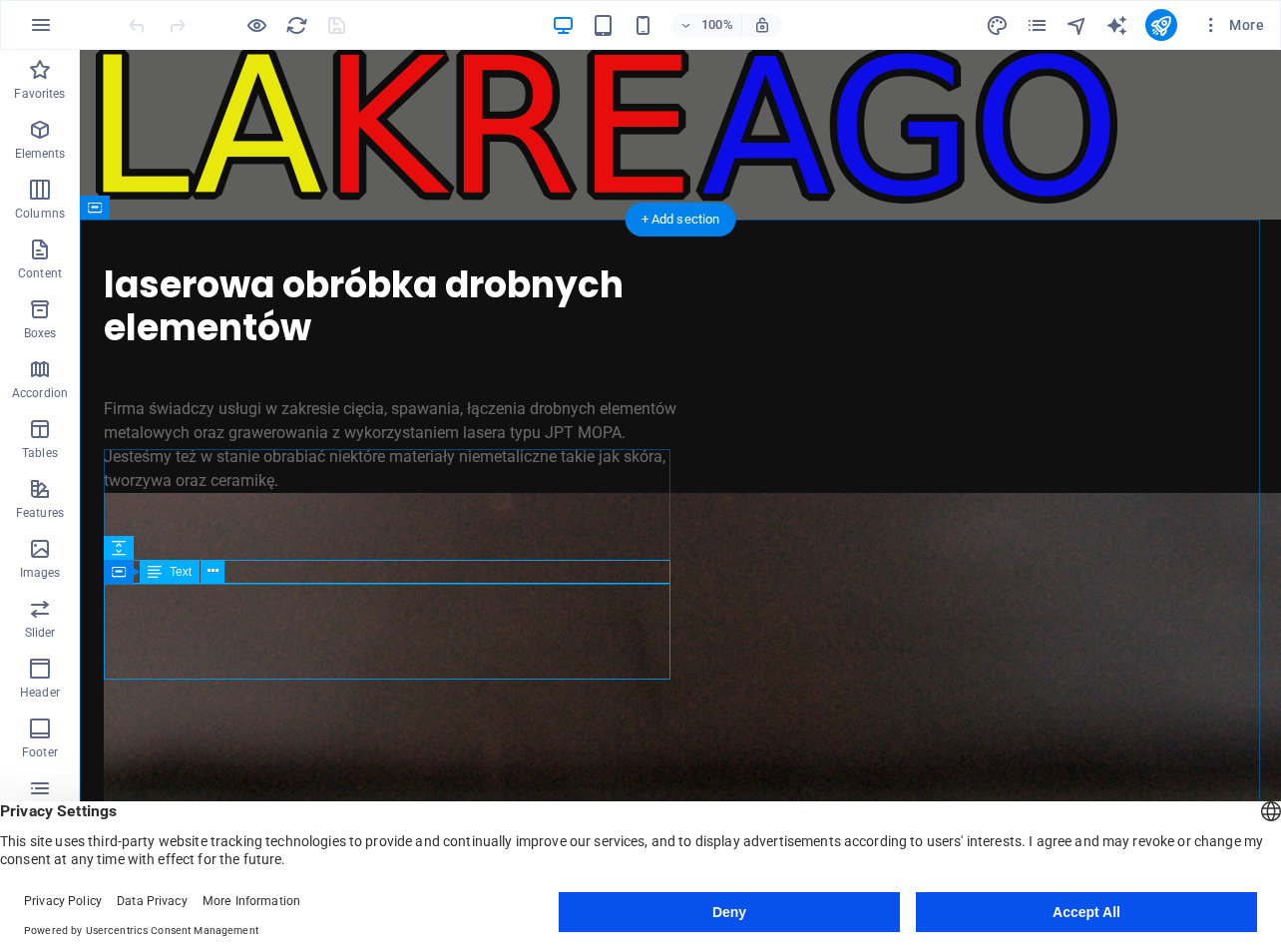 click on "Firma świadczy usługi w zakresie cięcia, spawania, łączenia drobnych elementów metalowych oraz grawerowania z wykorzystaniem lasera typu JPT MOPA. Jesteśmy też w stanie obrabiać niektóre materiały niemetaliczne takie jak skóra, tworzywa oraz ceramikę." at bounding box center (392, 445) 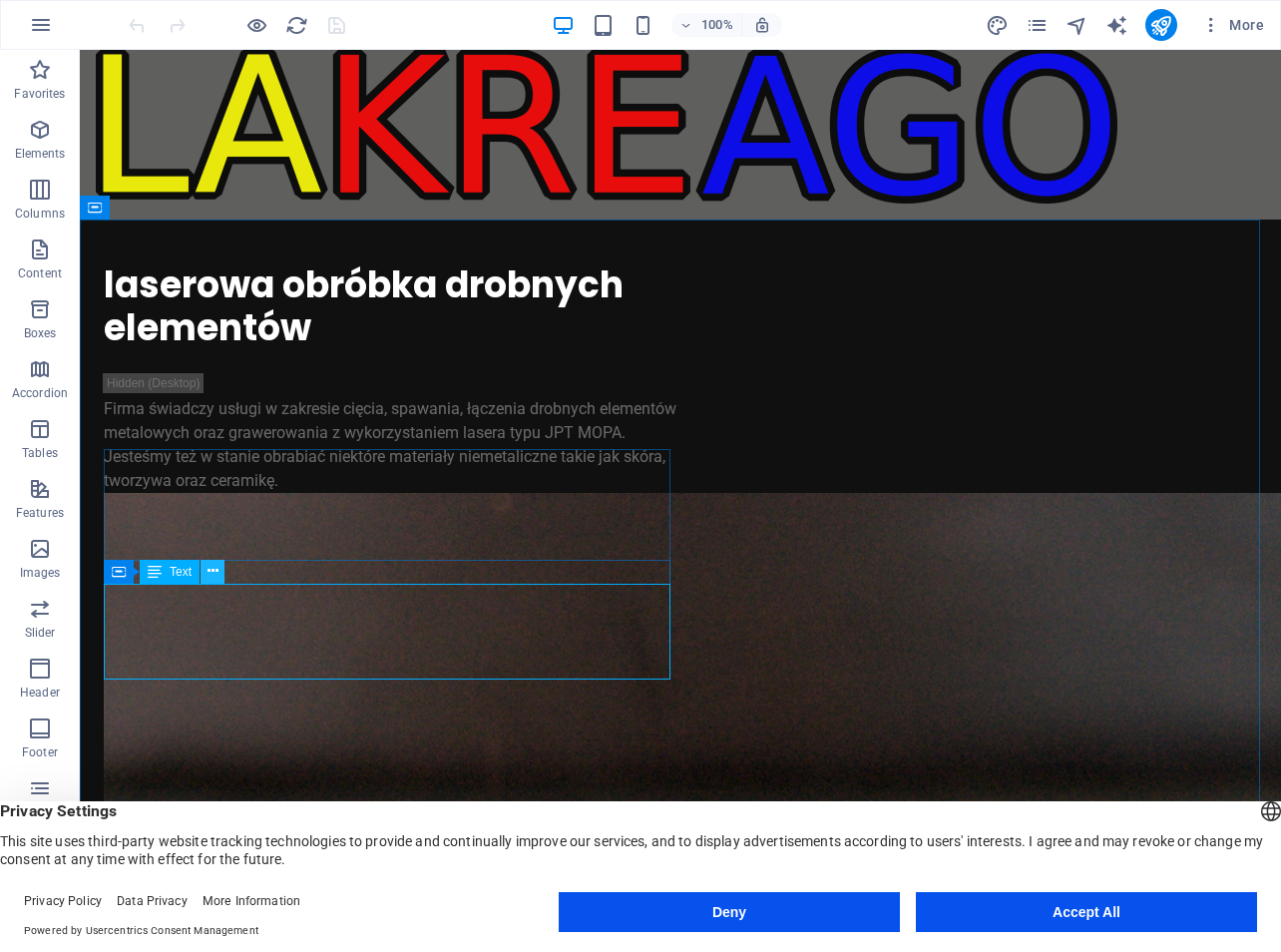 click at bounding box center (213, 571) 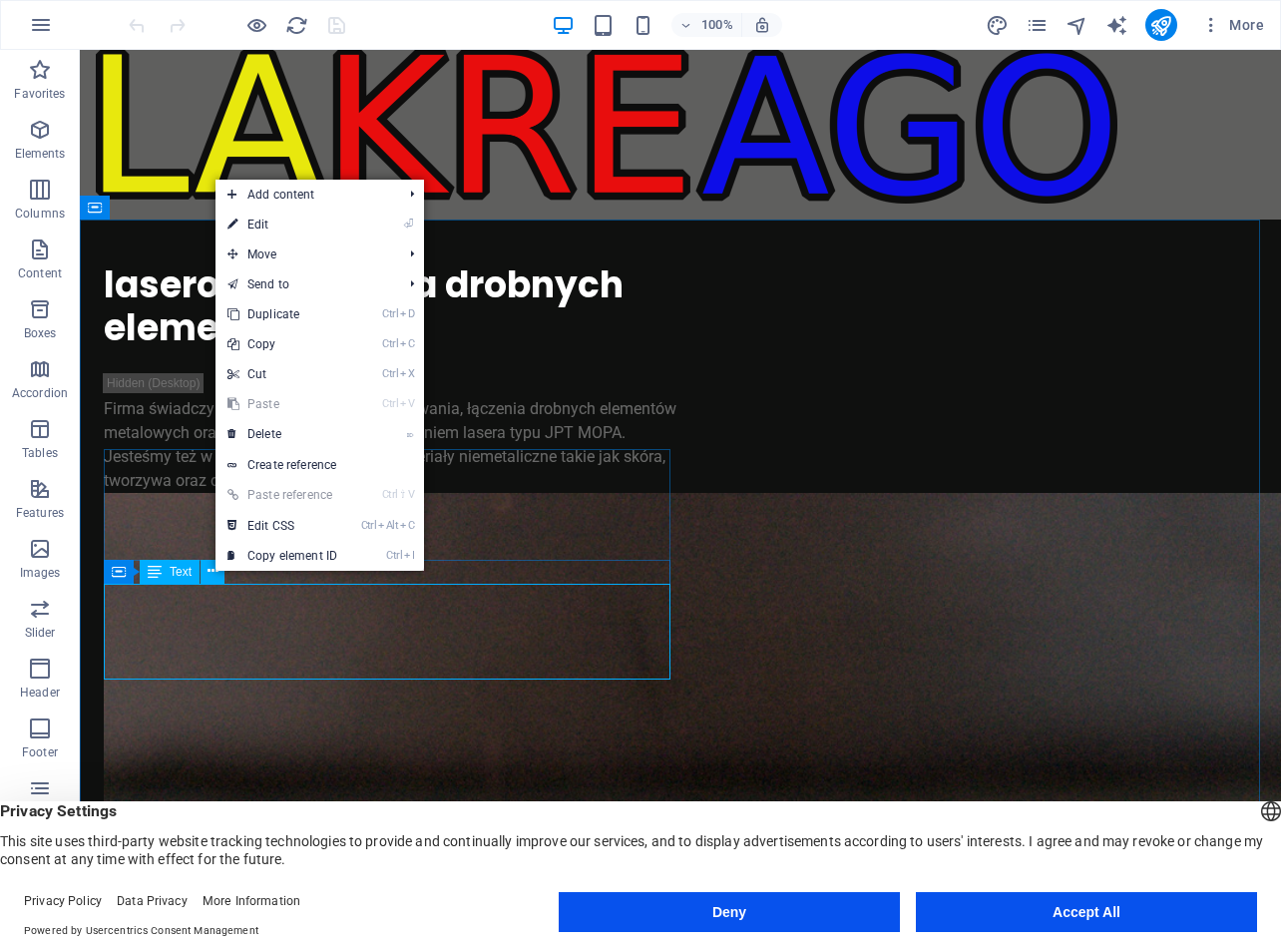 click on "Text" at bounding box center [181, 572] 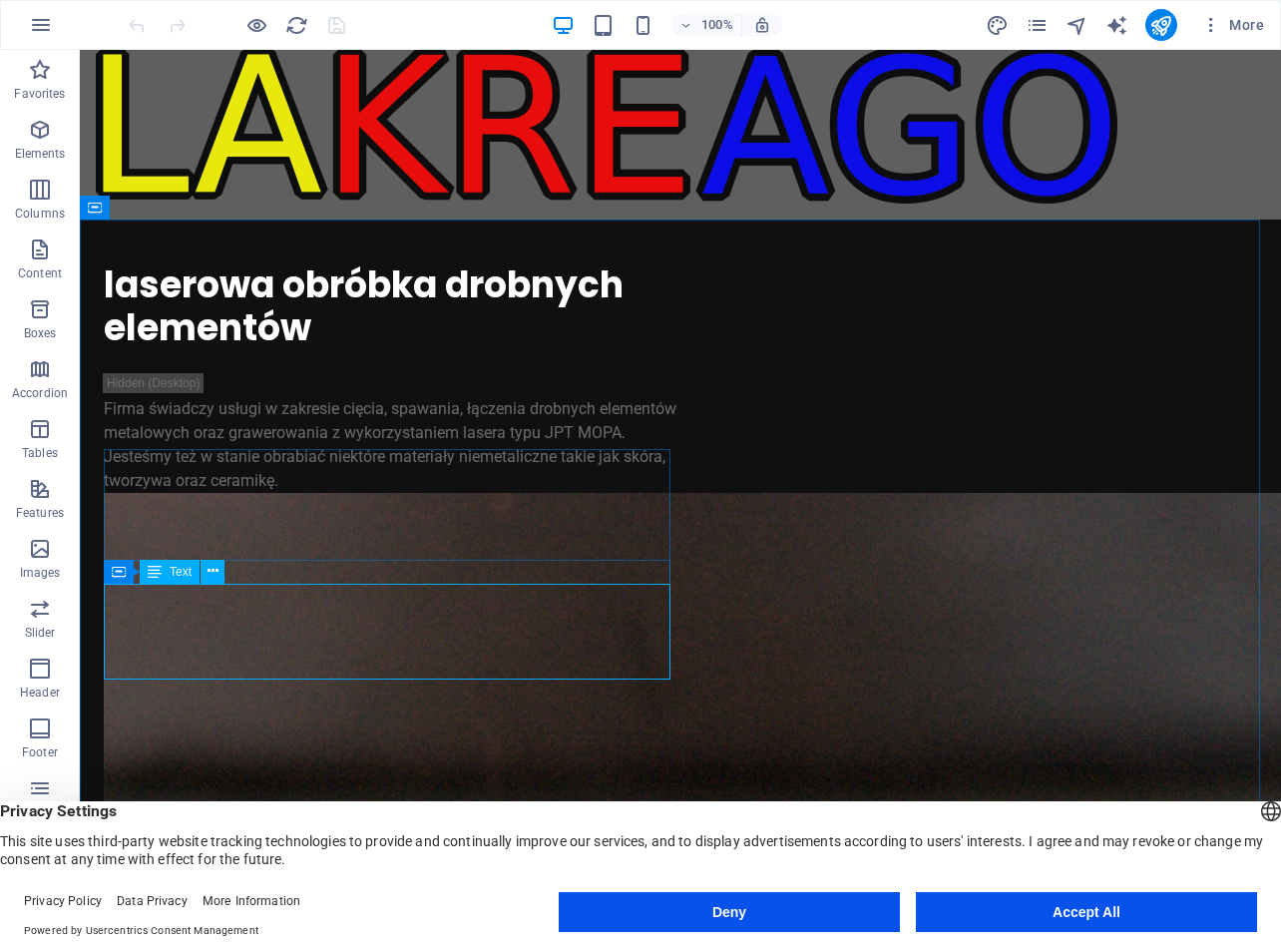 click at bounding box center [155, 572] 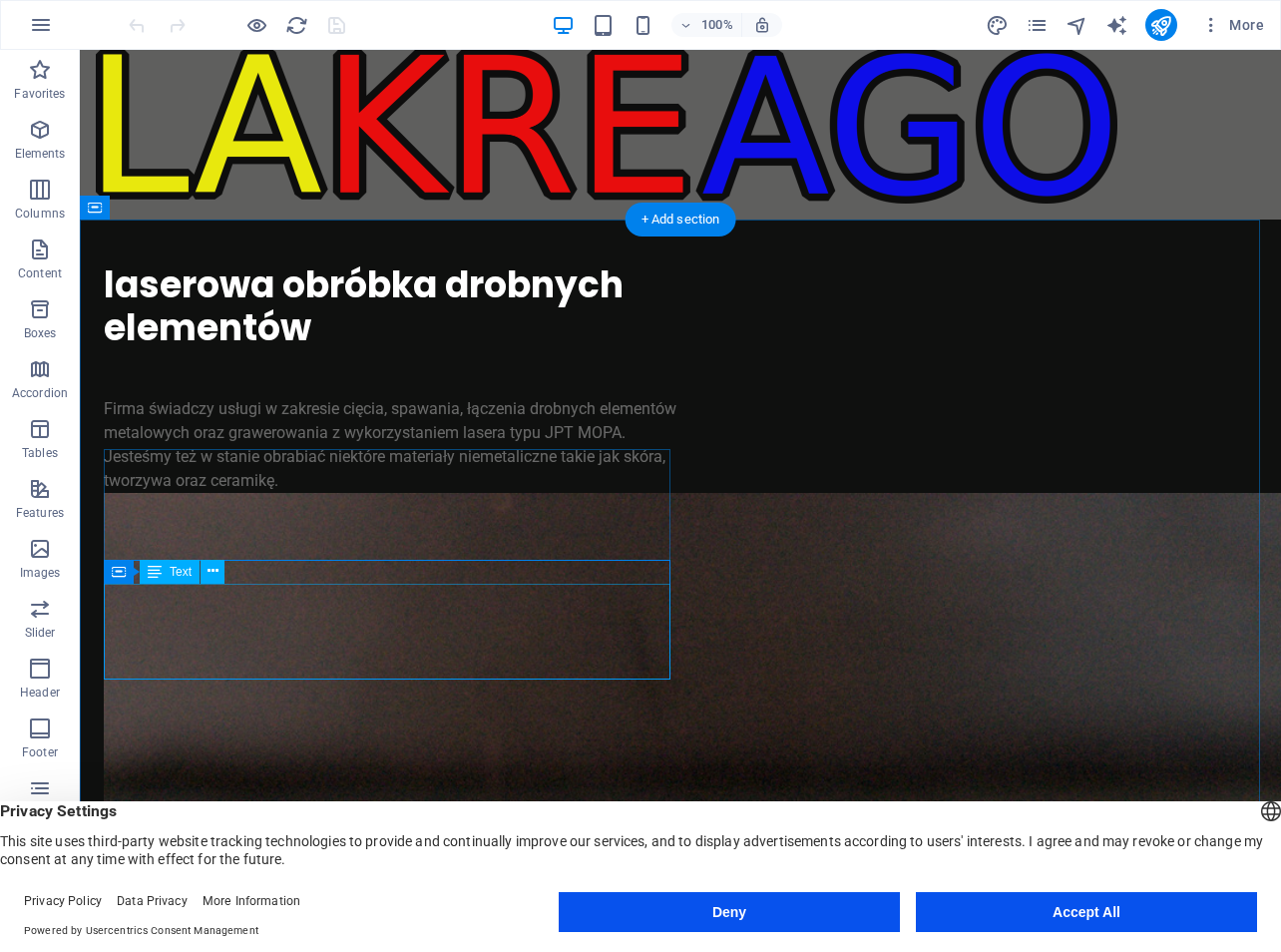 click on "Firma świadczy usługi w zakresie cięcia, spawania, łączenia drobnych elementów metalowych oraz grawerowania z wykorzystaniem lasera typu JPT MOPA. Jesteśmy też w stanie obrabiać niektóre materiały niemetaliczne takie jak skóra, tworzywa oraz ceramikę." at bounding box center [392, 445] 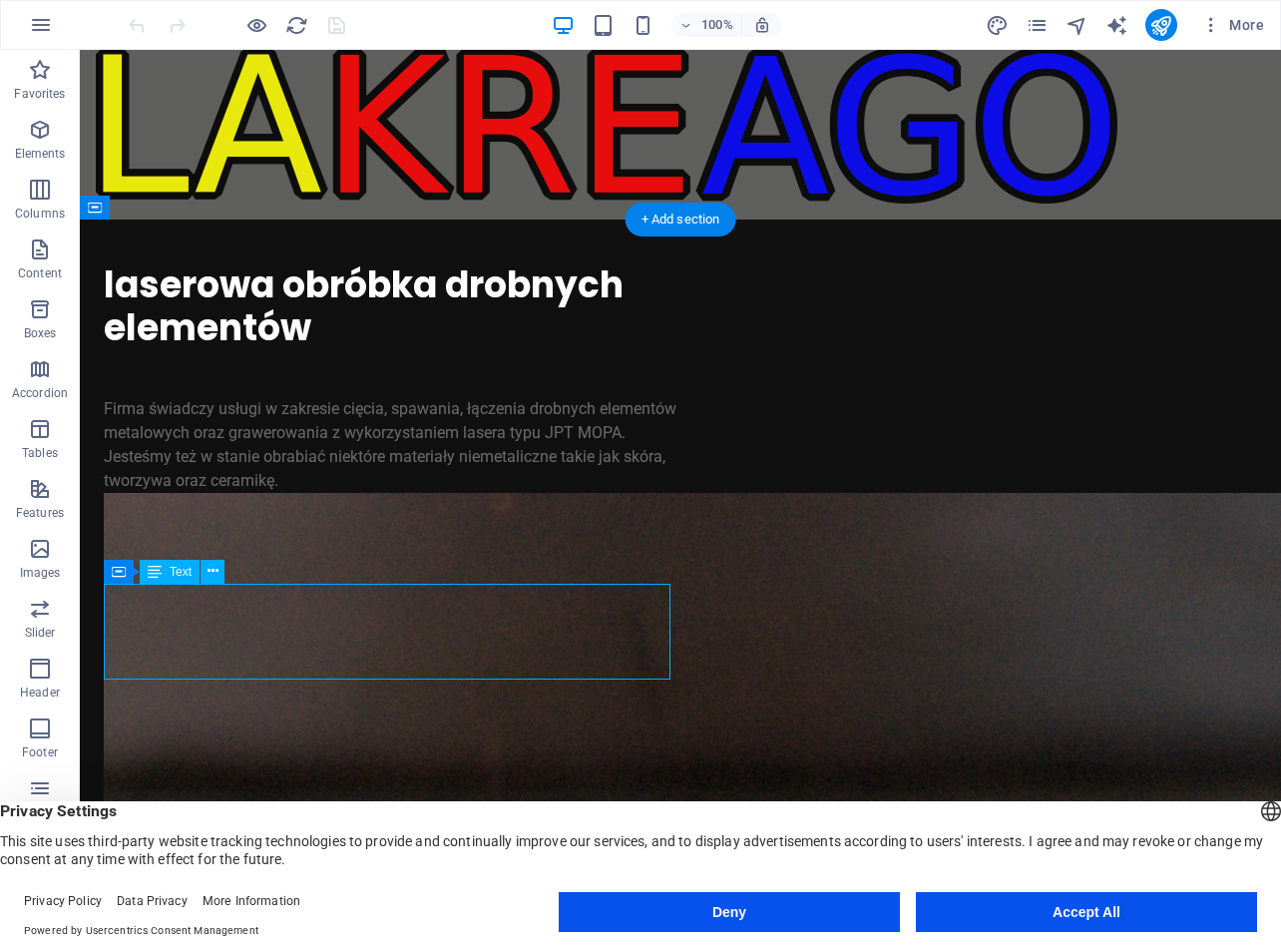 click on "Firma świadczy usługi w zakresie cięcia, spawania, łączenia drobnych elementów metalowych oraz grawerowania z wykorzystaniem lasera typu JPT MOPA. Jesteśmy też w stanie obrabiać niektóre materiały niemetaliczne takie jak skóra, tworzywa oraz ceramikę." at bounding box center [392, 445] 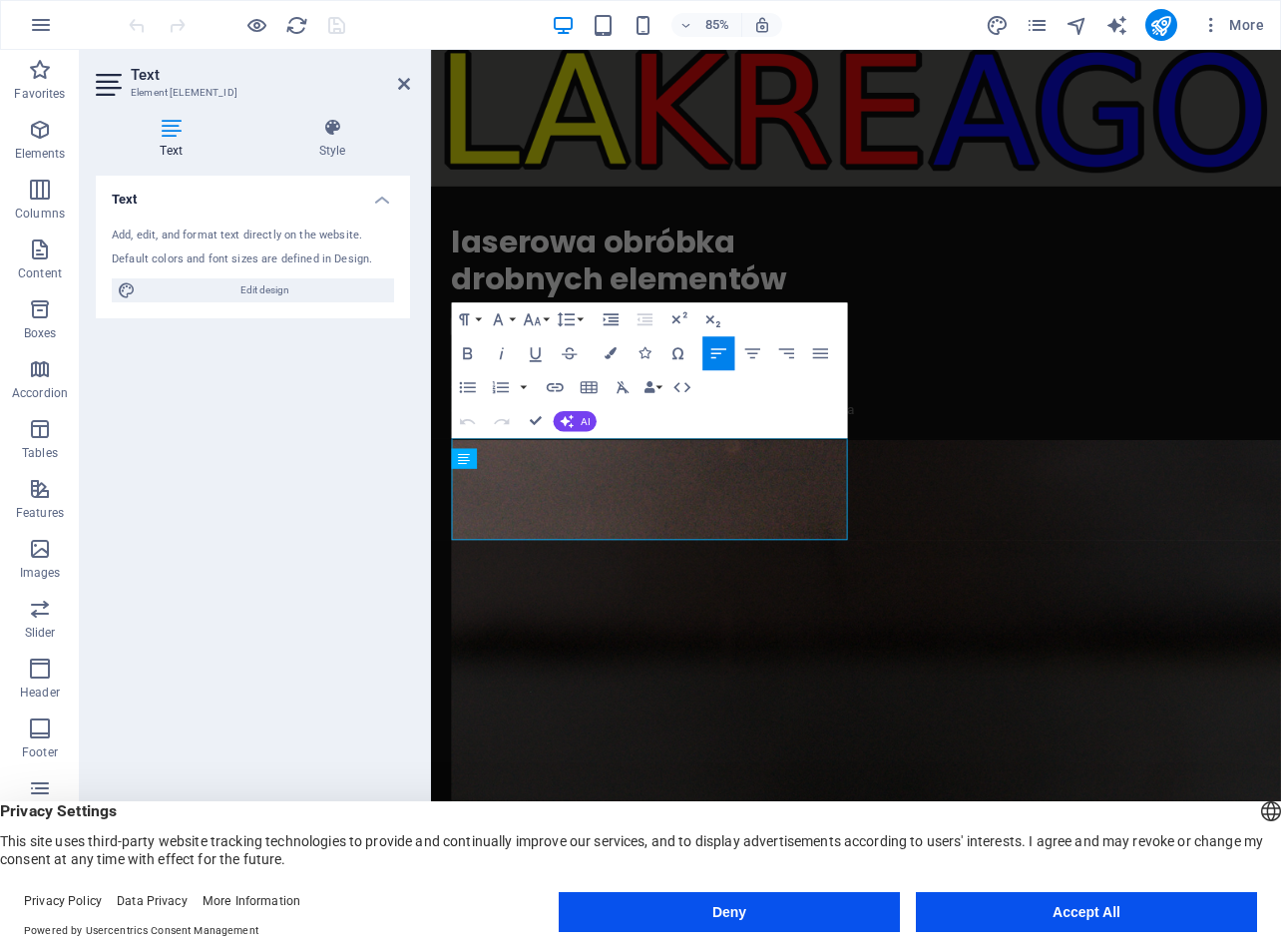 click on "Accept All" at bounding box center (1086, 912) 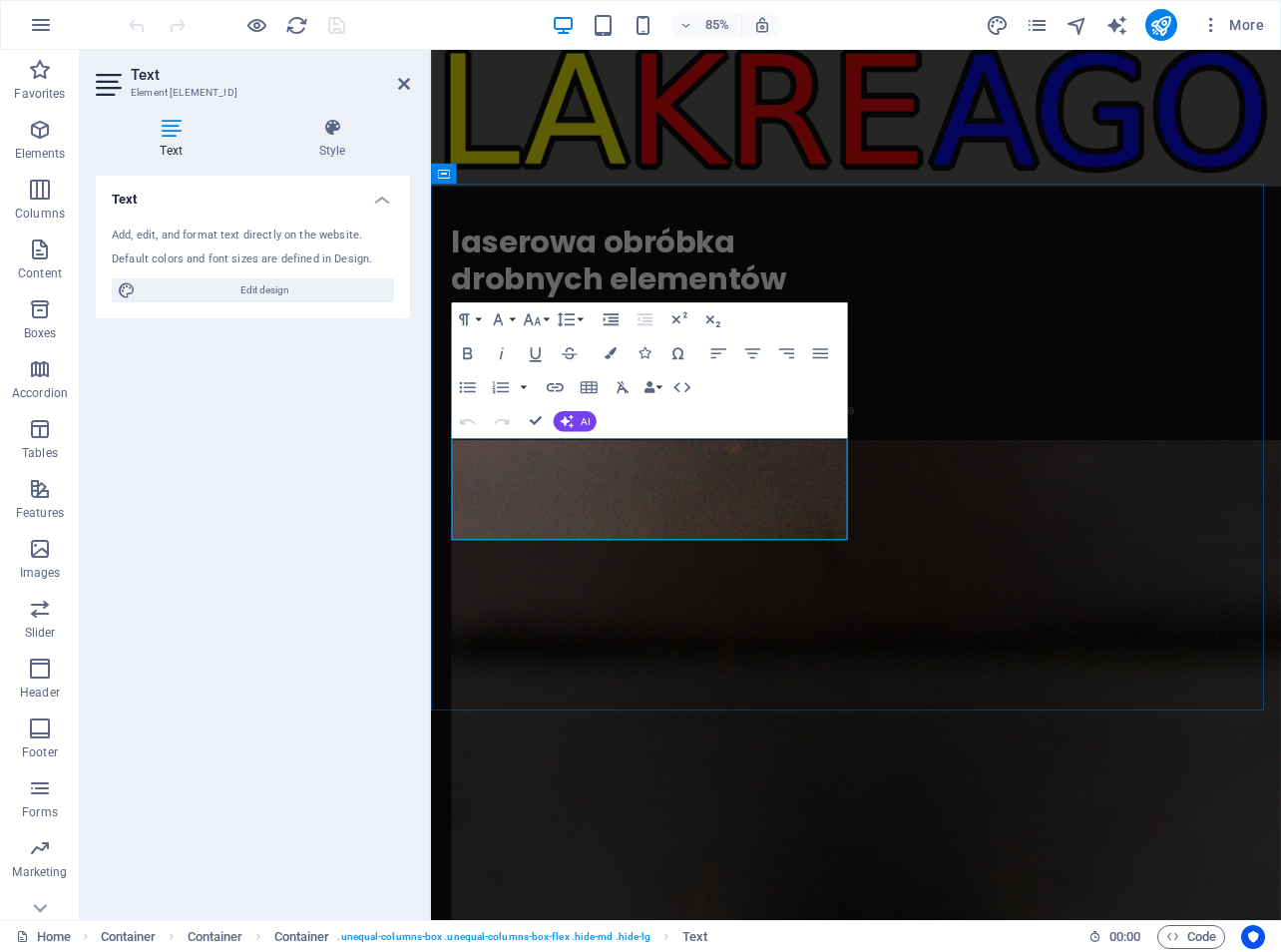 click on "Firma świadczy usługi w zakresie cięcia, spawania, łączenia drobnych elementów metalowych oraz grawerowania z wykorzystaniem lasera typu JPT MOPA. Jesteśmy też w stanie obrabiać niektóre materiały niemetaliczne takie jak skóra, tworzywa oraz ceramikę." at bounding box center (692, 449) 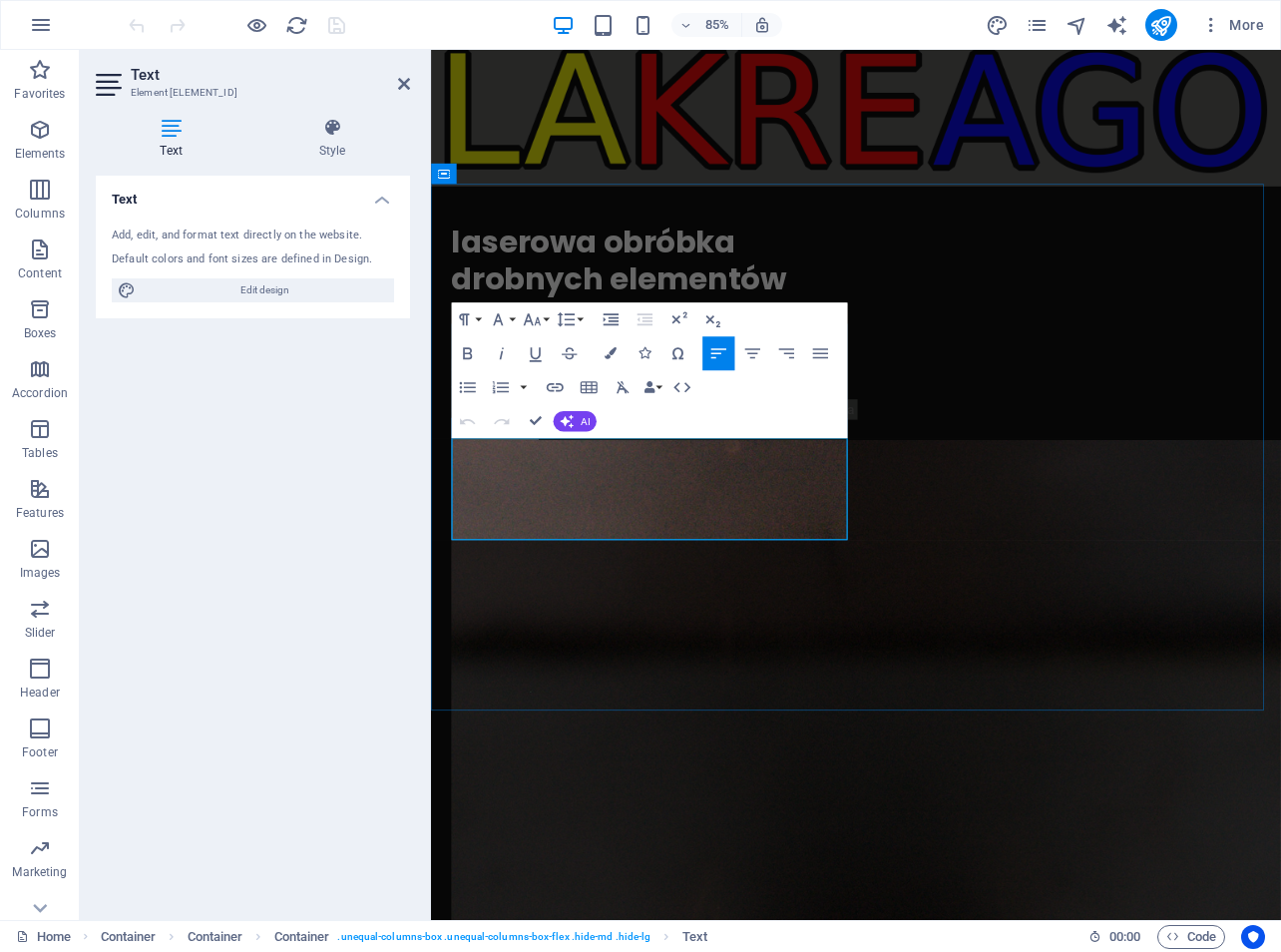 drag, startPoint x: 648, startPoint y: 609, endPoint x: 464, endPoint y: 519, distance: 204.83164 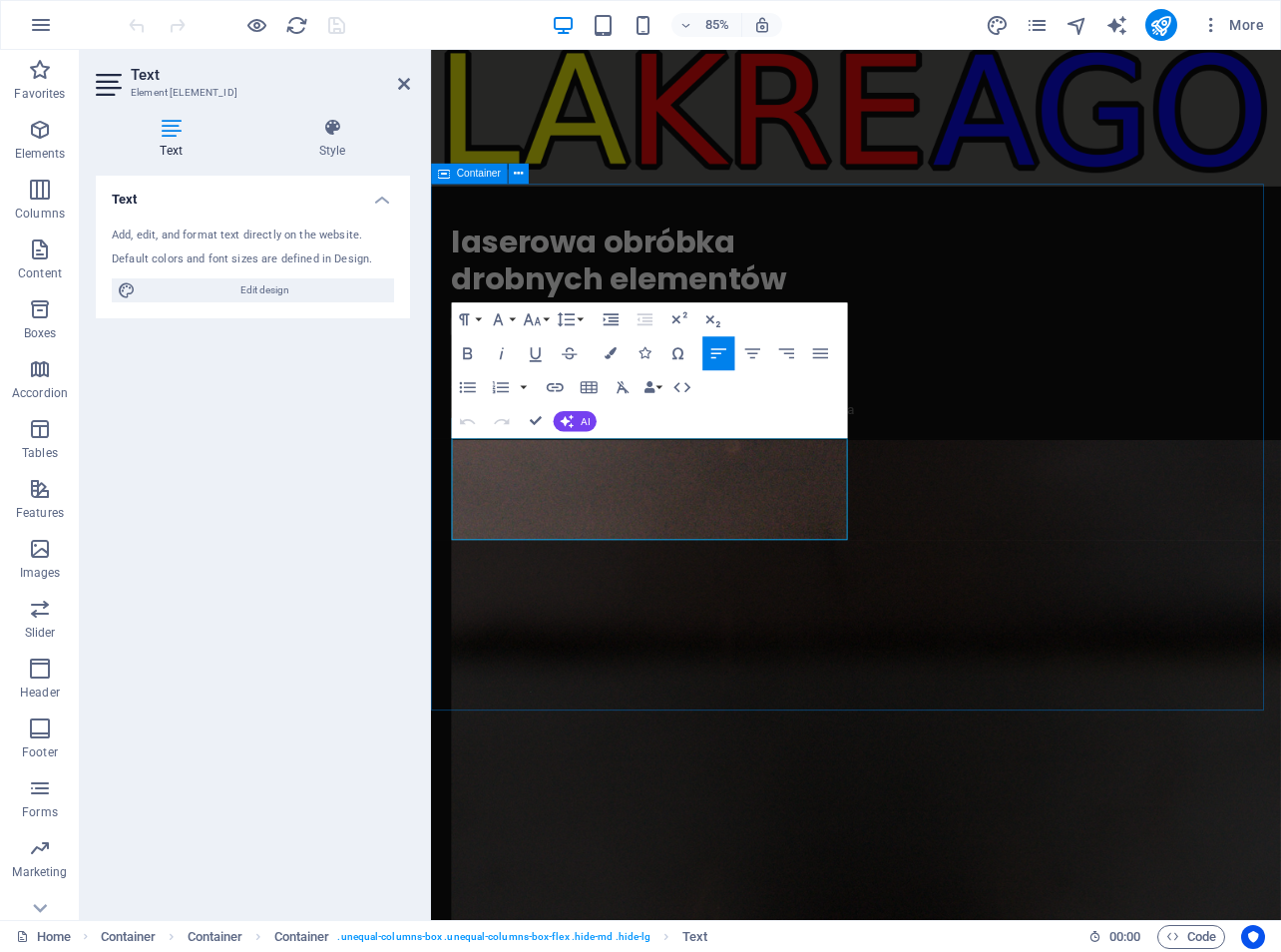 click on "laserowa obróbka drobnych elementów Firma świadczy usługi w zakresie cięcia, spawania, łączenia drobnych elementów metalowych oraz grawerowania z wykorzystaniem lasera typu JPT MOPA. Jesteśmy też w stanie obrabiać niektóre materiały niemetaliczne takie jak skóra, tworzywa oraz ceramikę." at bounding box center (931, 1064) 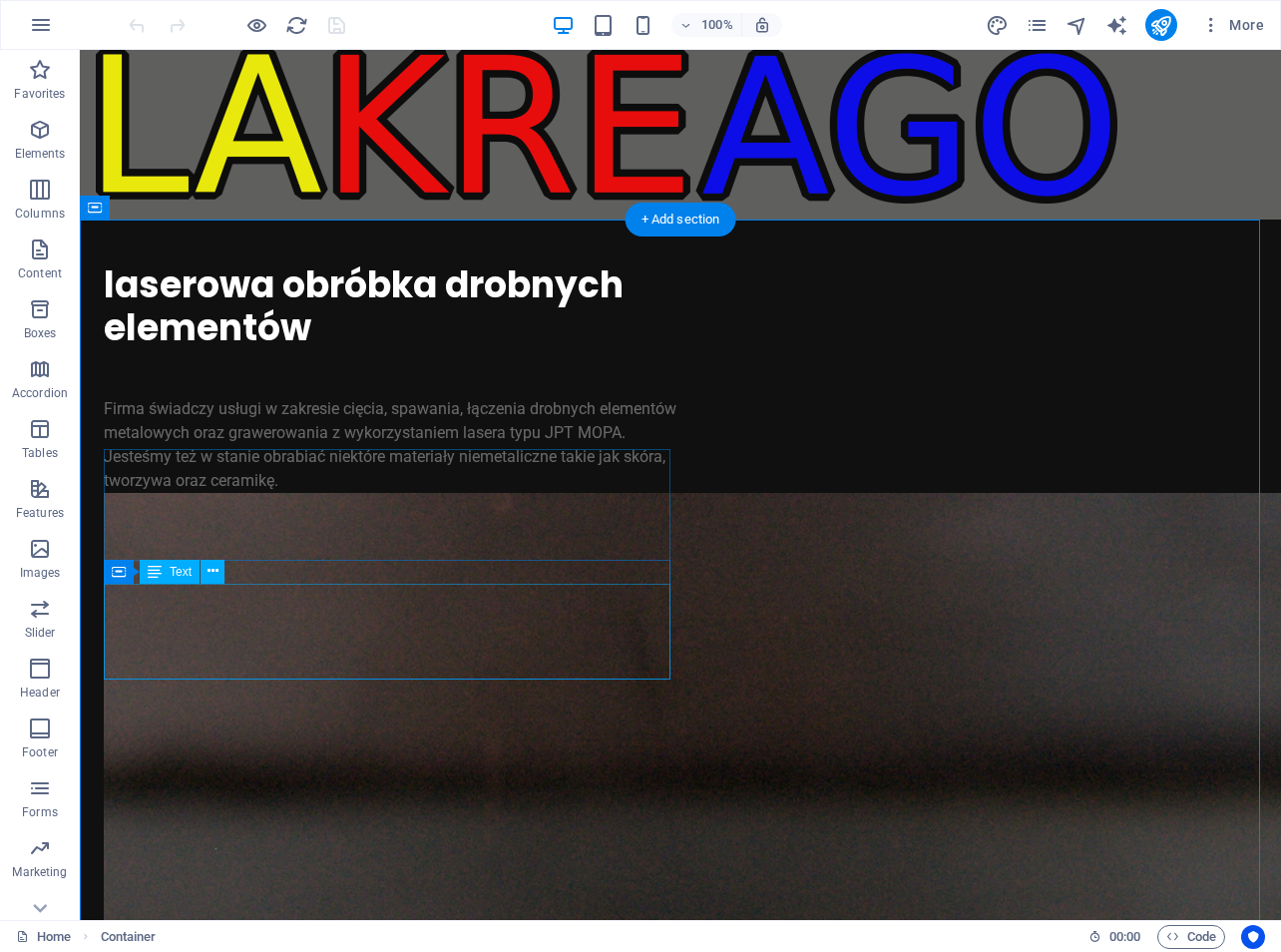 click on "Firma świadczy usługi w zakresie cięcia, spawania, łączenia drobnych elementów metalowych oraz grawerowania z wykorzystaniem lasera typu JPT MOPA. Jesteśmy też w stanie obrabiać niektóre materiały niemetaliczne takie jak skóra, tworzywa oraz ceramikę." at bounding box center [392, 445] 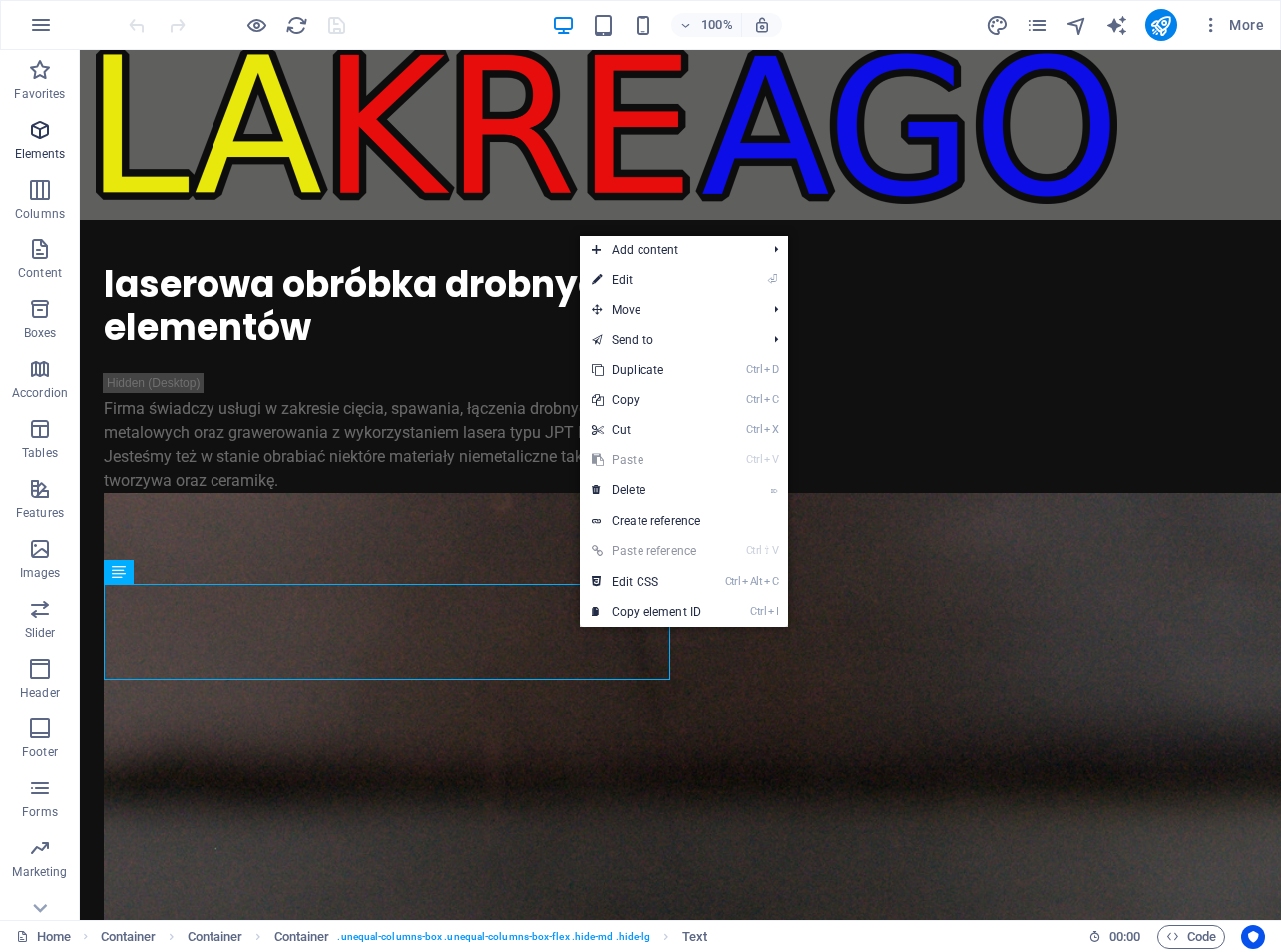 click at bounding box center [40, 130] 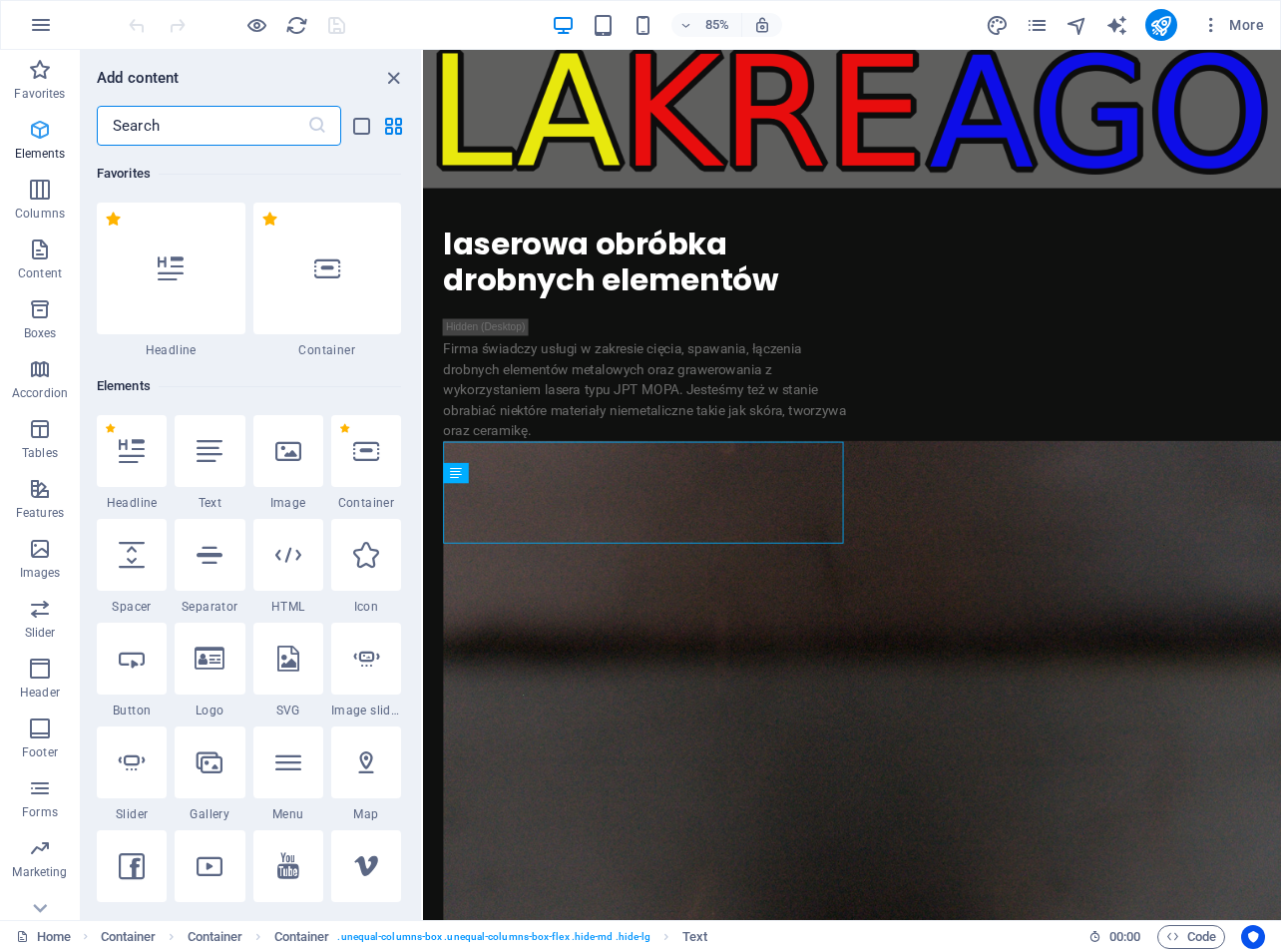 scroll, scrollTop: 213, scrollLeft: 0, axis: vertical 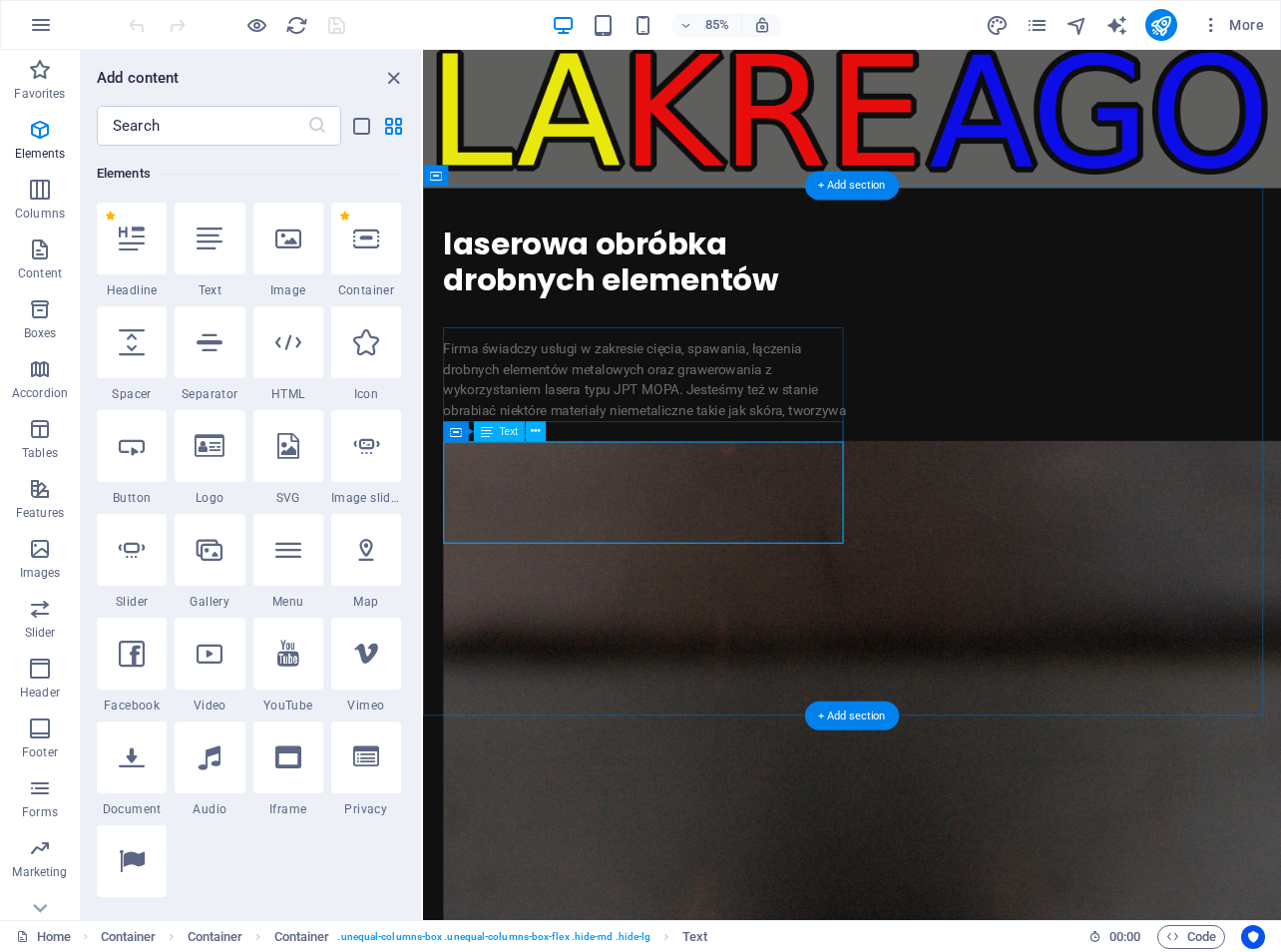 click on "Firma świadczy usługi w zakresie cięcia, spawania, łączenia drobnych elementów metalowych oraz grawerowania z wykorzystaniem lasera typu JPT MOPA. Jesteśmy też w stanie obrabiać niektóre materiały niemetaliczne takie jak skóra, tworzywa oraz ceramikę." at bounding box center (687, 450) 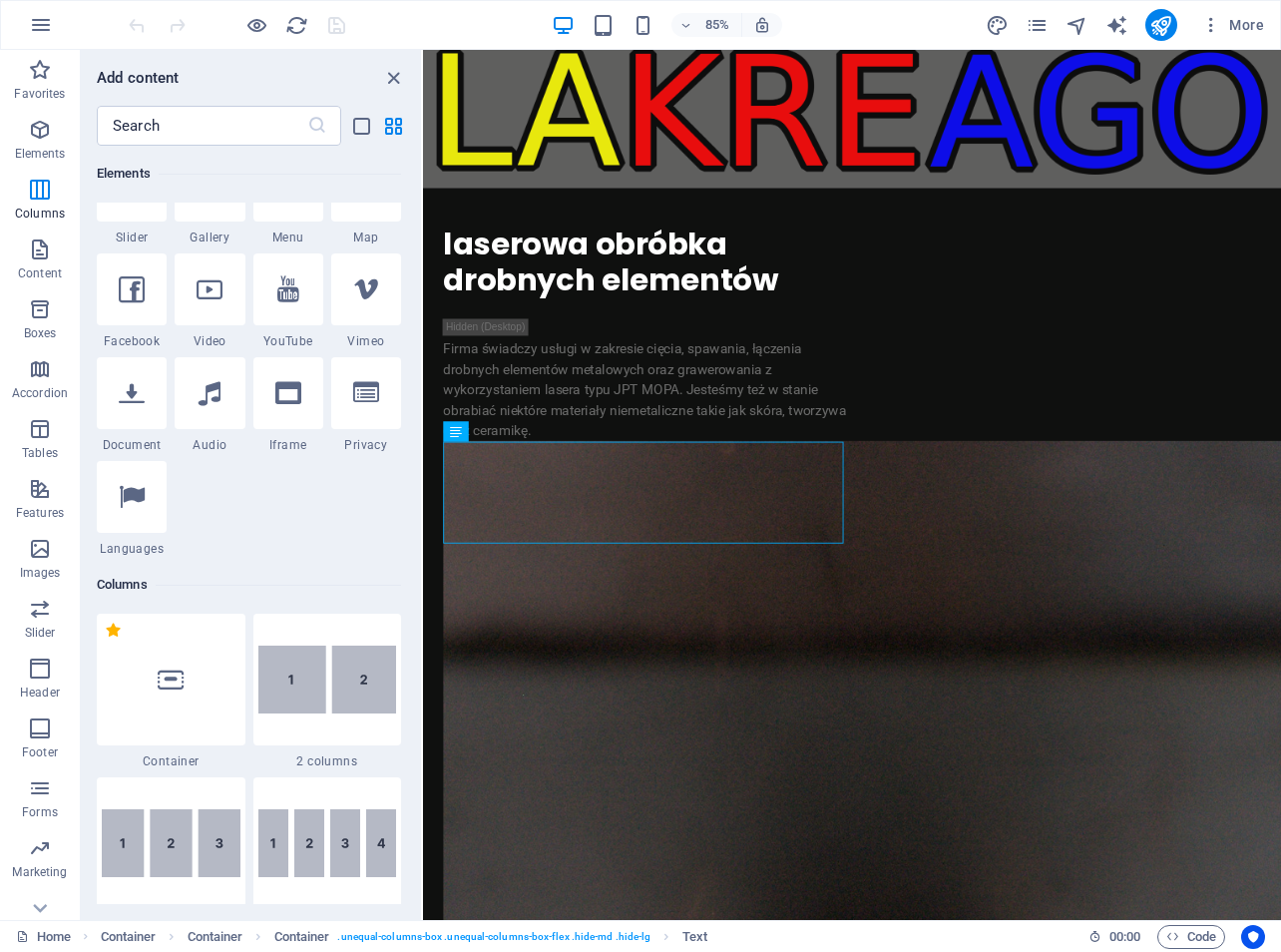 scroll, scrollTop: 213, scrollLeft: 0, axis: vertical 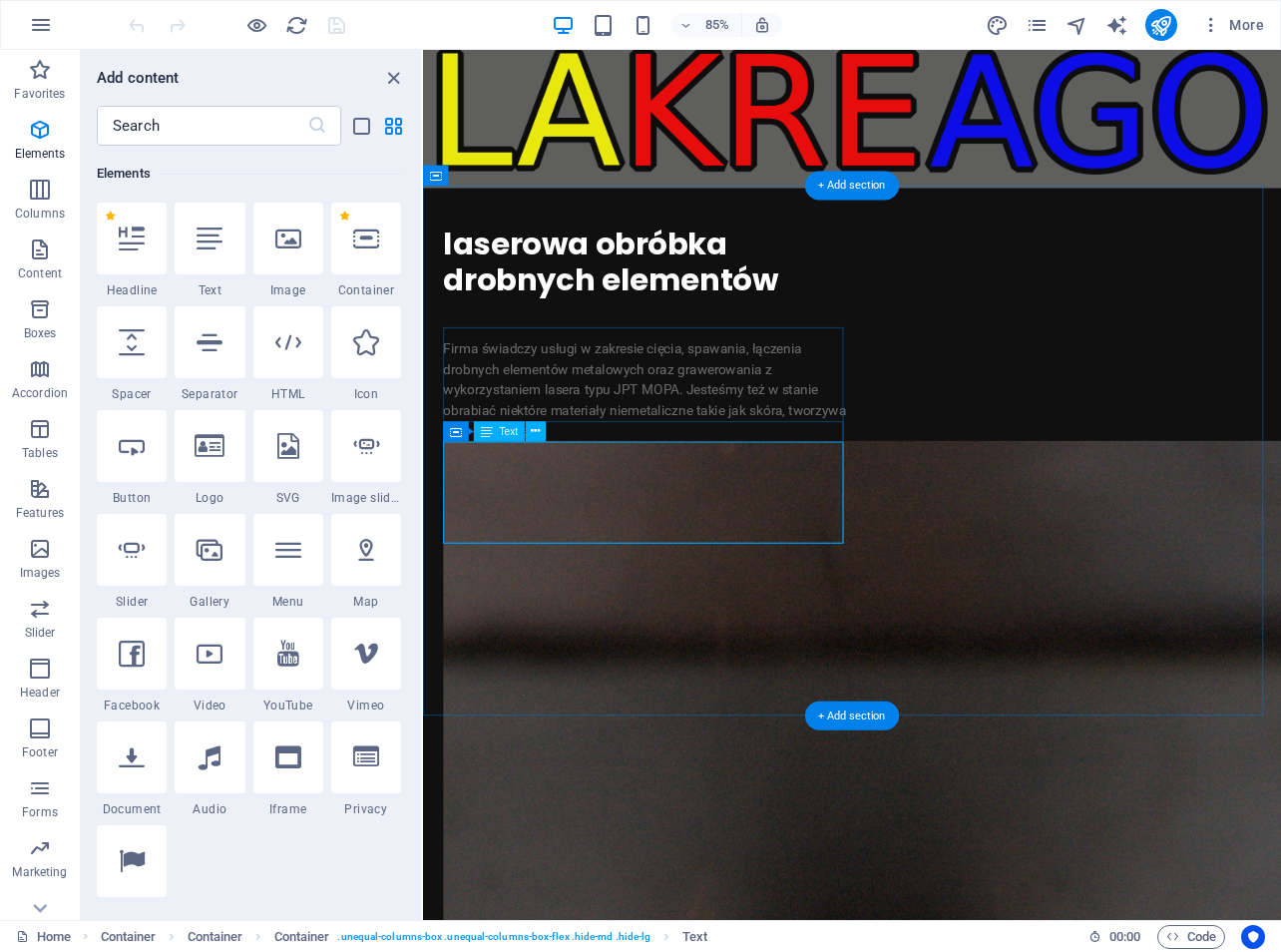 click on "Firma świadczy usługi w zakresie cięcia, spawania, łączenia drobnych elementów metalowych oraz grawerowania z wykorzystaniem lasera typu JPT MOPA. Jesteśmy też w stanie obrabiać niektóre materiały niemetaliczne takie jak skóra, tworzywa oraz ceramikę." at bounding box center [687, 450] 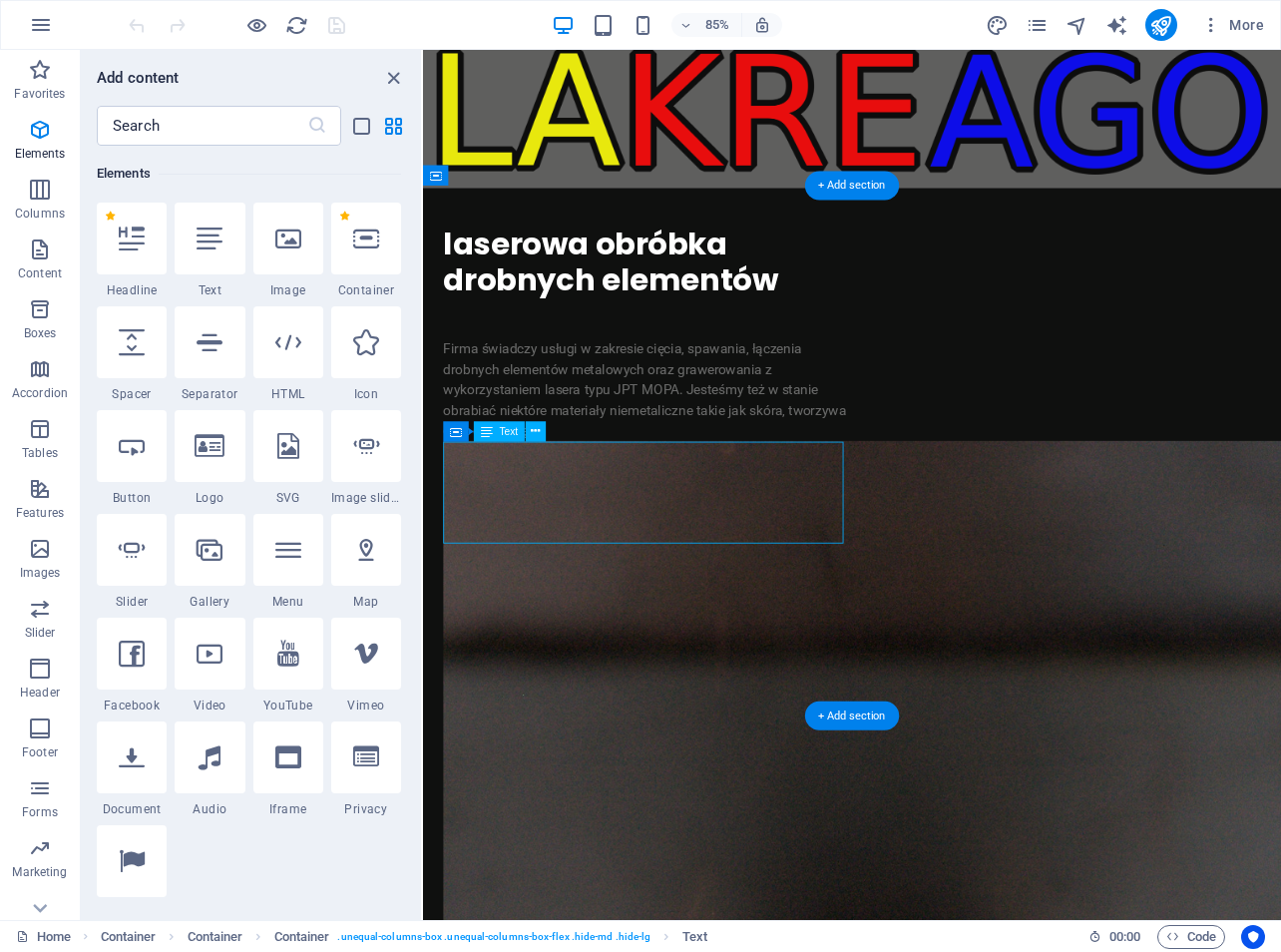 drag, startPoint x: 632, startPoint y: 621, endPoint x: 544, endPoint y: 561, distance: 106.50822 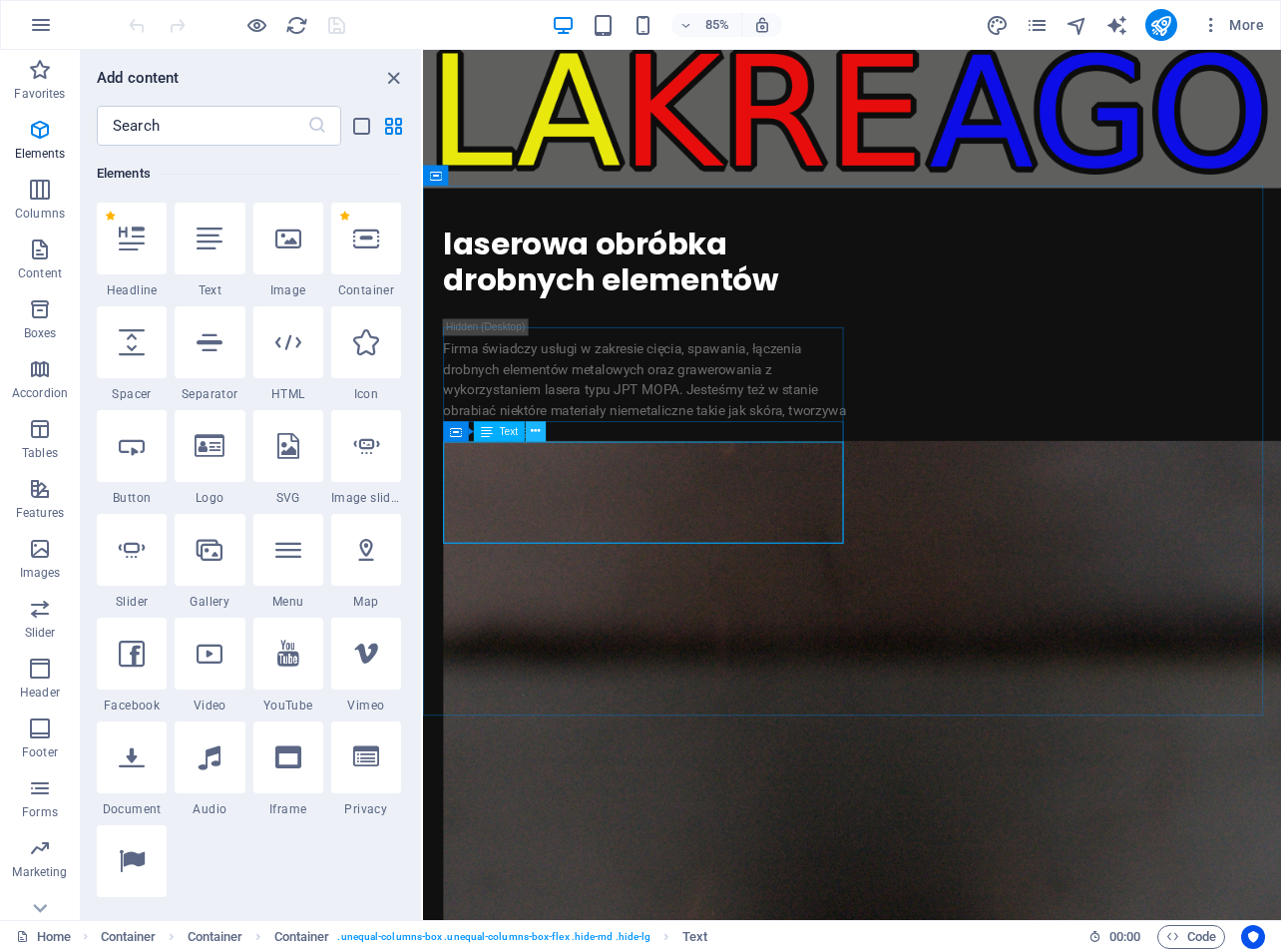 click at bounding box center [535, 431] 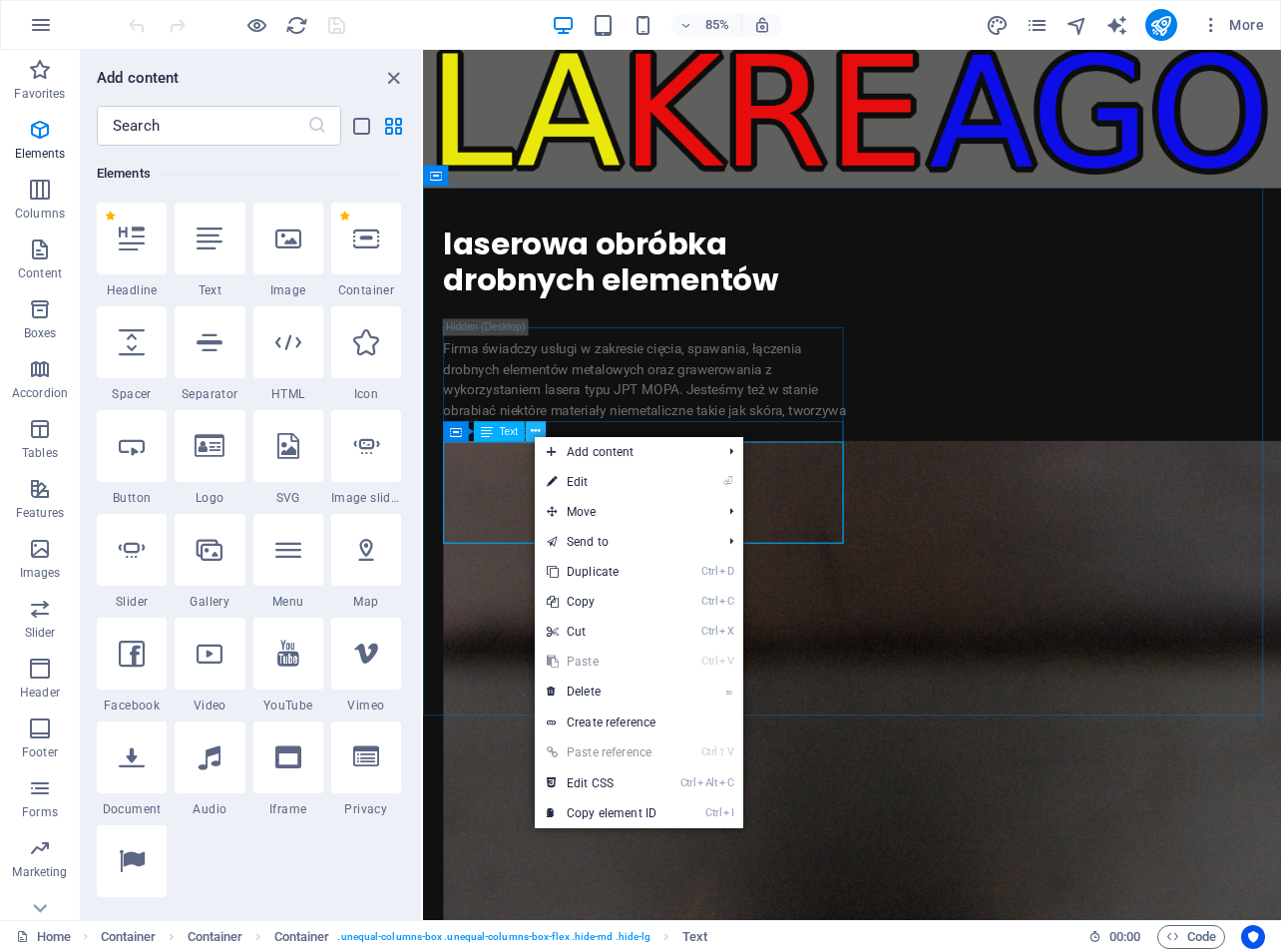drag, startPoint x: 461, startPoint y: 433, endPoint x: 43, endPoint y: 451, distance: 418.38738 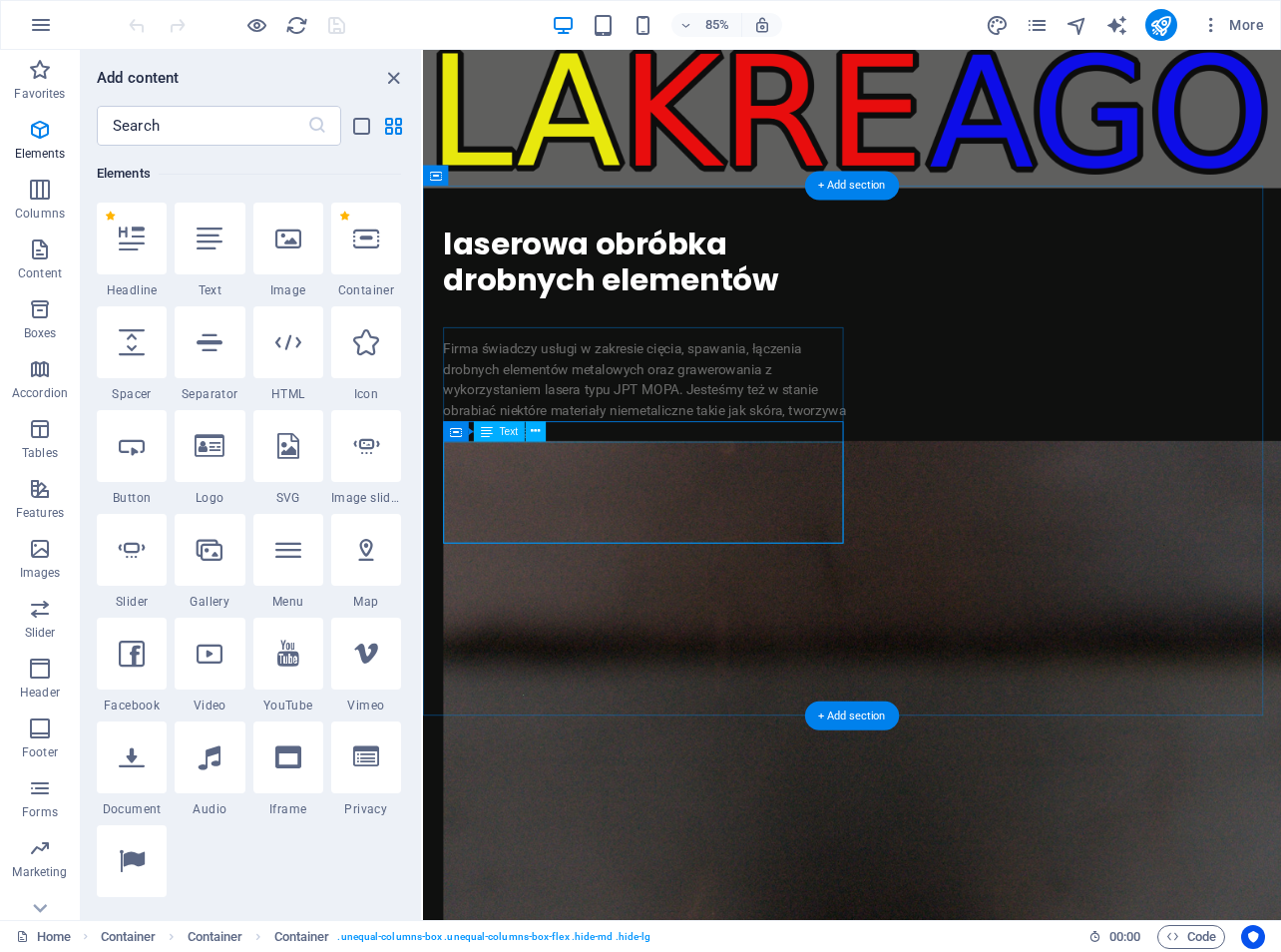 click on "Firma świadczy usługi w zakresie cięcia, spawania, łączenia drobnych elementów metalowych oraz grawerowania z wykorzystaniem lasera typu JPT MOPA. Jesteśmy też w stanie obrabiać niektóre materiały niemetaliczne takie jak skóra, tworzywa oraz ceramikę." at bounding box center (687, 450) 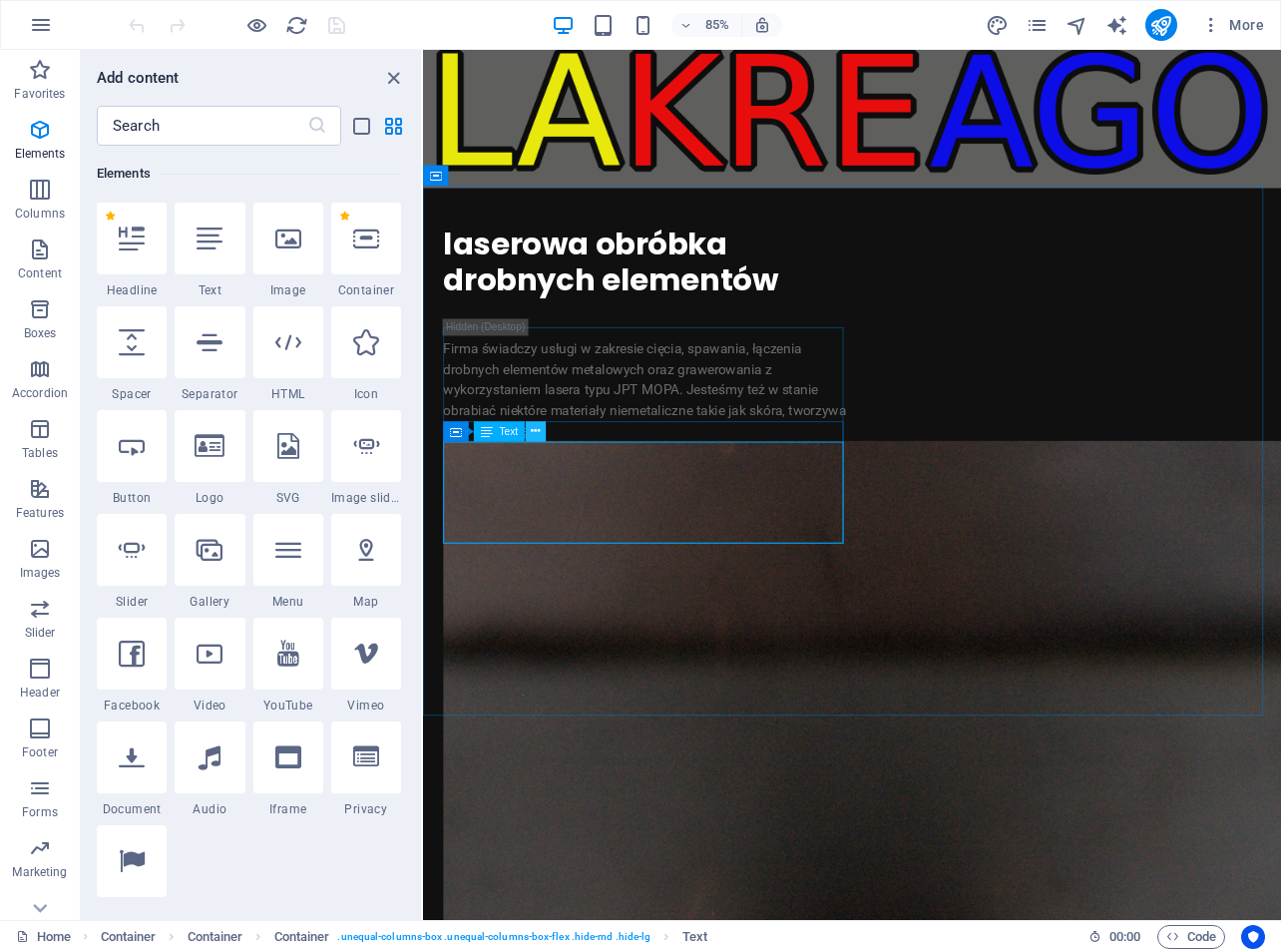 click at bounding box center [535, 431] 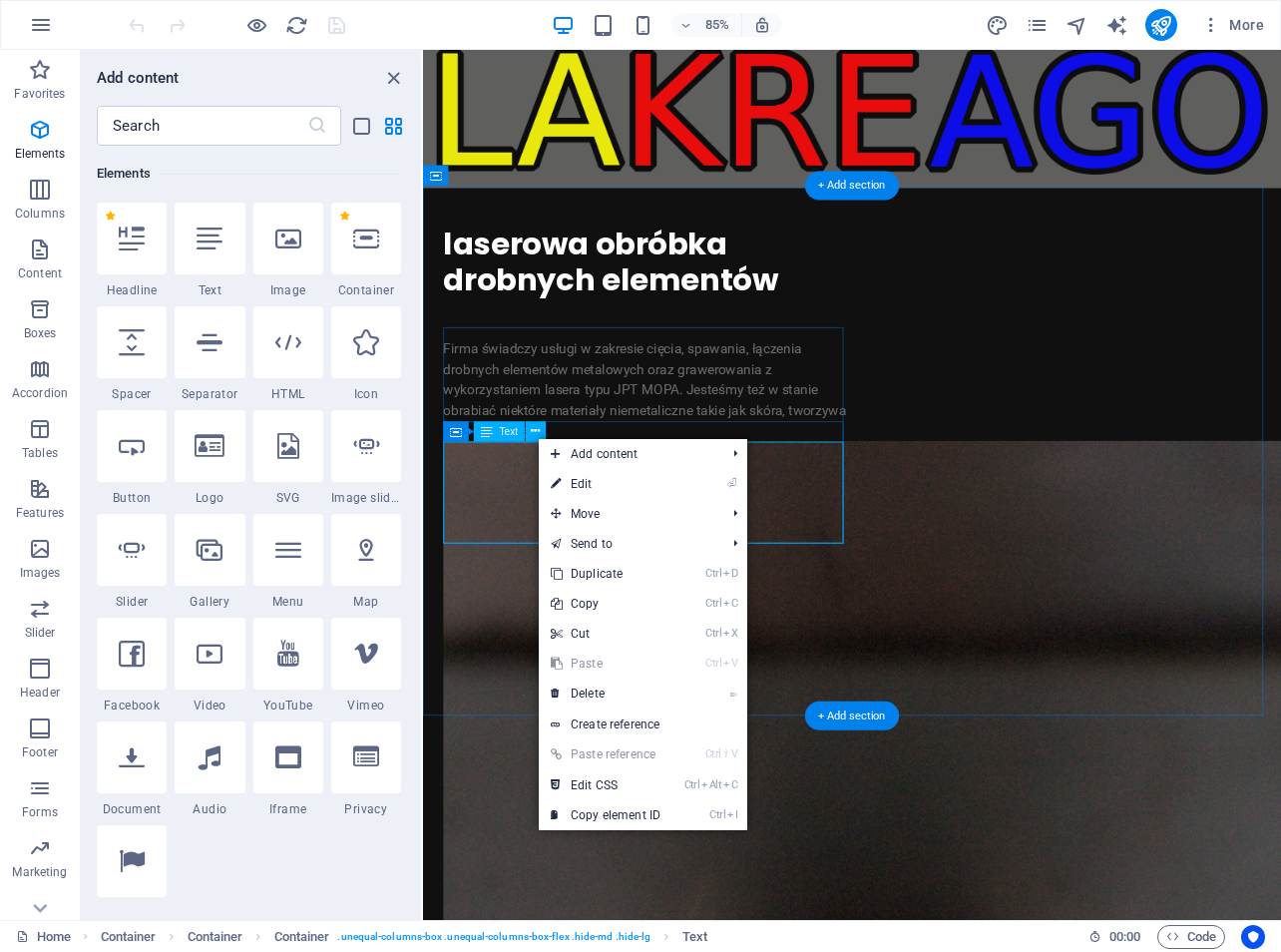 click on "Firma świadczy usługi w zakresie cięcia, spawania, łączenia drobnych elementów metalowych oraz grawerowania z wykorzystaniem lasera typu JPT MOPA. Jesteśmy też w stanie obrabiać niektóre materiały niemetaliczne takie jak skóra, tworzywa oraz ceramikę." at bounding box center (687, 450) 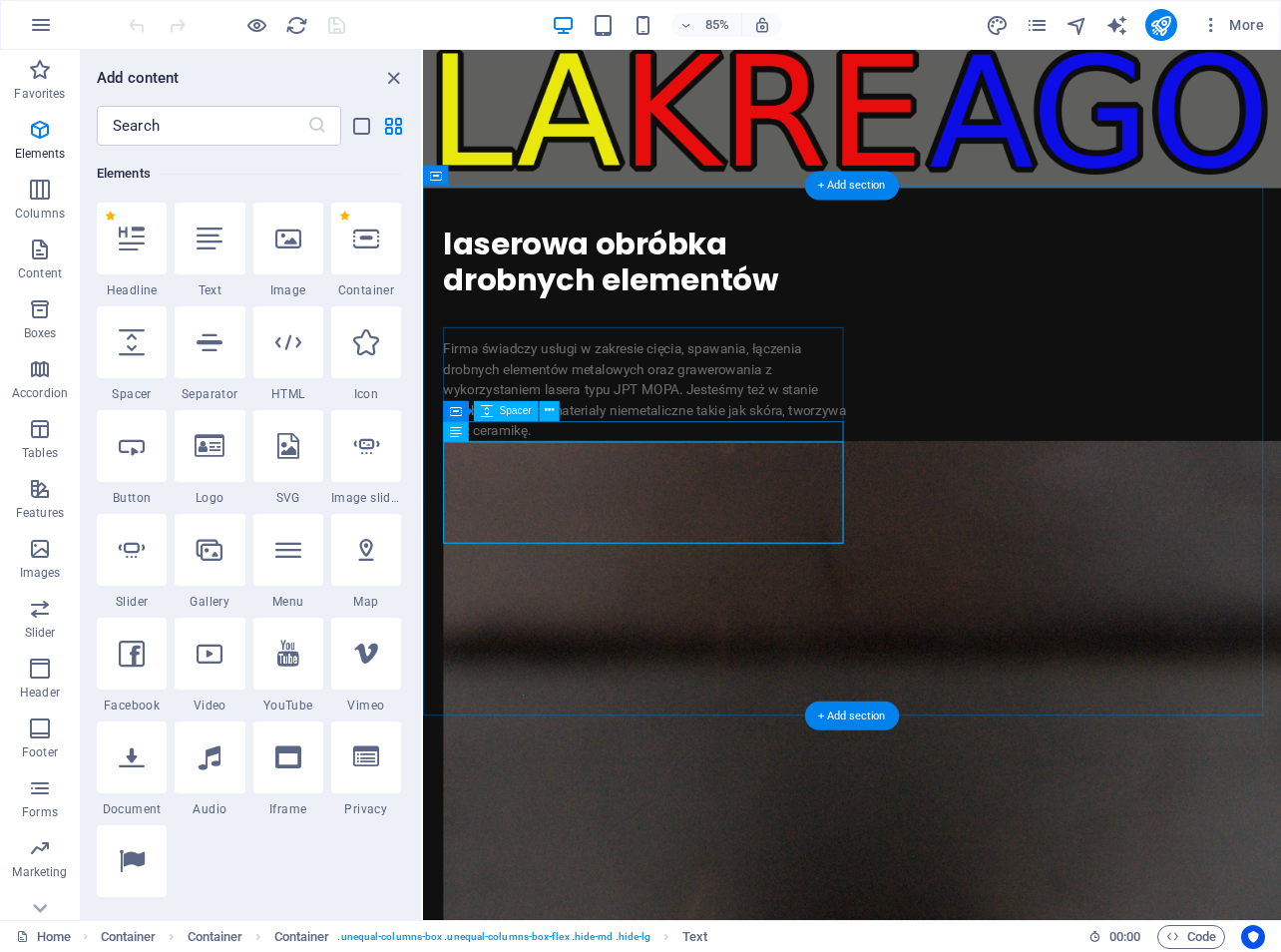 click at bounding box center [687, 378] 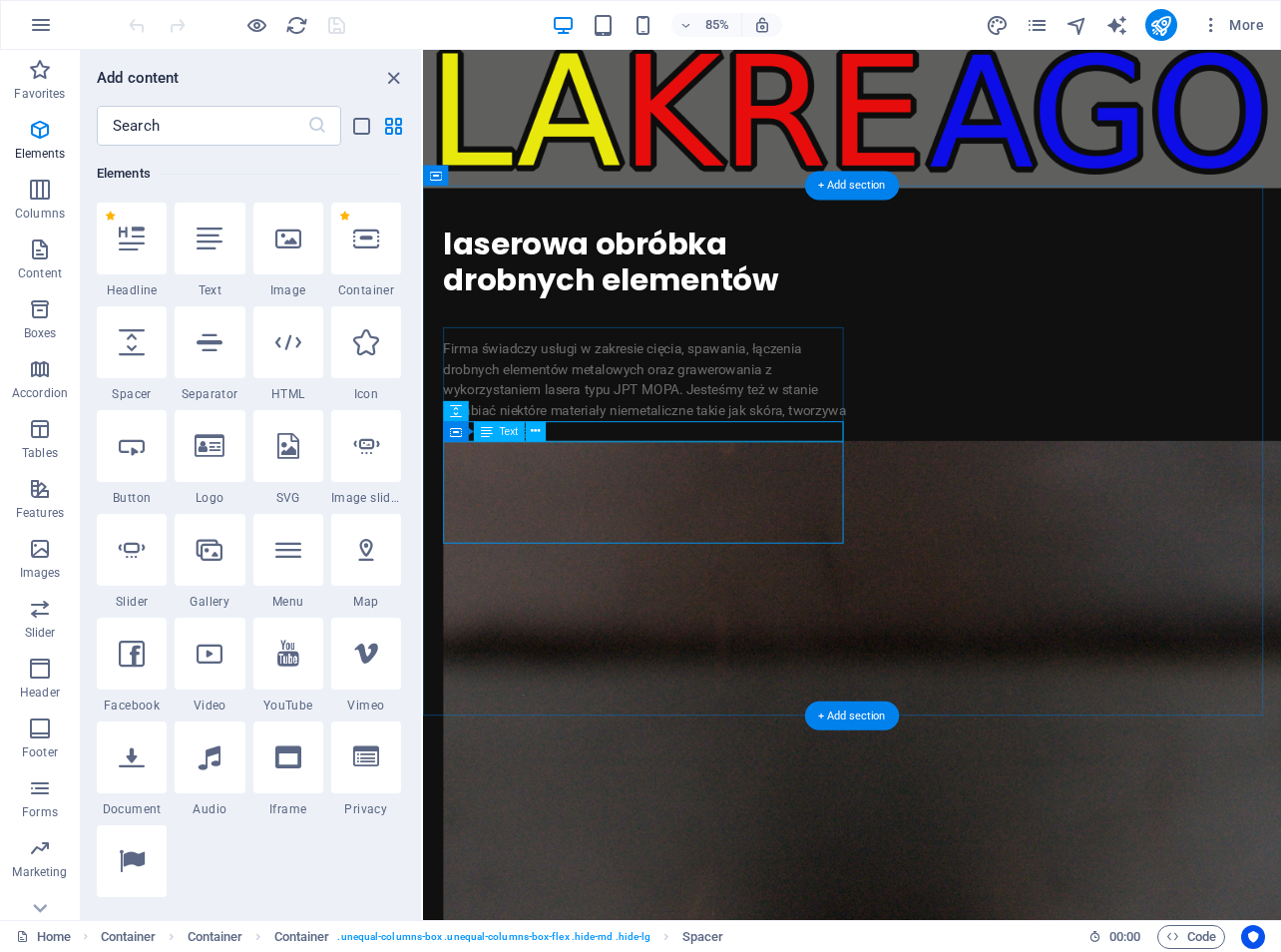 click on "Firma świadczy usługi w zakresie cięcia, spawania, łączenia drobnych elementów metalowych oraz grawerowania z wykorzystaniem lasera typu JPT MOPA. Jesteśmy też w stanie obrabiać niektóre materiały niemetaliczne takie jak skóra, tworzywa oraz ceramikę." at bounding box center [687, 450] 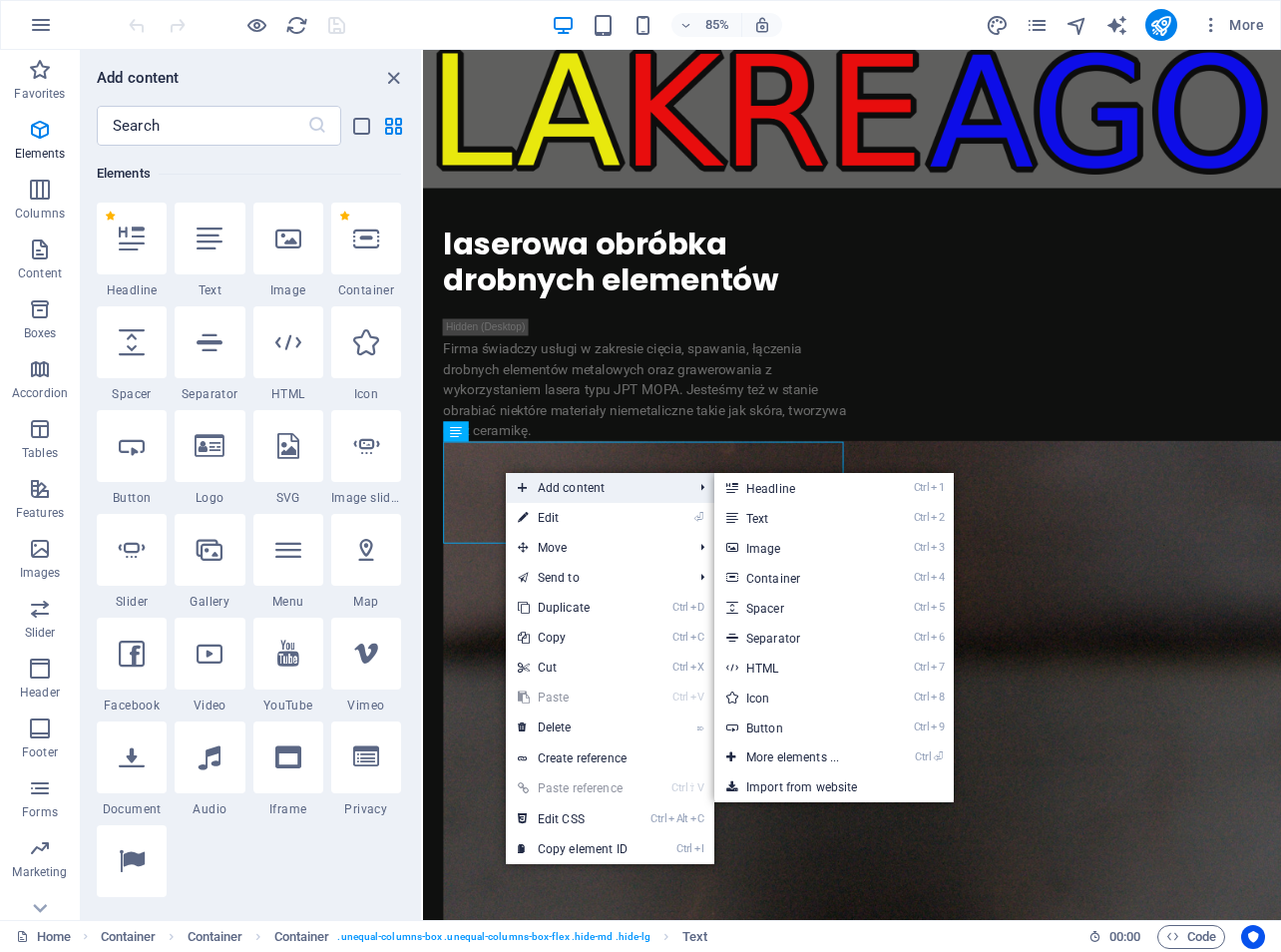click on "Add content" at bounding box center [595, 488] 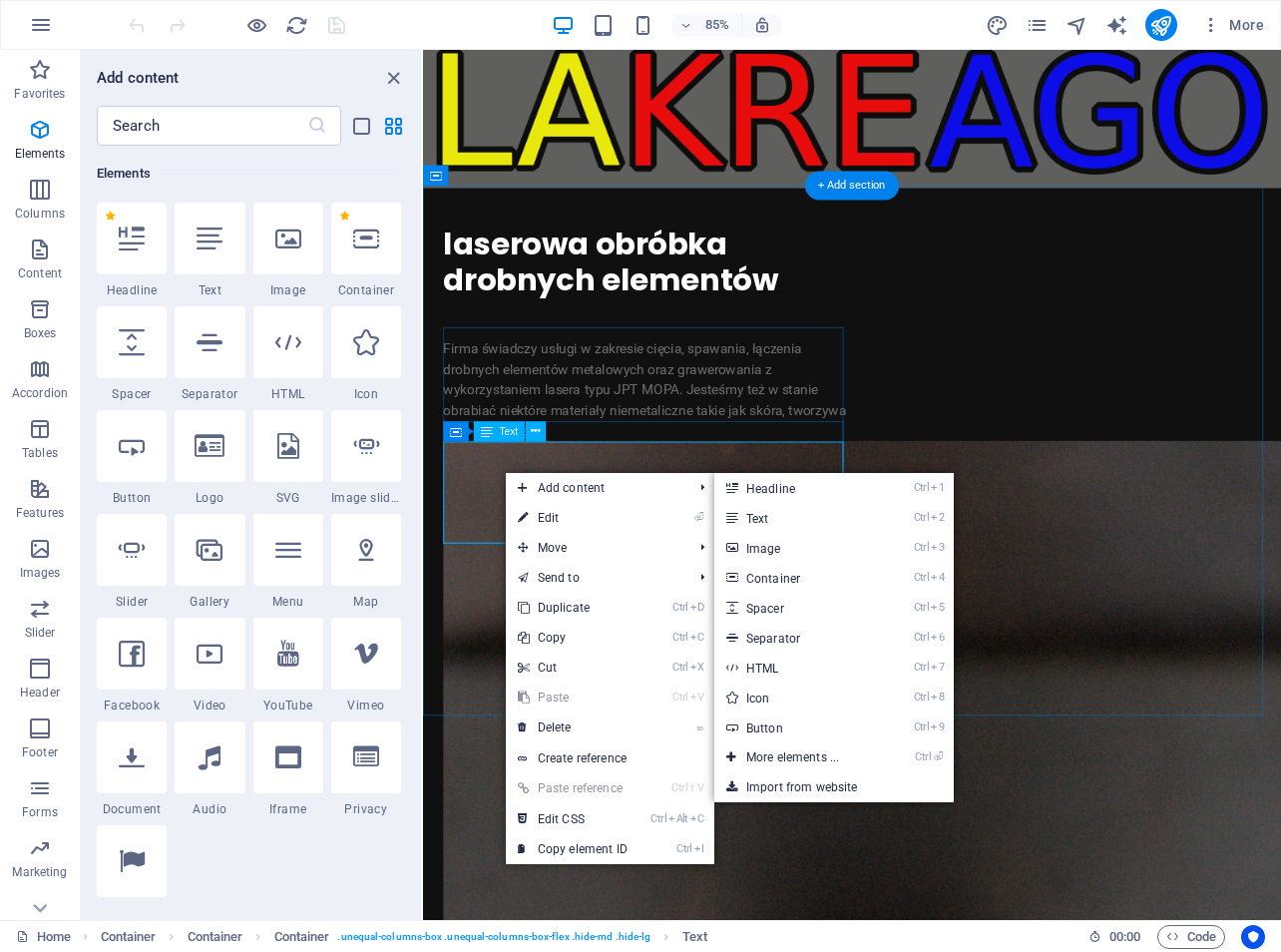 click on "Firma świadczy usługi w zakresie cięcia, spawania, łączenia drobnych elementów metalowych oraz grawerowania z wykorzystaniem lasera typu JPT MOPA. Jesteśmy też w stanie obrabiać niektóre materiały niemetaliczne takie jak skóra, tworzywa oraz ceramikę." at bounding box center [687, 450] 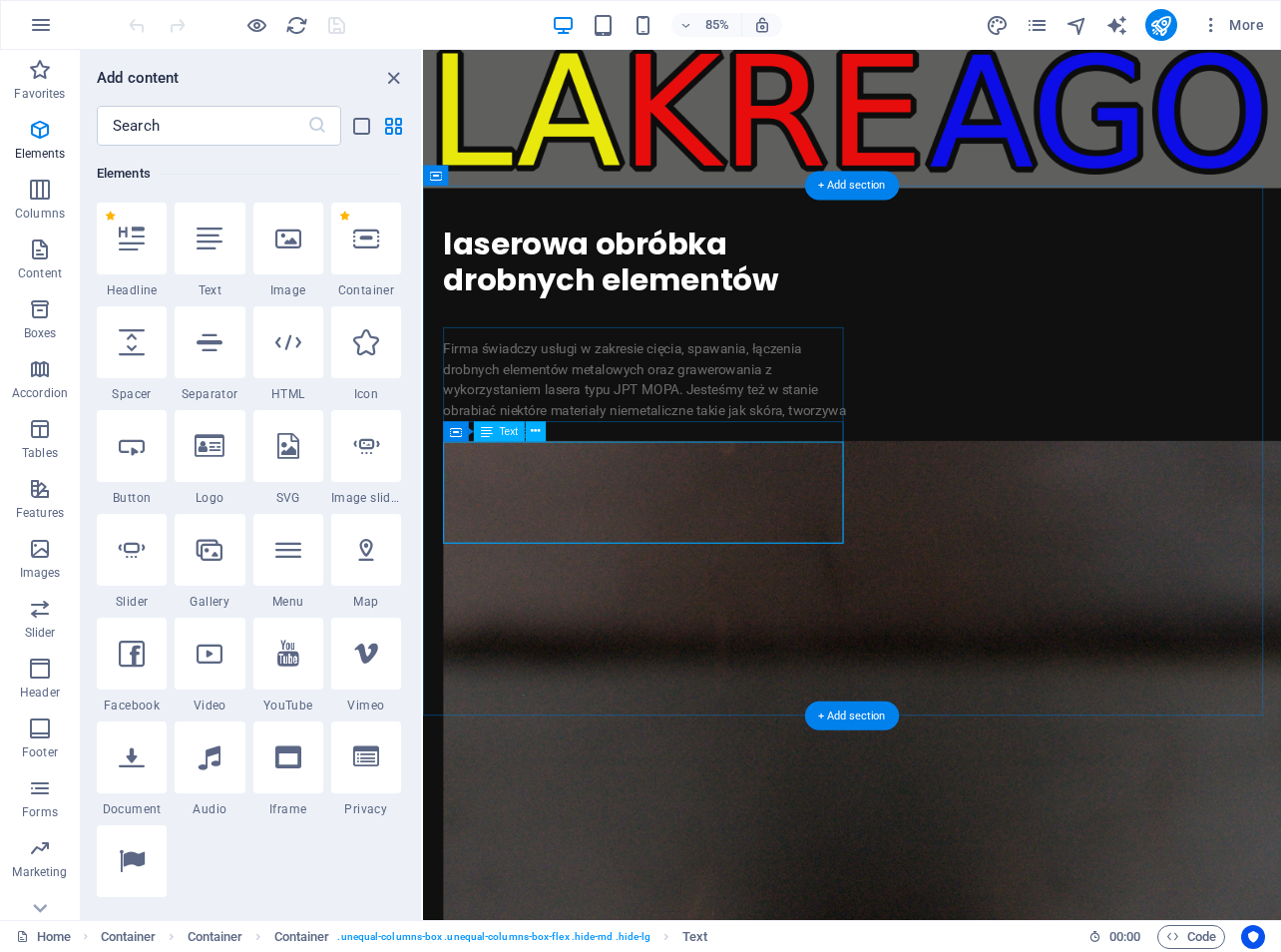 click on "Firma świadczy usługi w zakresie cięcia, spawania, łączenia drobnych elementów metalowych oraz grawerowania z wykorzystaniem lasera typu JPT MOPA. Jesteśmy też w stanie obrabiać niektóre materiały niemetaliczne takie jak skóra, tworzywa oraz ceramikę." at bounding box center (687, 450) 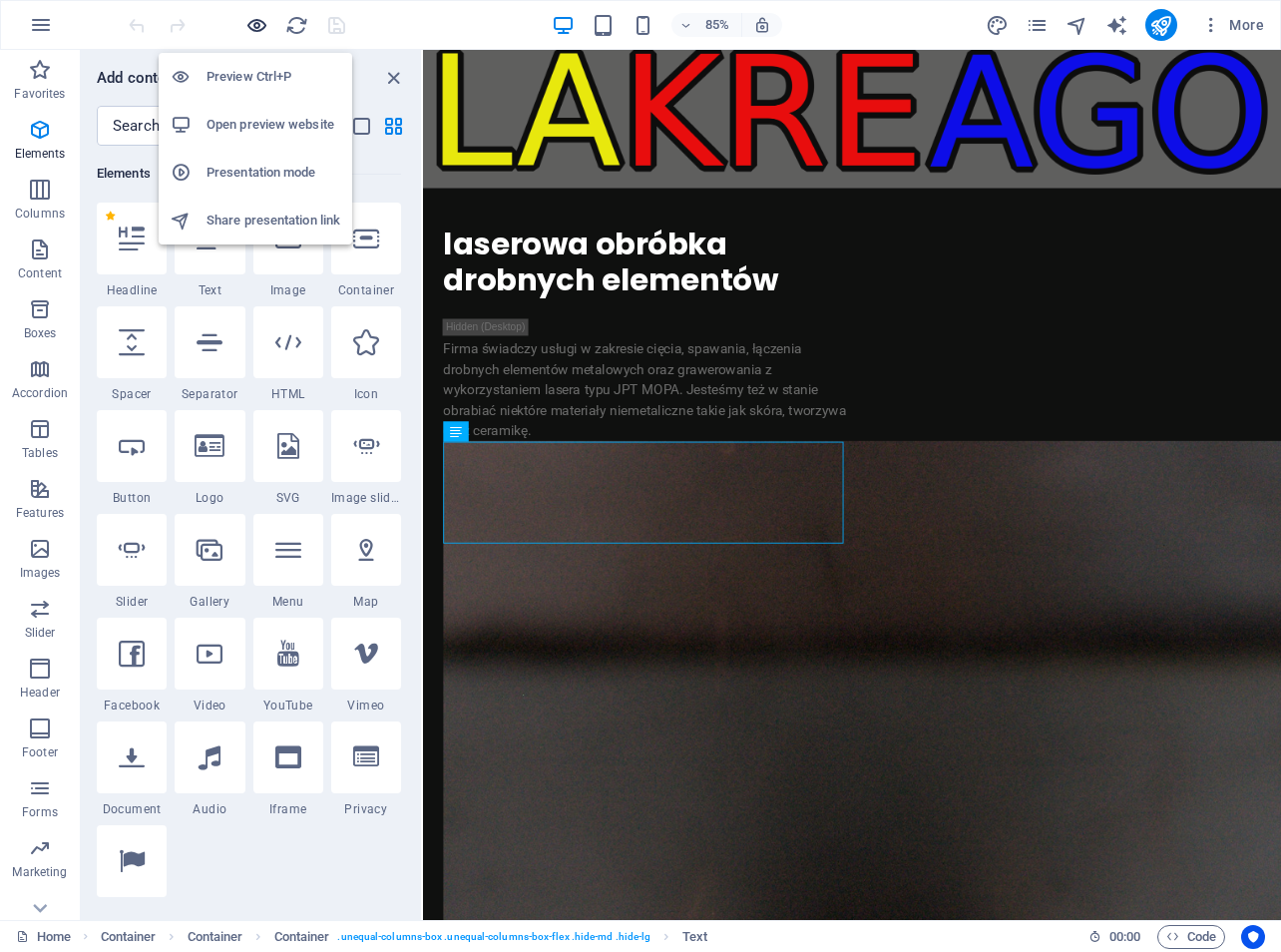click at bounding box center (256, 25) 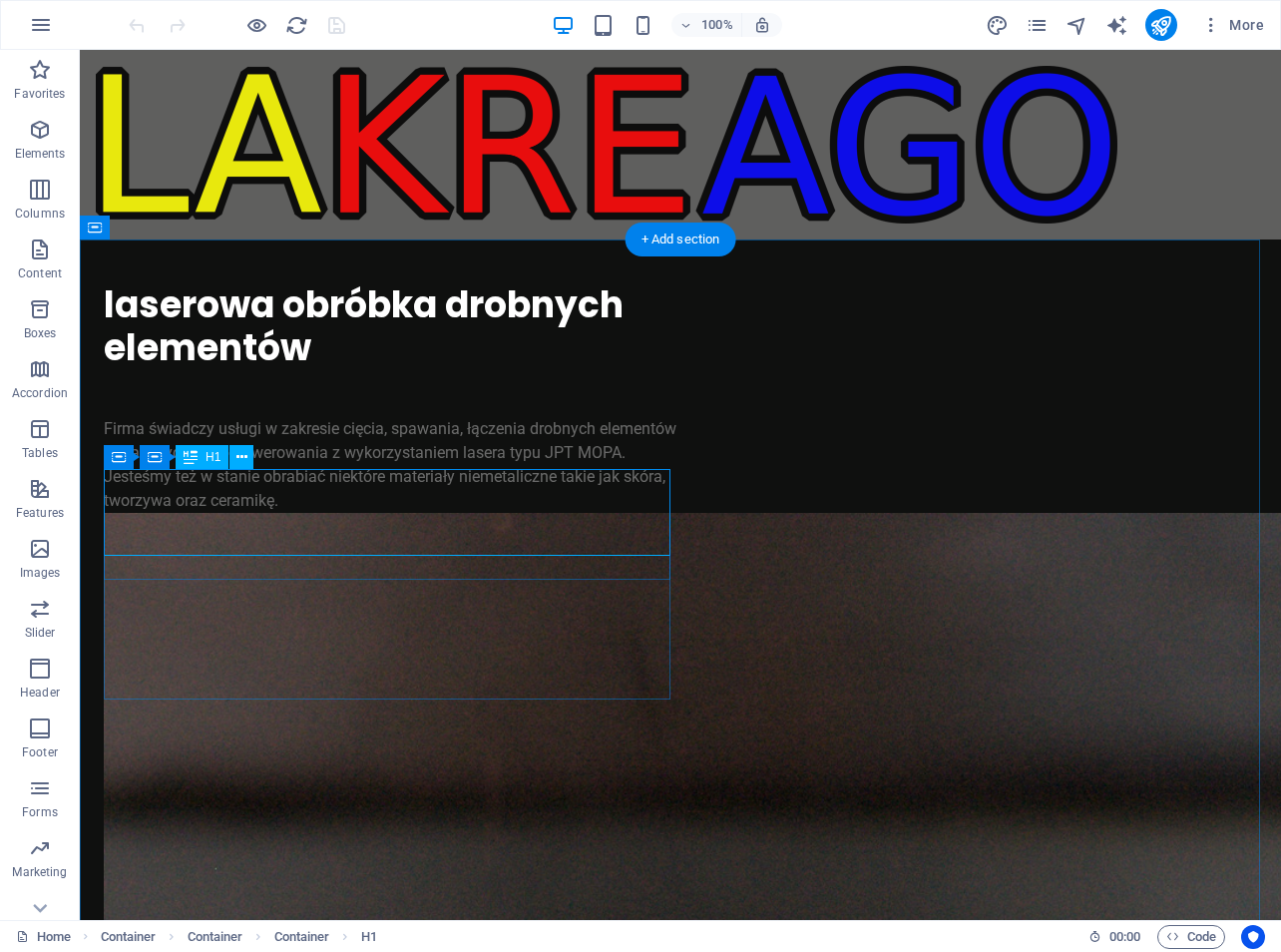 scroll, scrollTop: 0, scrollLeft: 0, axis: both 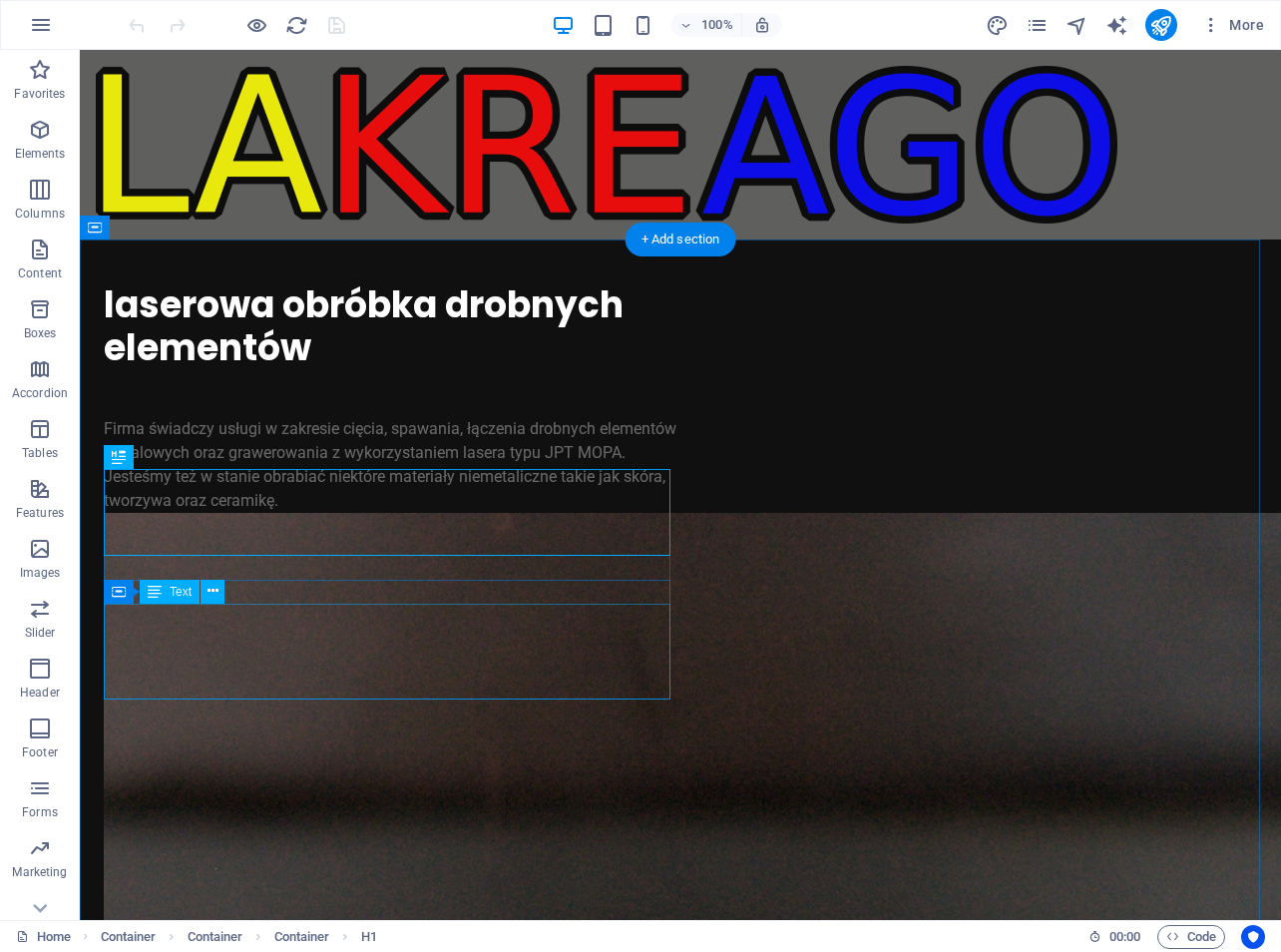 click on "Firma świadczy usługi w zakresie cięcia, spawania, łączenia drobnych elementów metalowych oraz grawerowania z wykorzystaniem lasera typu JPT MOPA. Jesteśmy też w stanie obrabiać niektóre materiały niemetaliczne takie jak skóra, tworzywa oraz ceramikę." at bounding box center (392, 465) 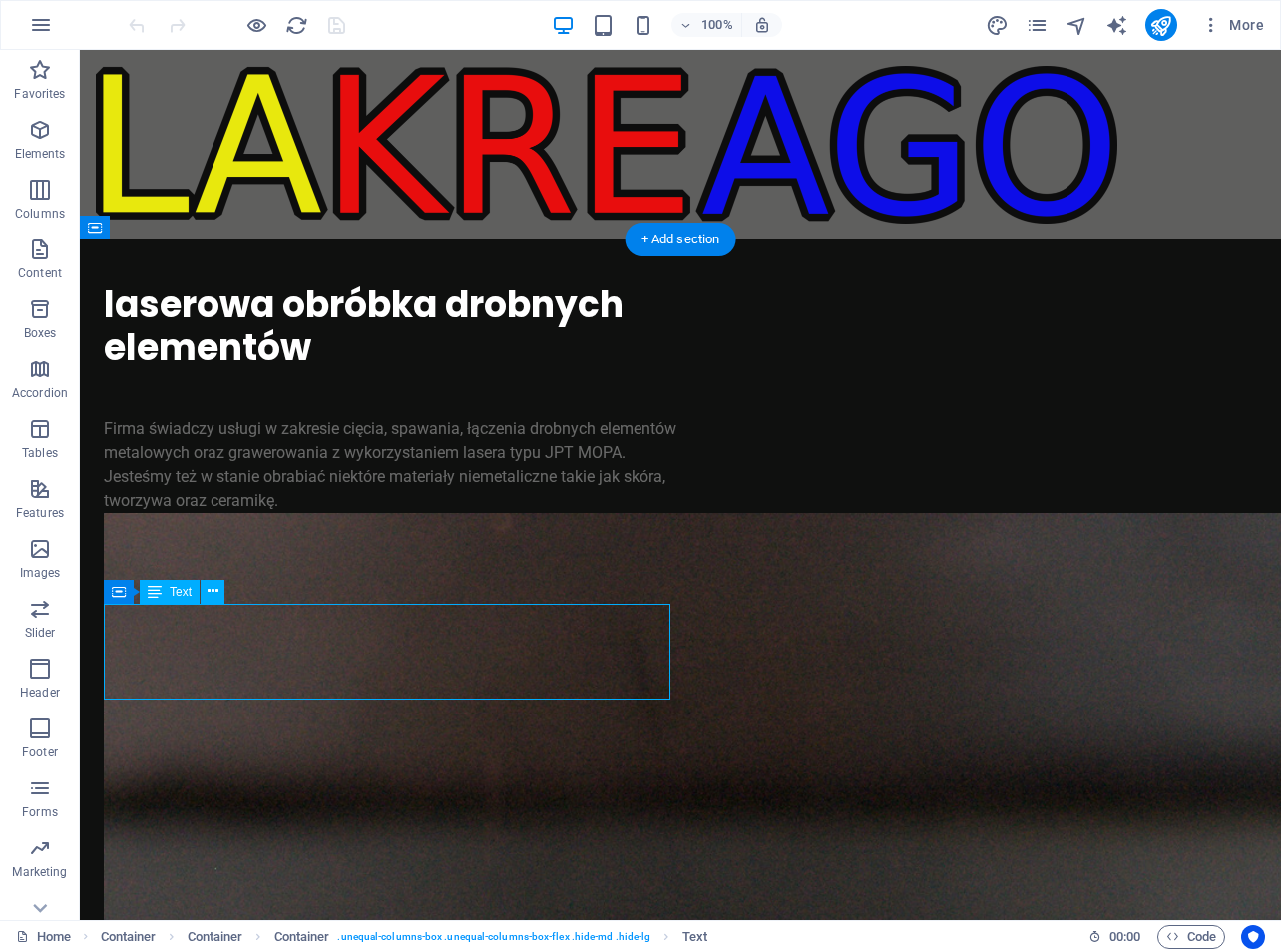 drag, startPoint x: 372, startPoint y: 692, endPoint x: 303, endPoint y: 670, distance: 72.42237 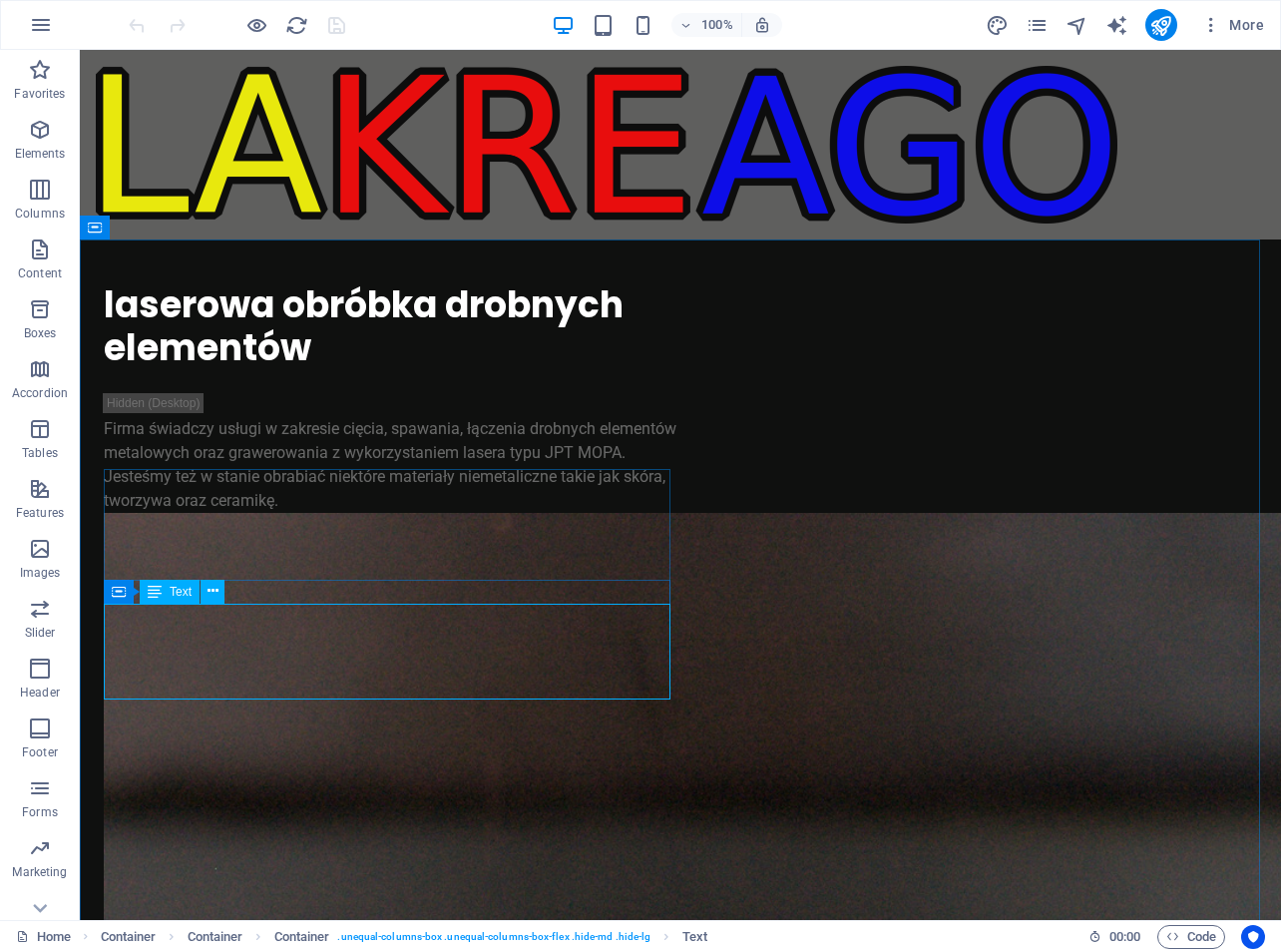 click on "Text" at bounding box center [181, 592] 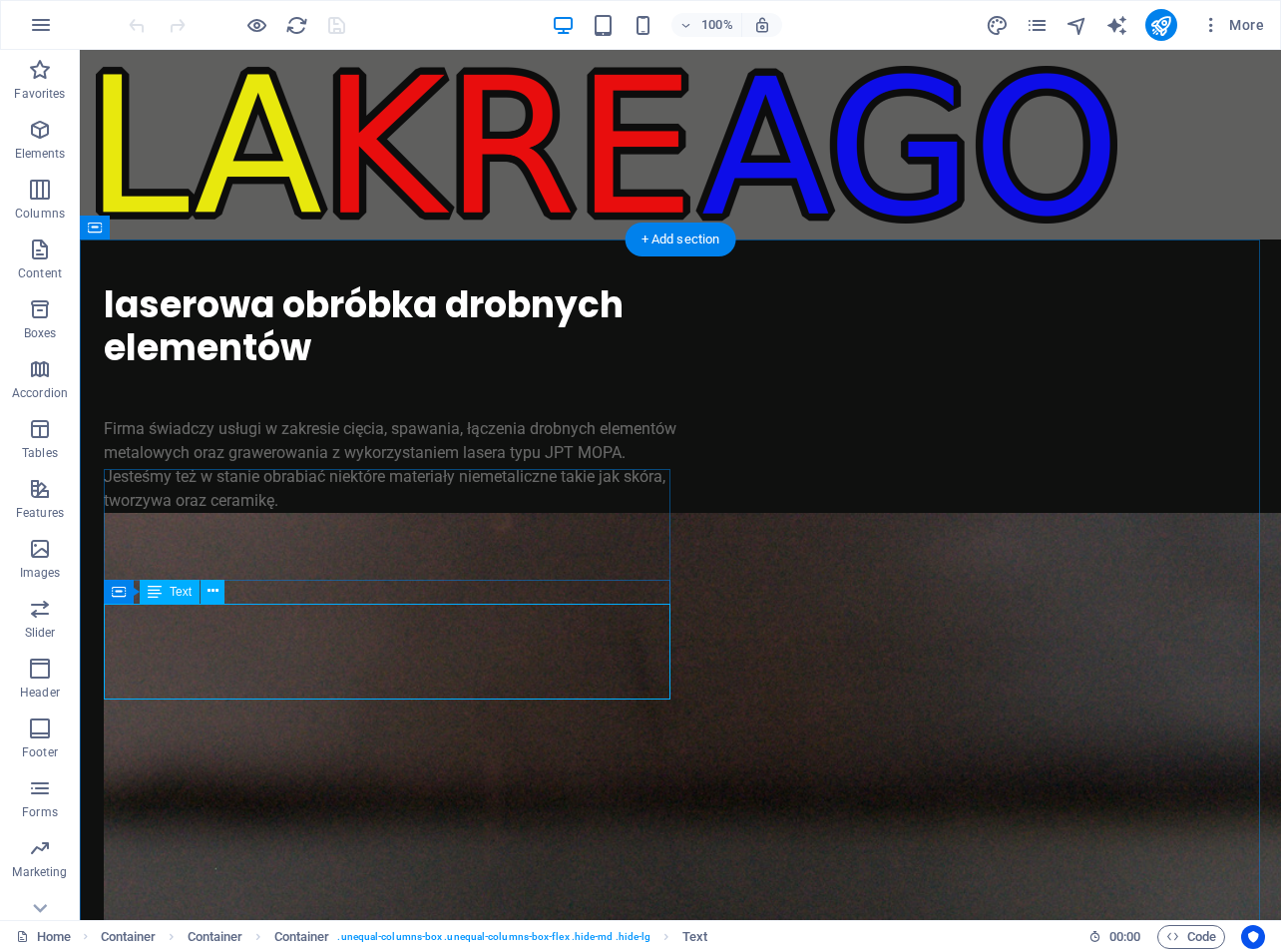 click on "Firma świadczy usługi w zakresie cięcia, spawania, łączenia drobnych elementów metalowych oraz grawerowania z wykorzystaniem lasera typu JPT MOPA. Jesteśmy też w stanie obrabiać niektóre materiały niemetaliczne takie jak skóra, tworzywa oraz ceramikę." at bounding box center [392, 465] 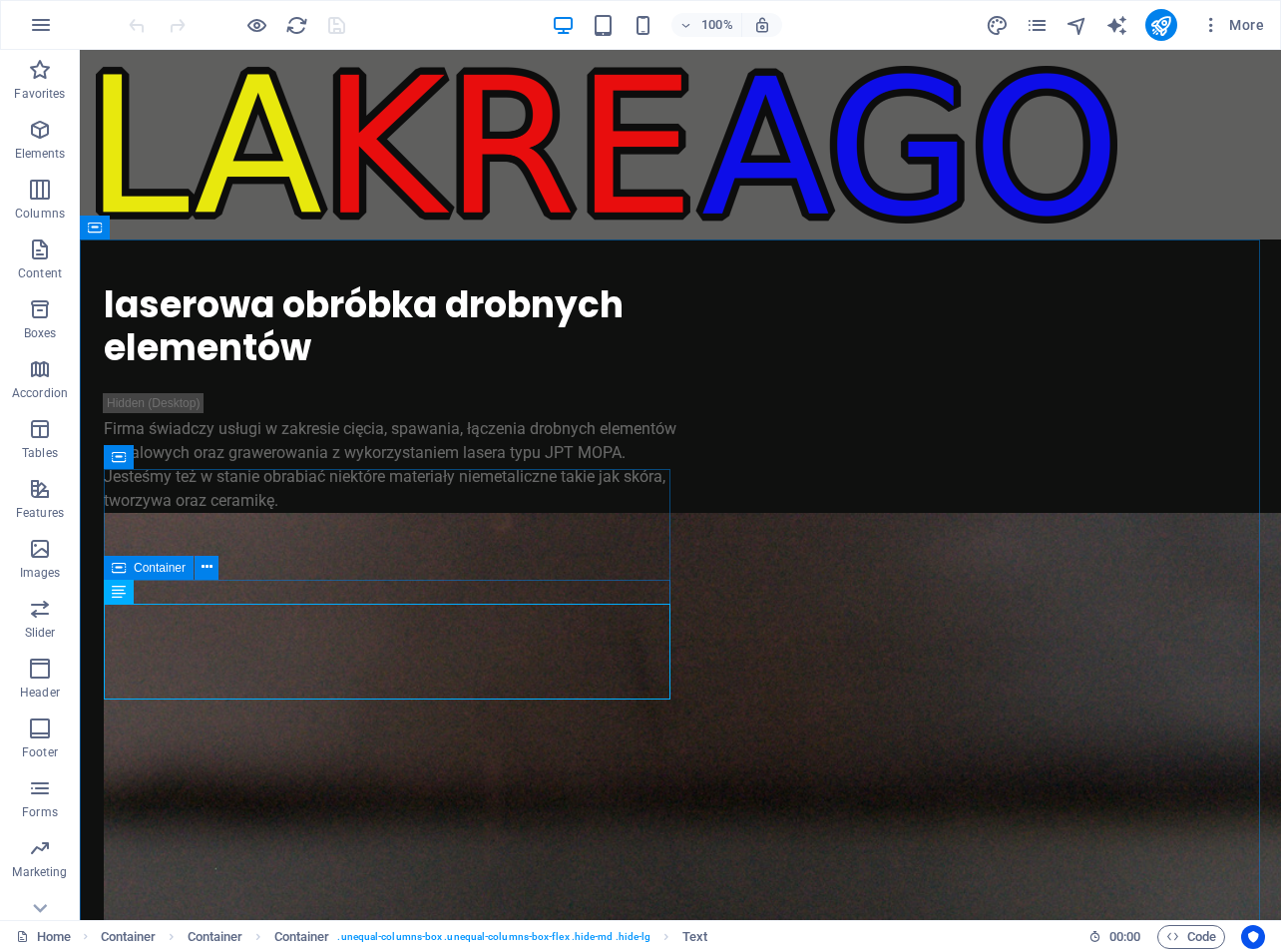click at bounding box center (119, 592) 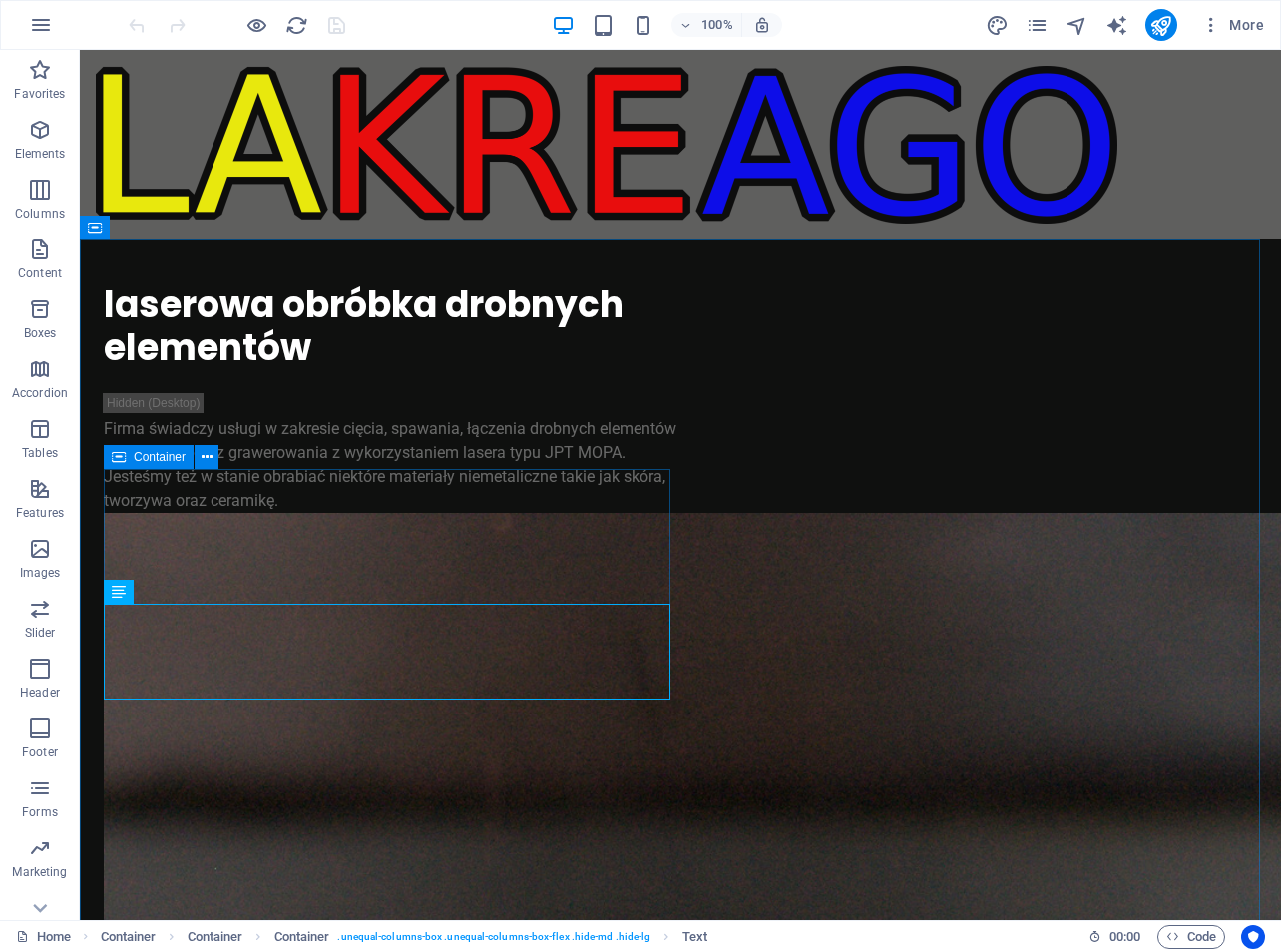 click at bounding box center (119, 457) 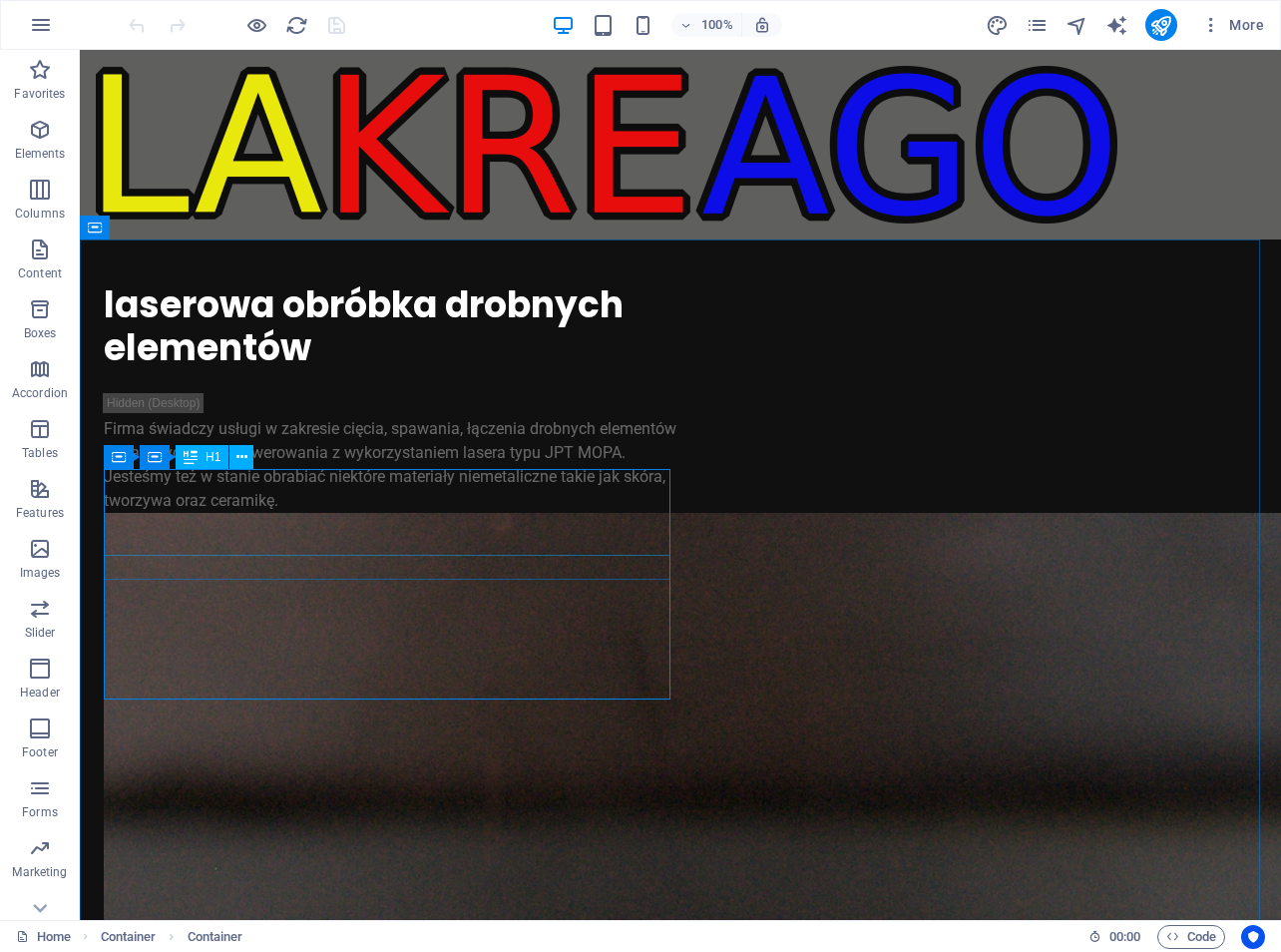 click at bounding box center (191, 457) 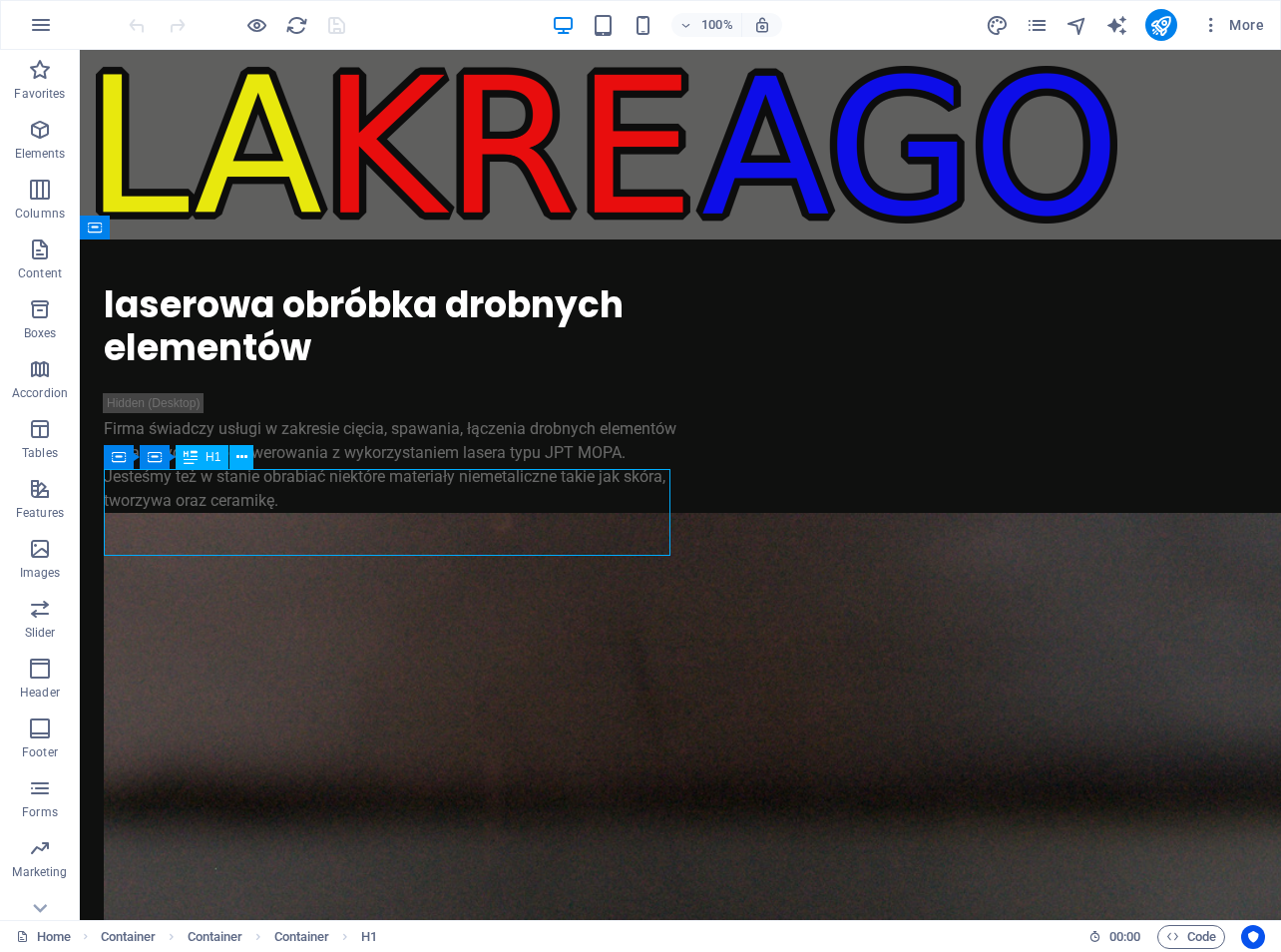 click on "H1" at bounding box center [213, 457] 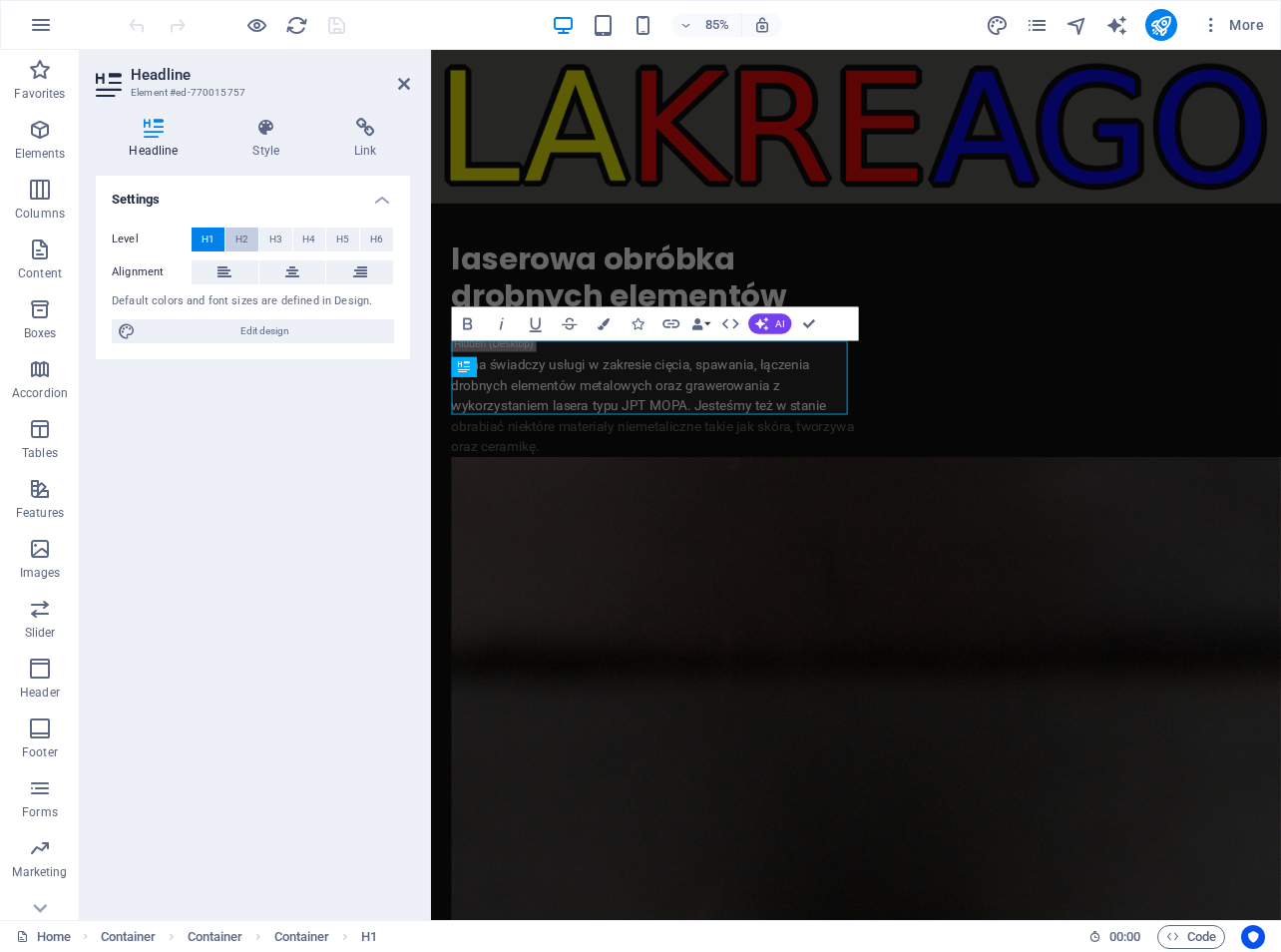click on "H2" at bounding box center [241, 239] 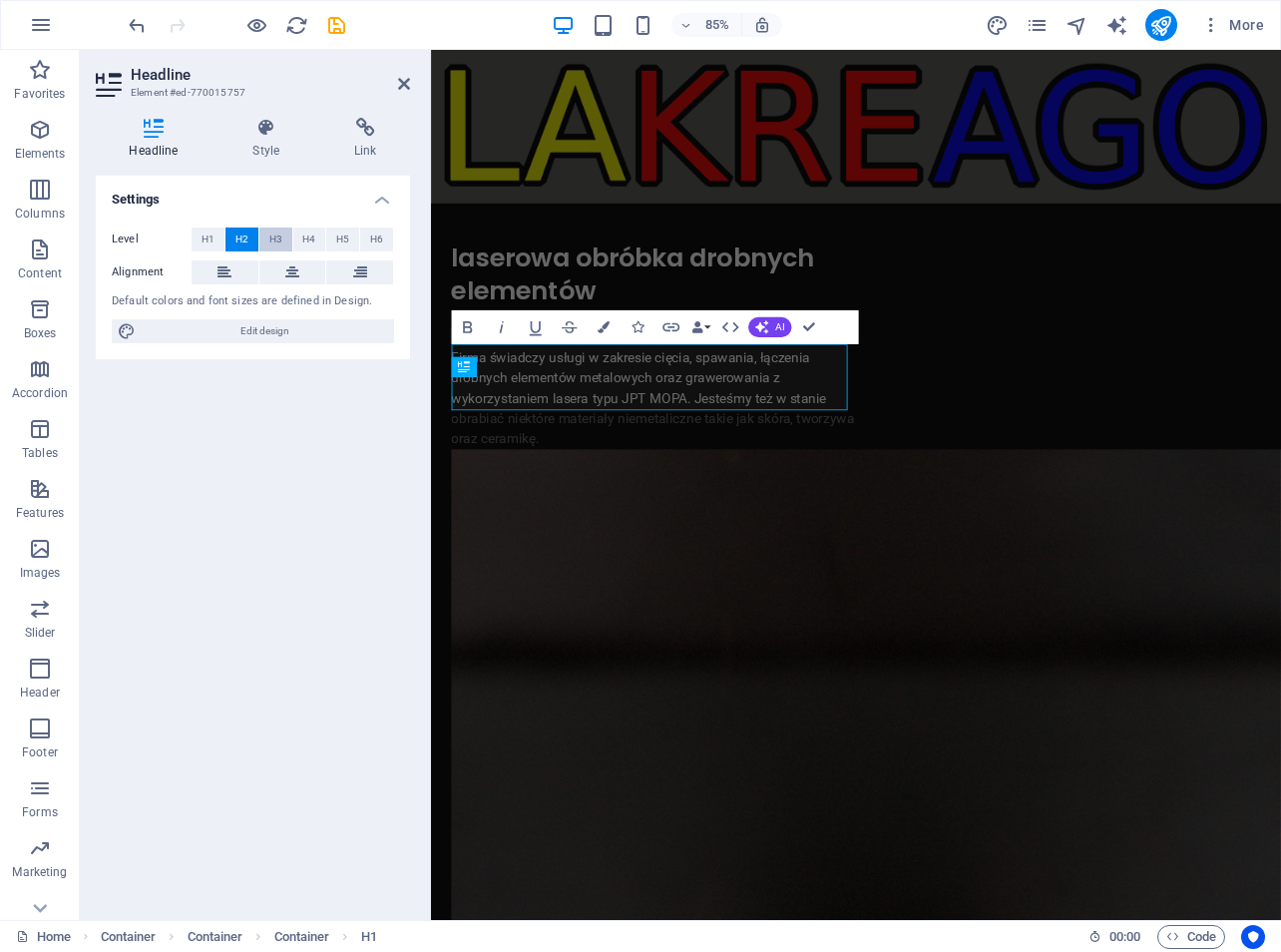 click on "H3" at bounding box center (275, 239) 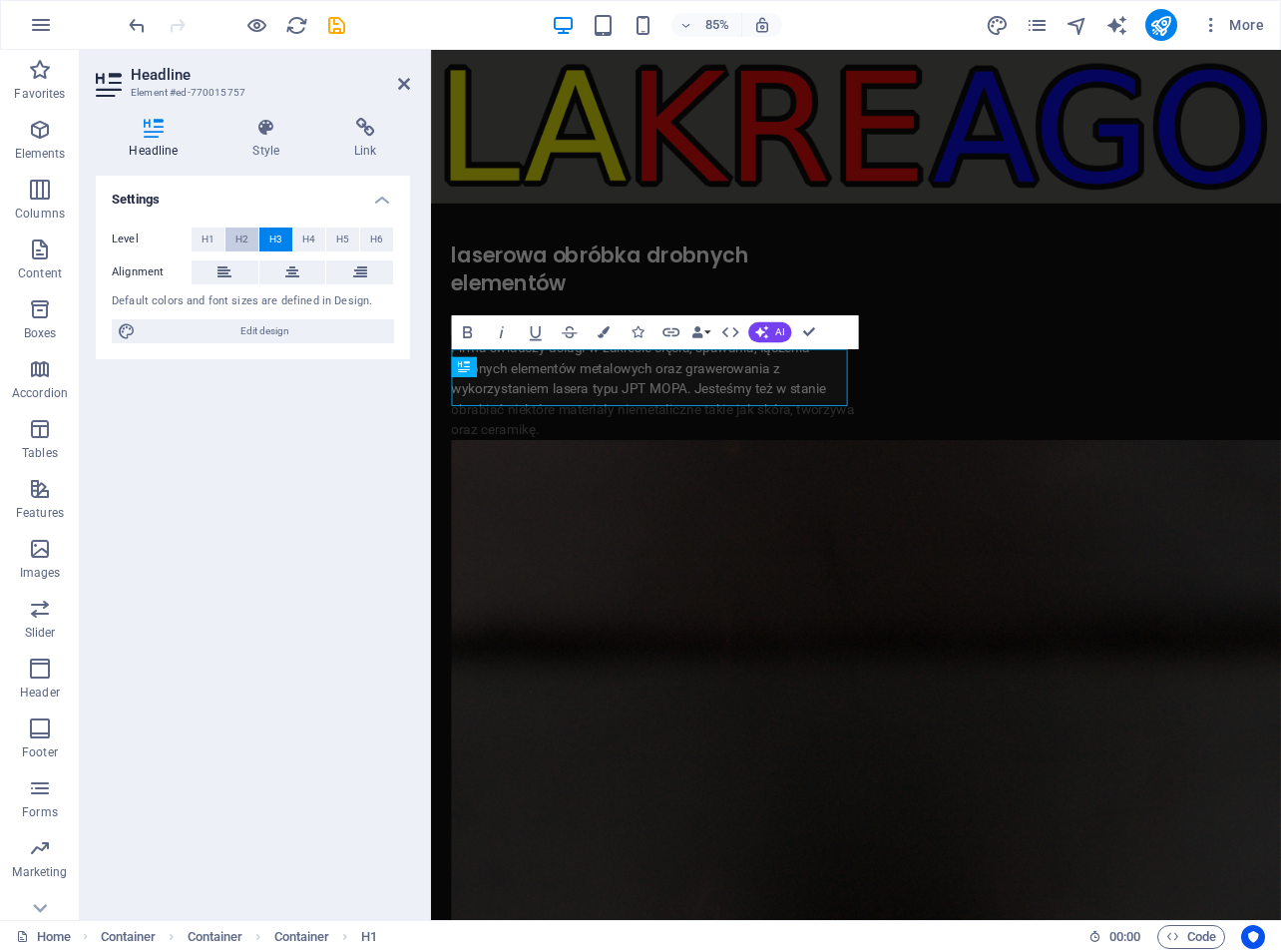 click on "H2" at bounding box center (241, 239) 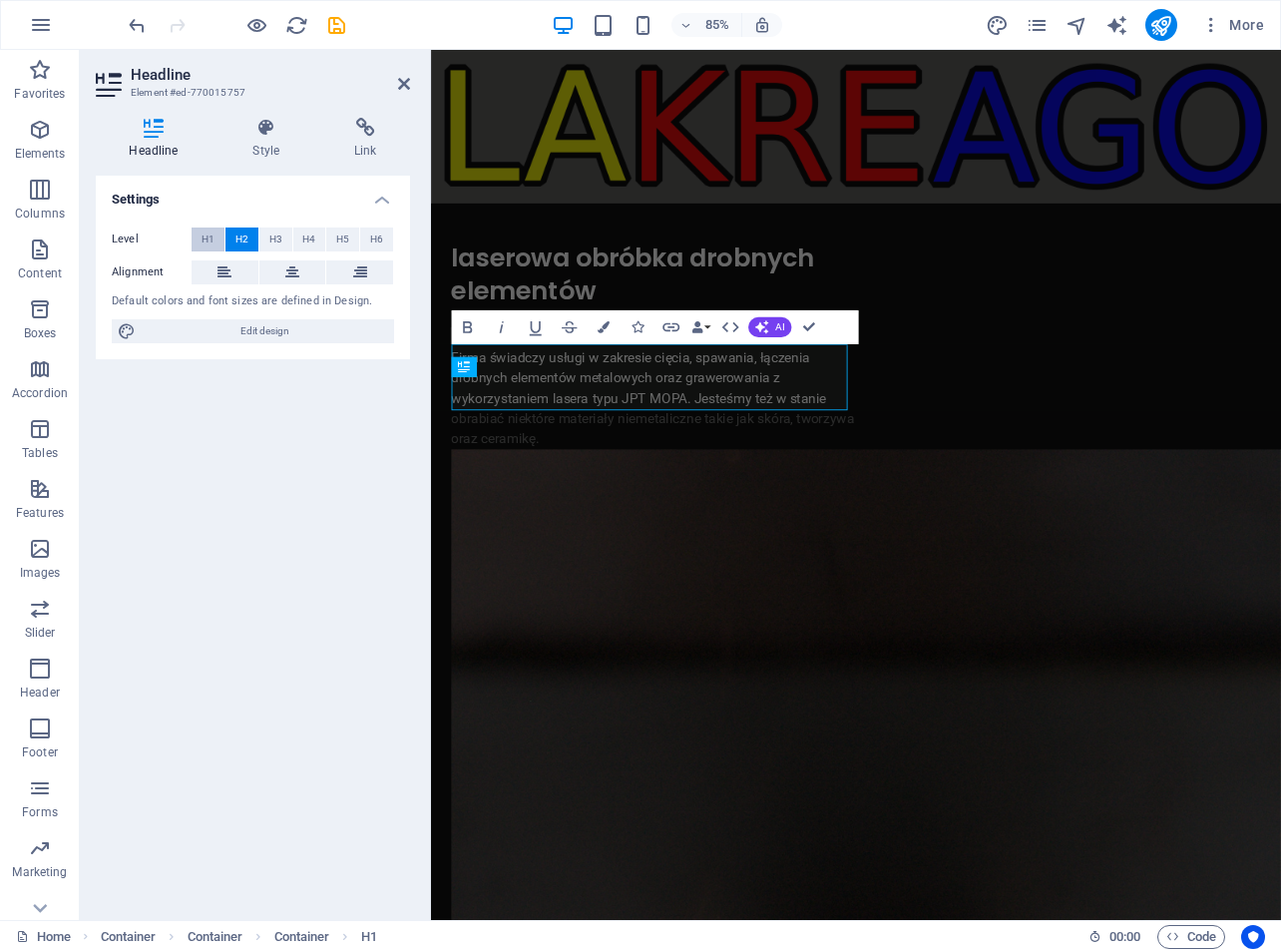 click on "H1" at bounding box center (208, 239) 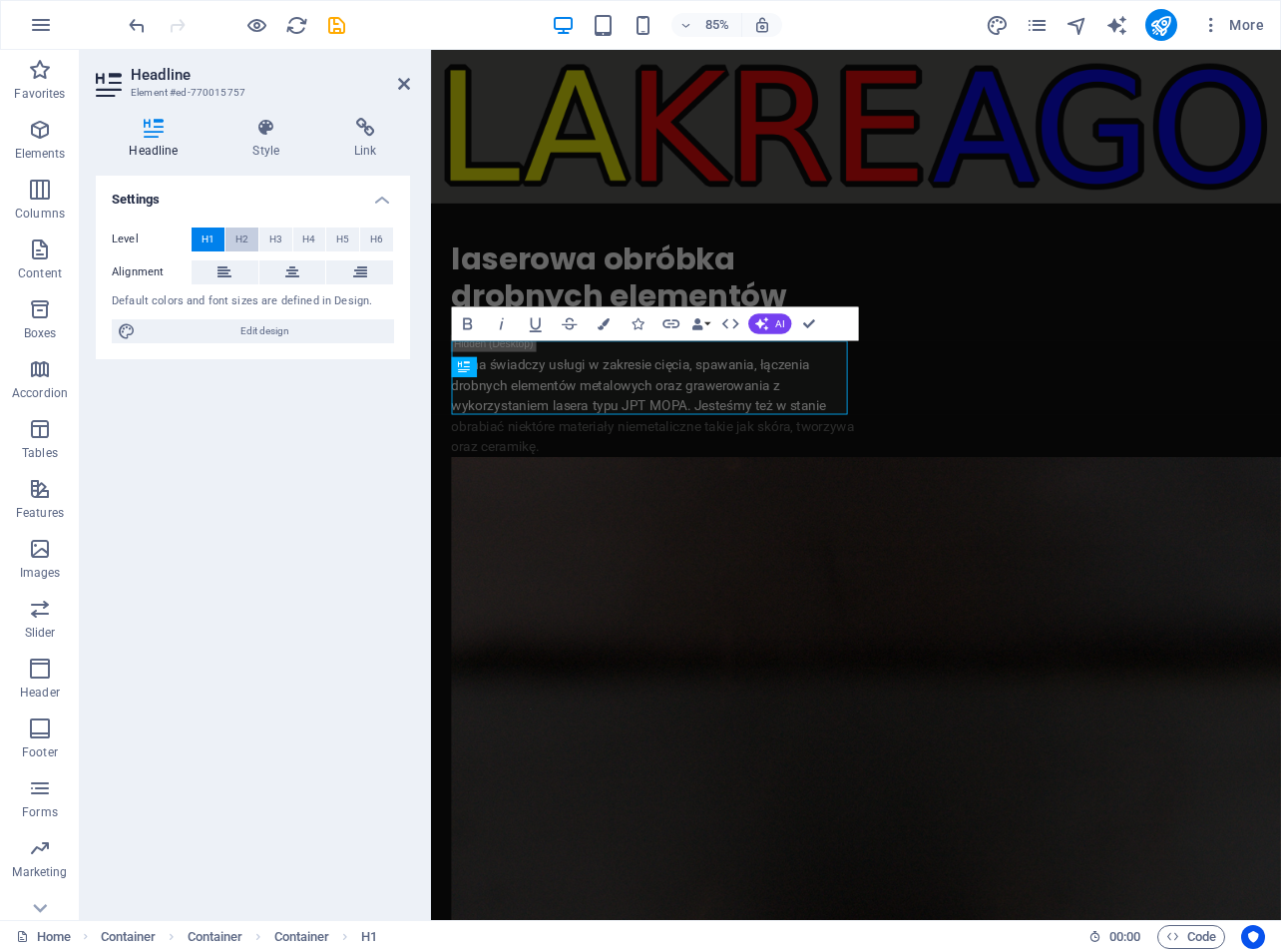 click on "H2" at bounding box center (241, 239) 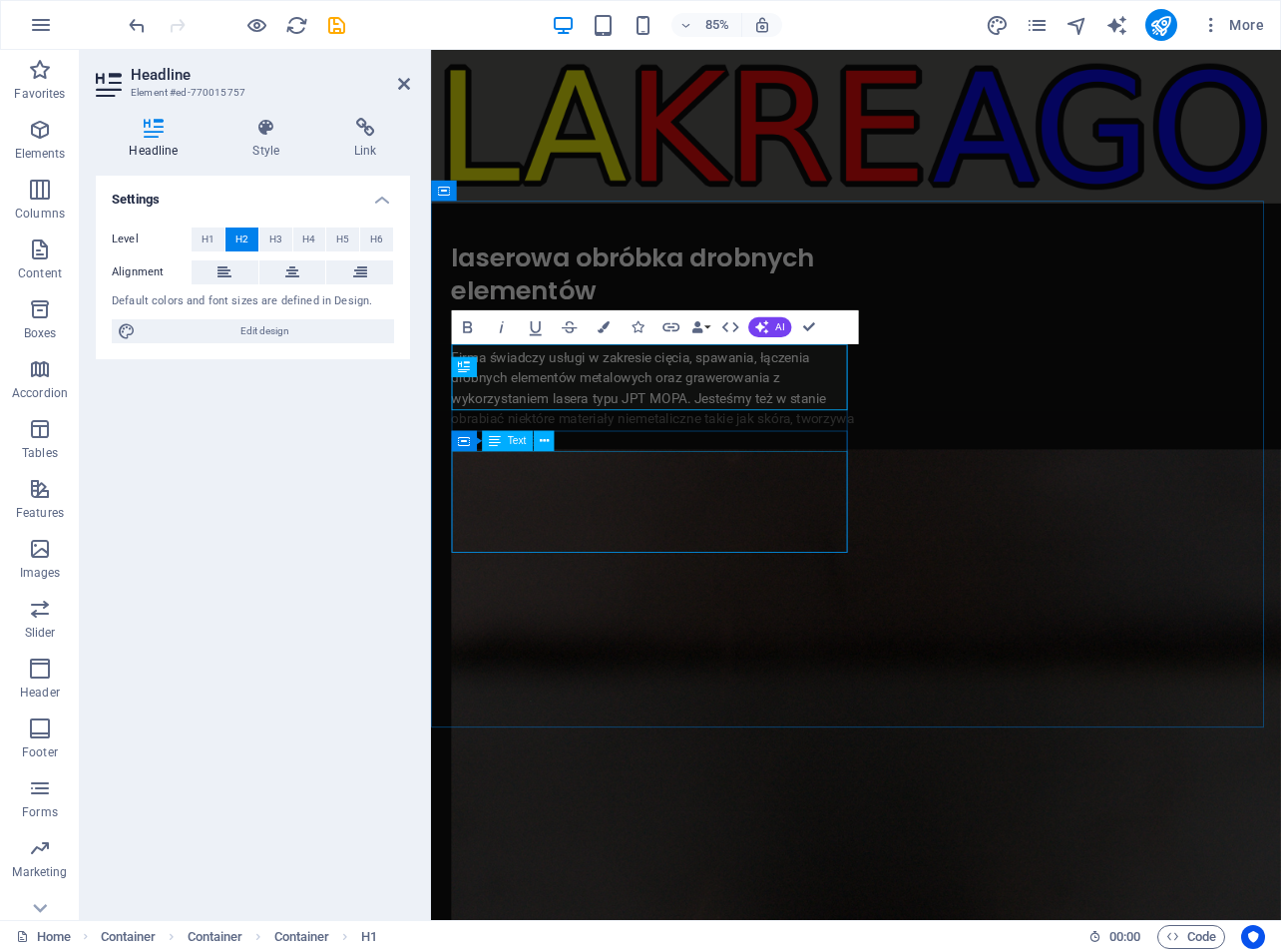 click on "Firma świadczy usługi w zakresie cięcia, spawania, łączenia drobnych elementów metalowych oraz grawerowania z wykorzystaniem lasera typu JPT MOPA. Jesteśmy też w stanie obrabiać niektóre materiały niemetaliczne takie jak skóra, tworzywa oraz ceramikę." at bounding box center (692, 460) 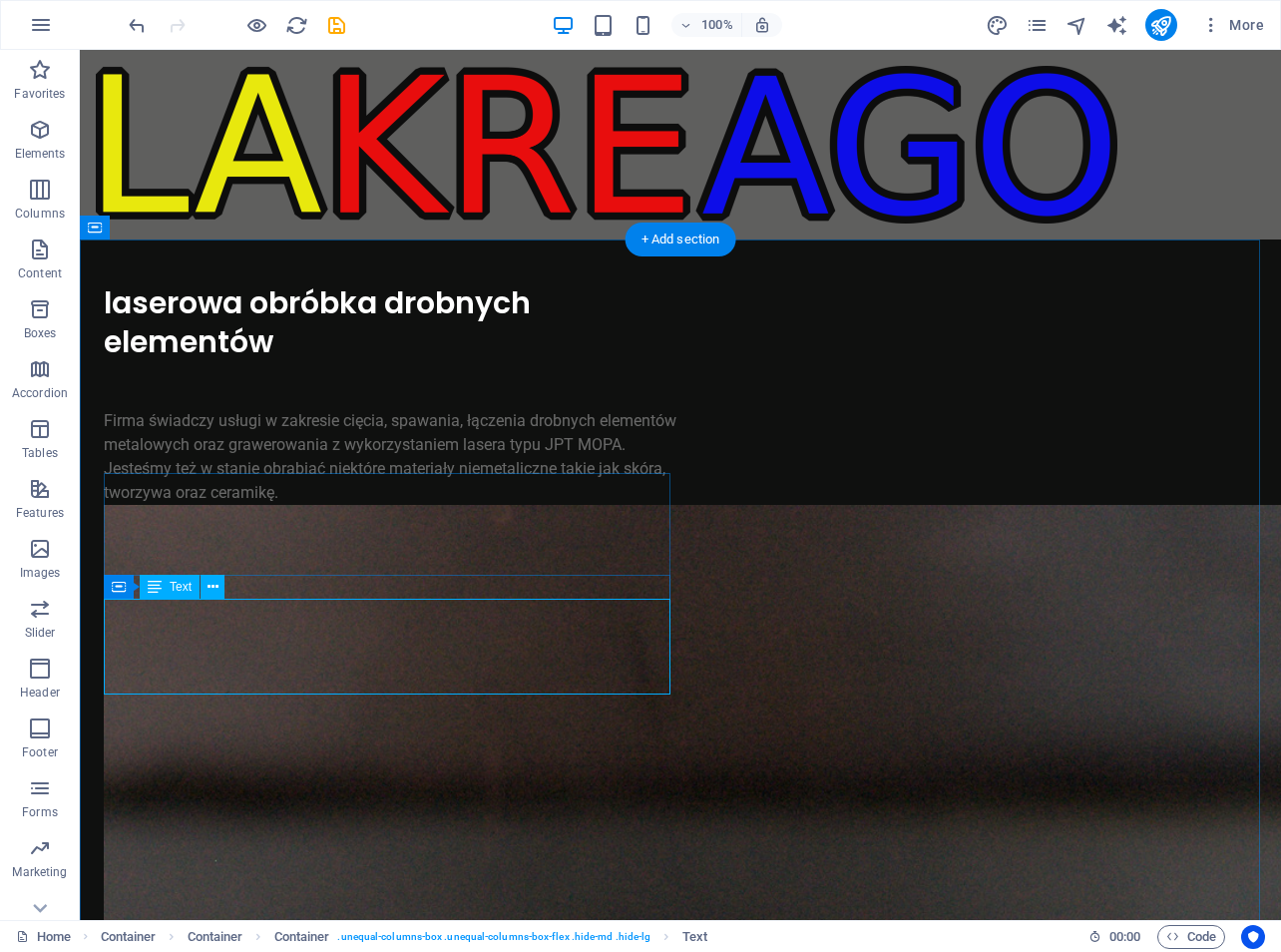 click on "Firma świadczy usługi w zakresie cięcia, spawania, łączenia drobnych elementów metalowych oraz grawerowania z wykorzystaniem lasera typu JPT MOPA. Jesteśmy też w stanie obrabiać niektóre materiały niemetaliczne takie jak skóra, tworzywa oraz ceramikę." at bounding box center (392, 457) 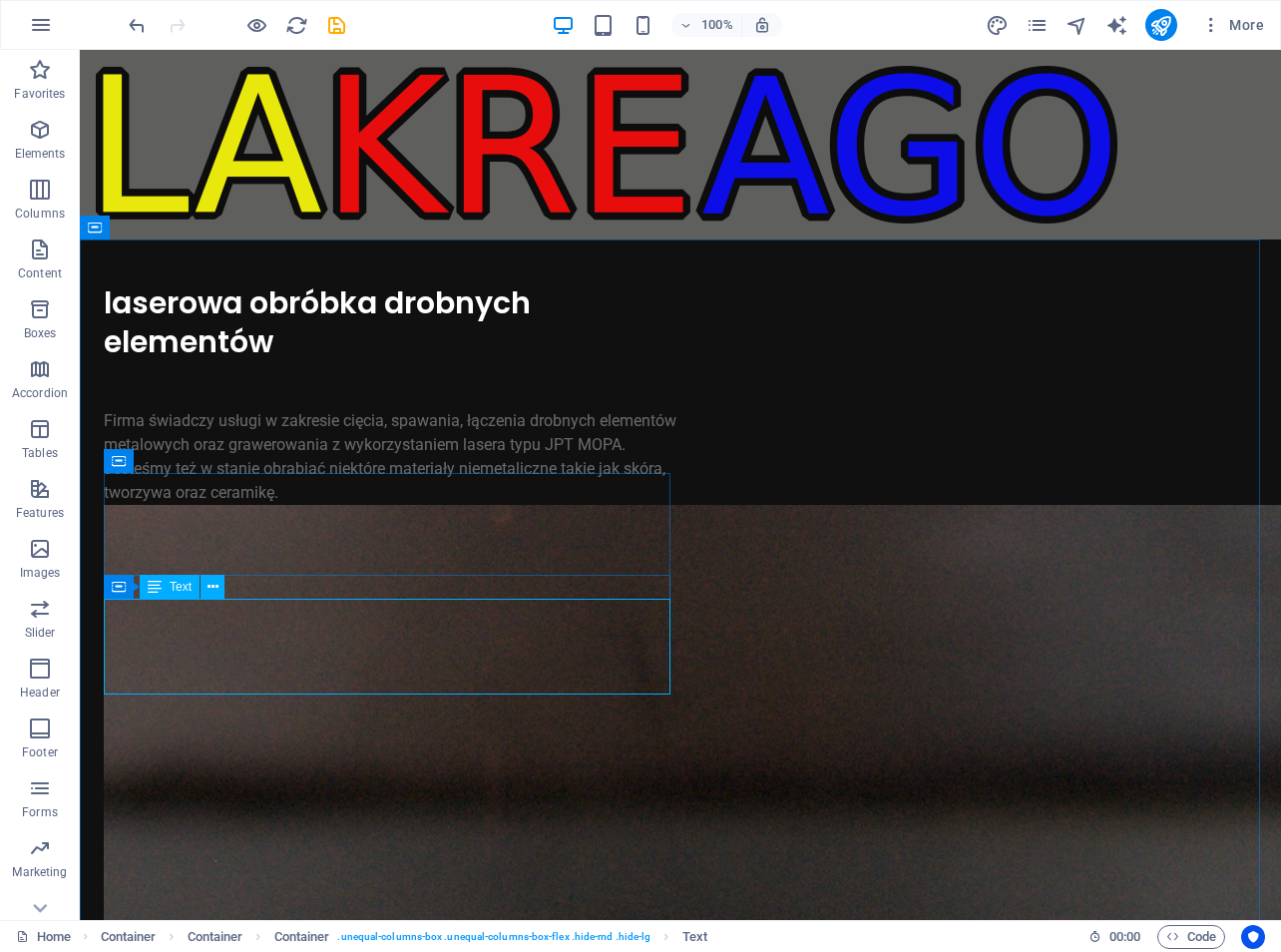 click at bounding box center (119, 587) 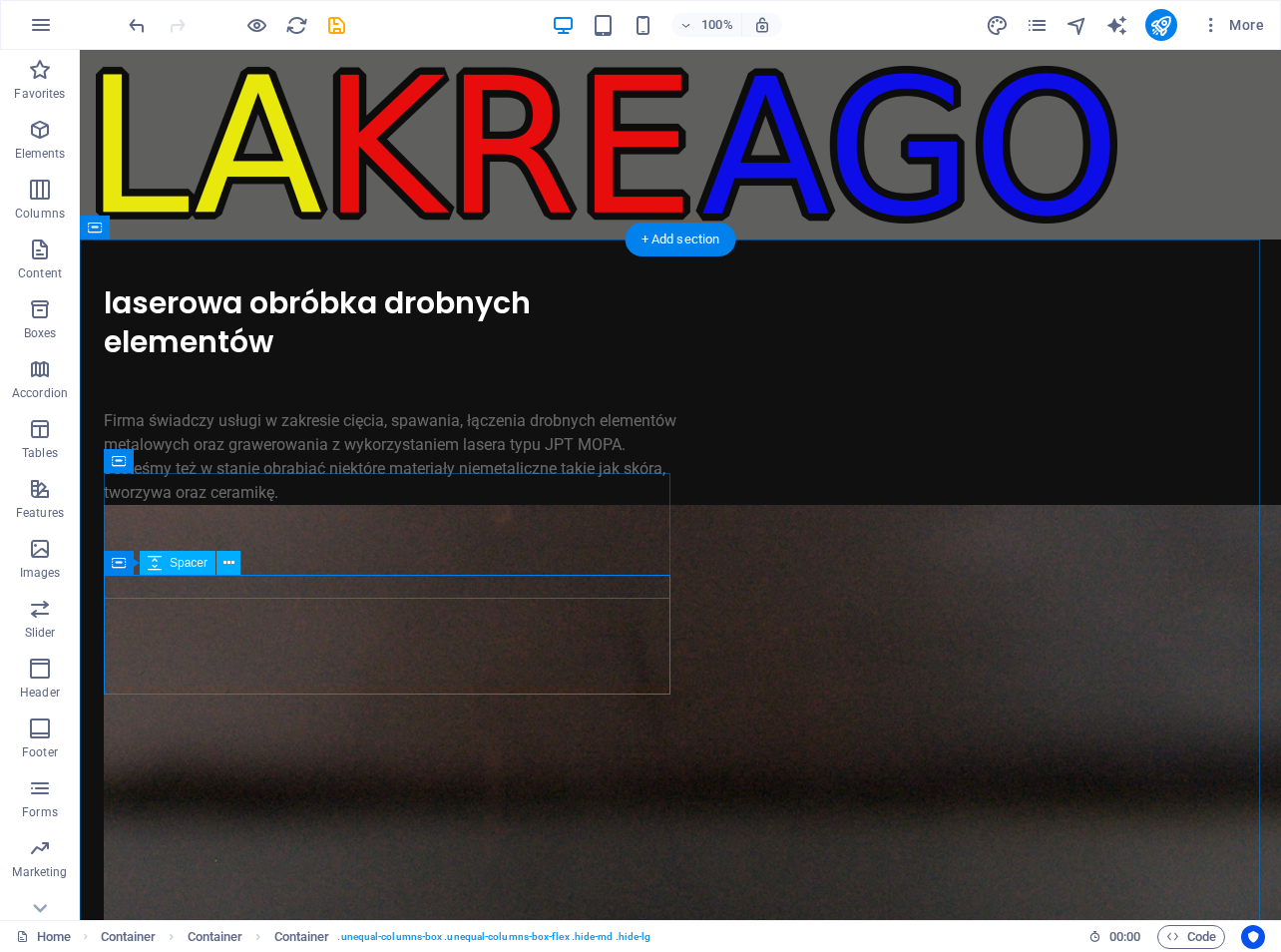 click at bounding box center (392, 397) 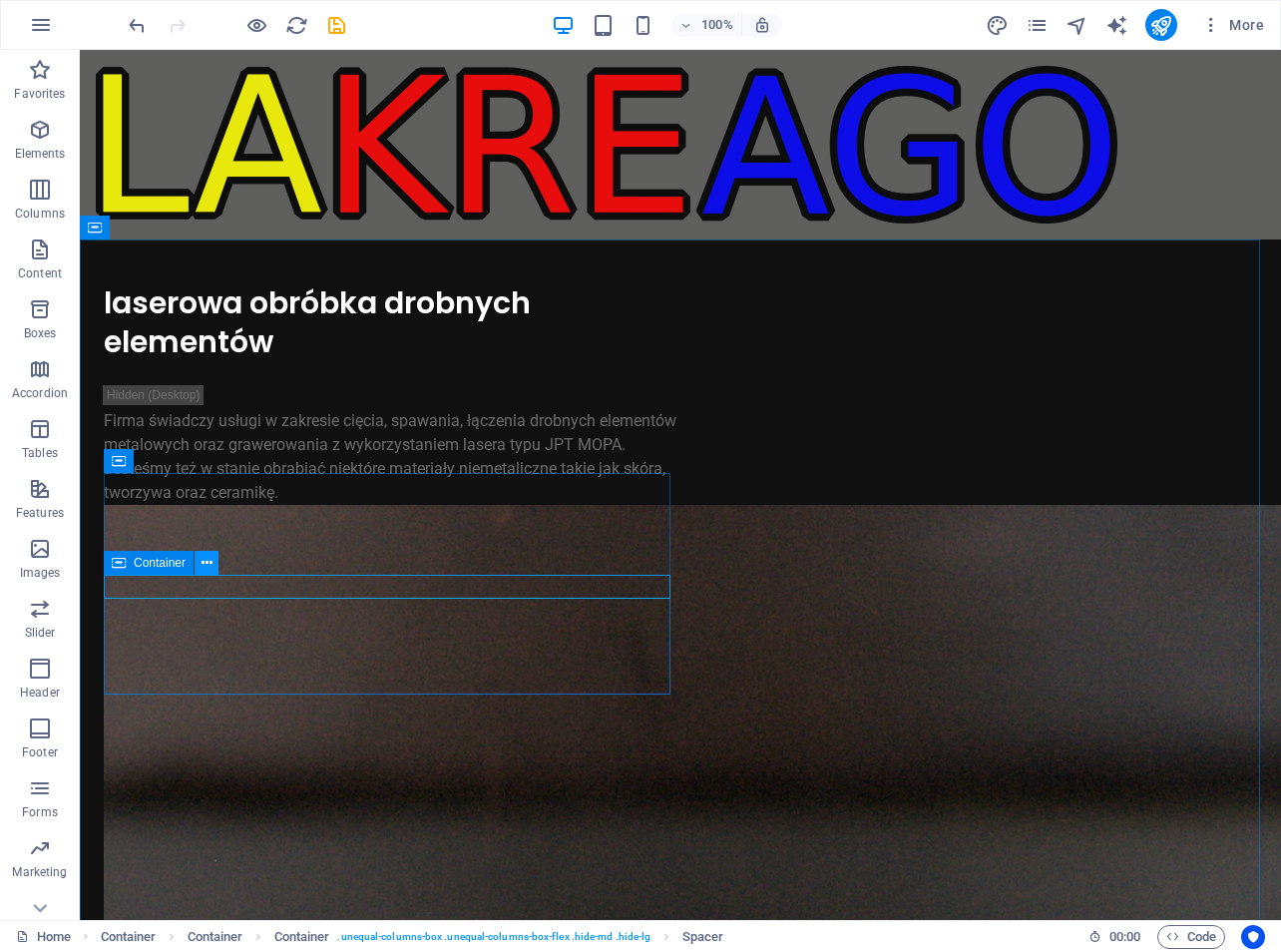 click at bounding box center [207, 563] 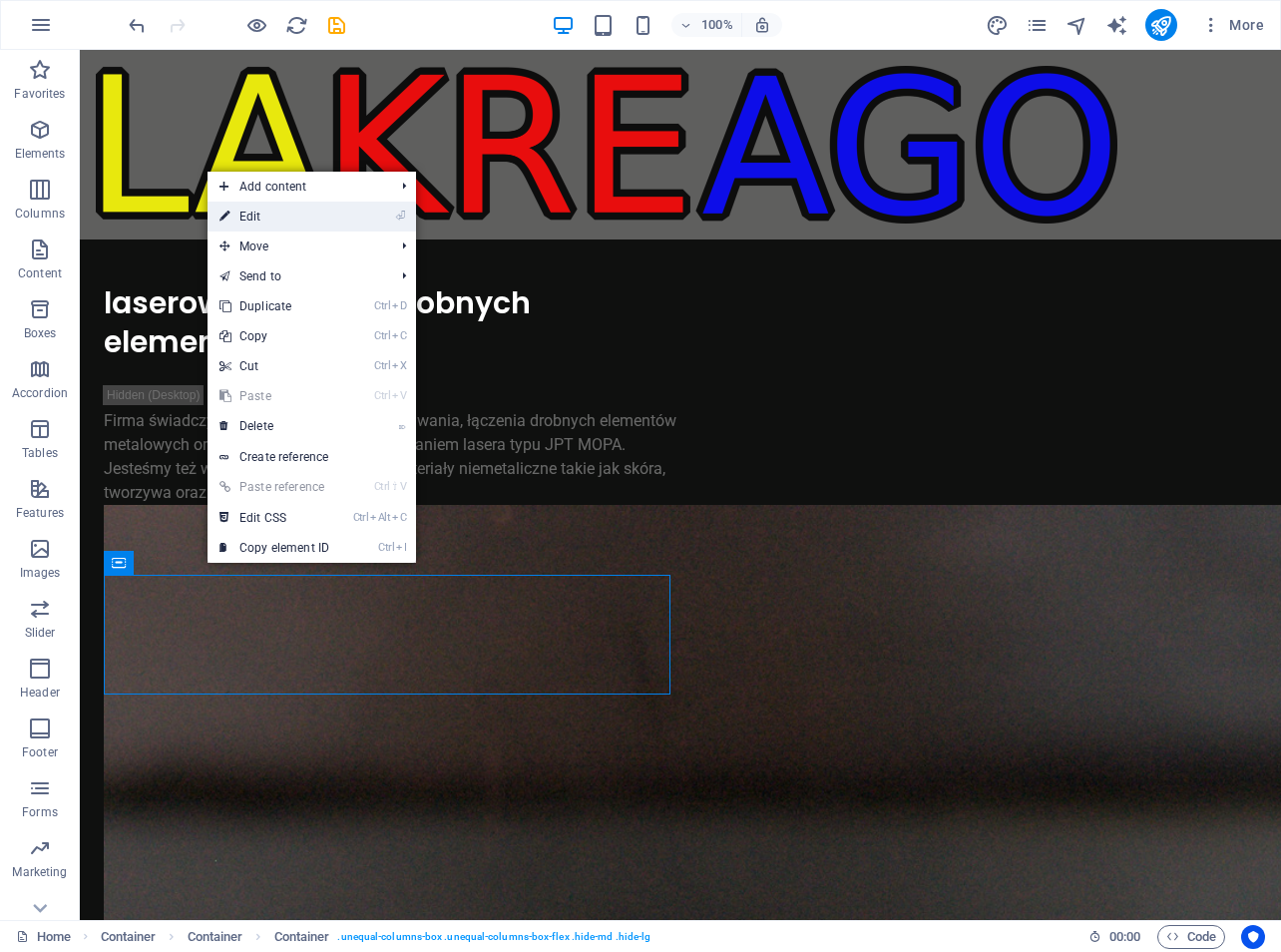click on "⏎  Edit" at bounding box center (274, 217) 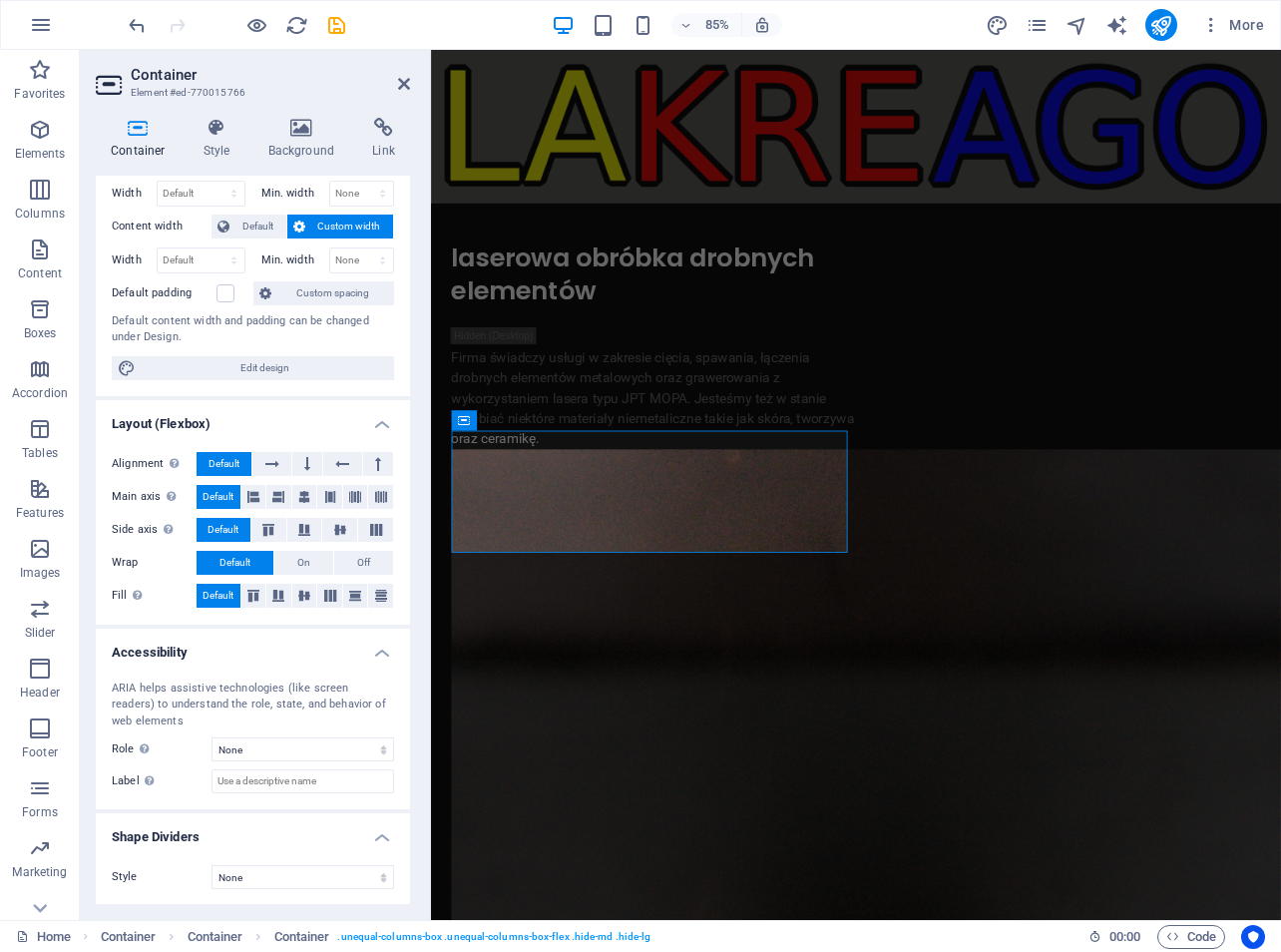 scroll, scrollTop: 0, scrollLeft: 0, axis: both 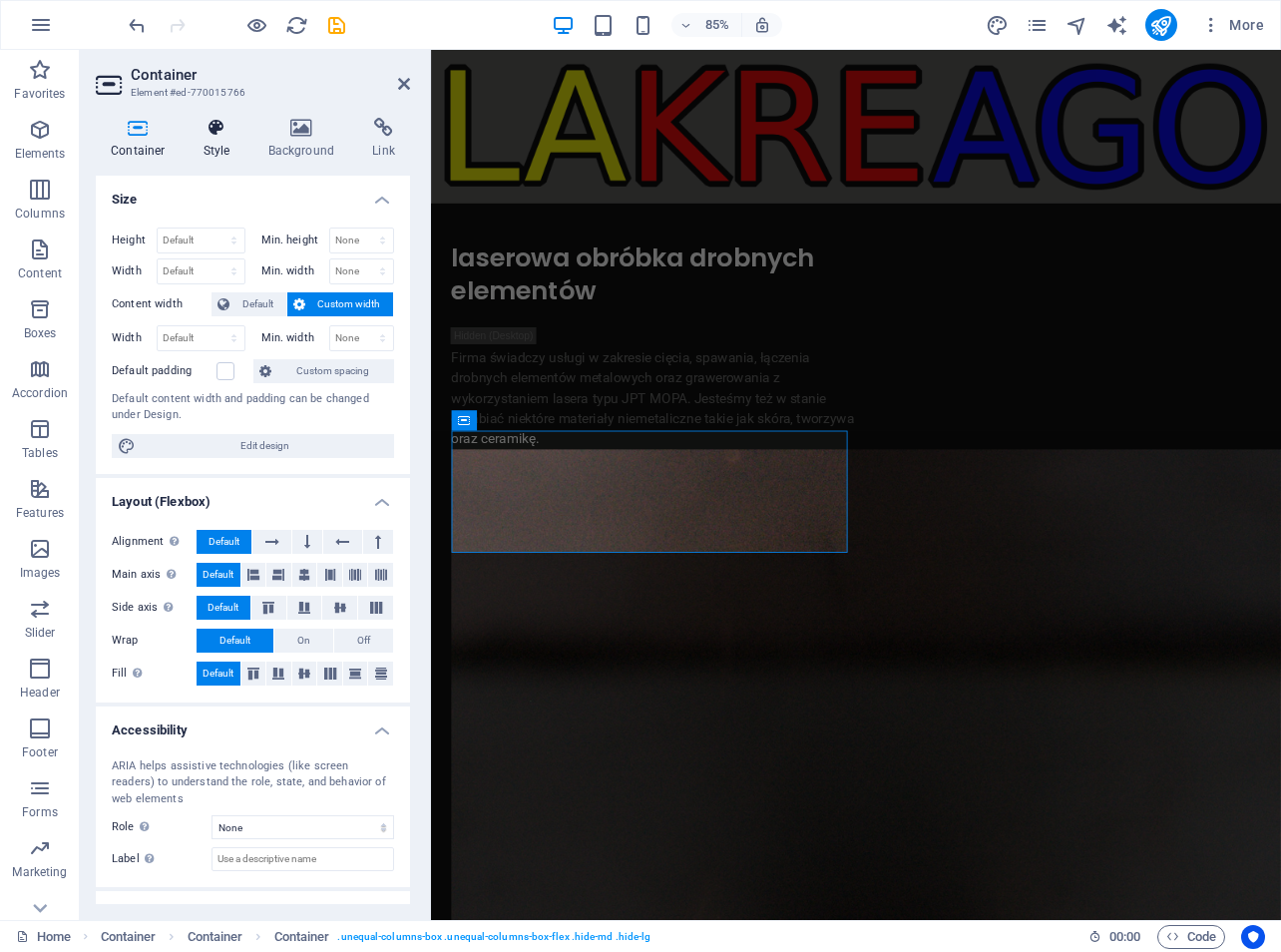 click at bounding box center (216, 128) 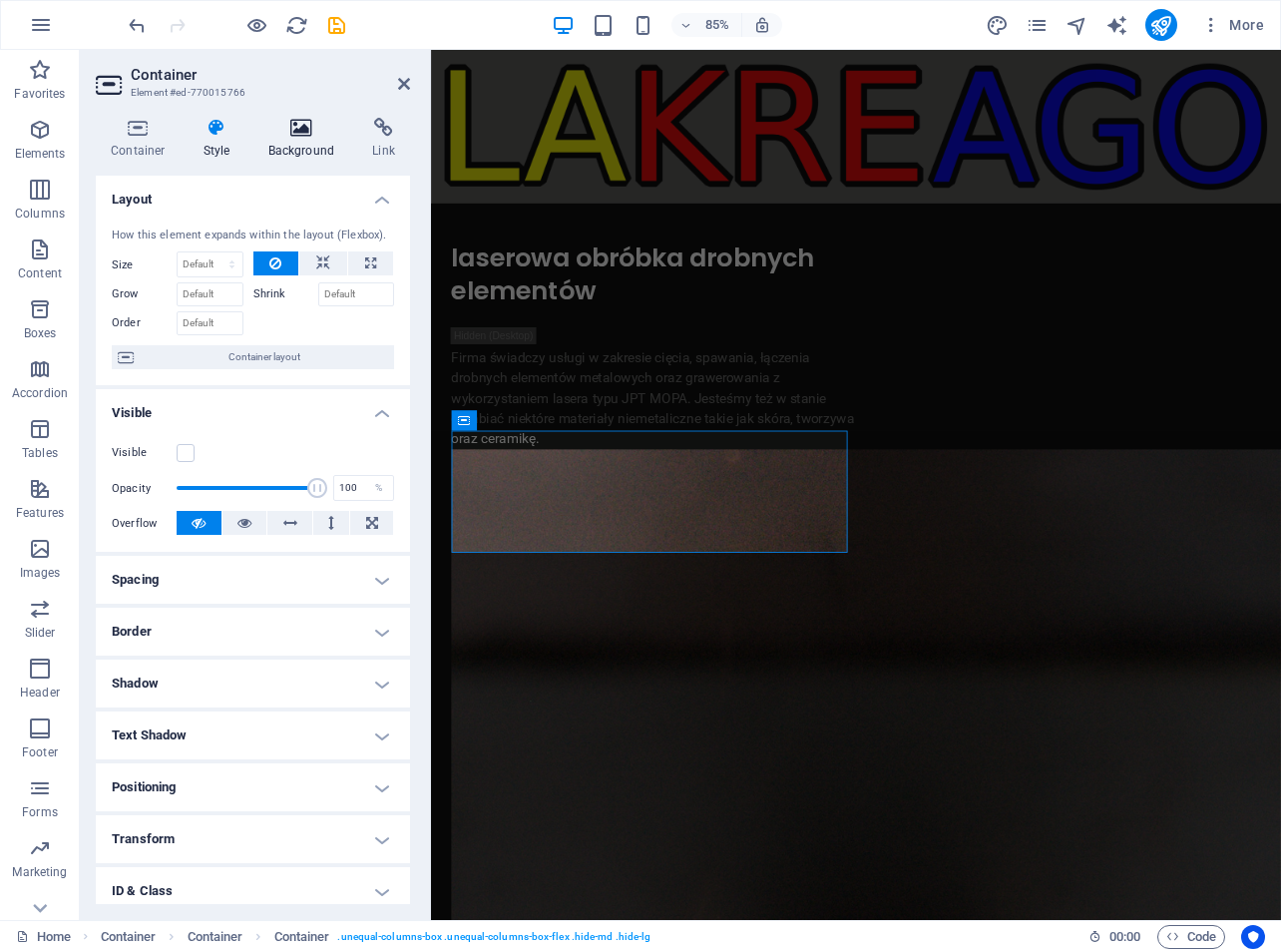 click on "Background" at bounding box center (305, 139) 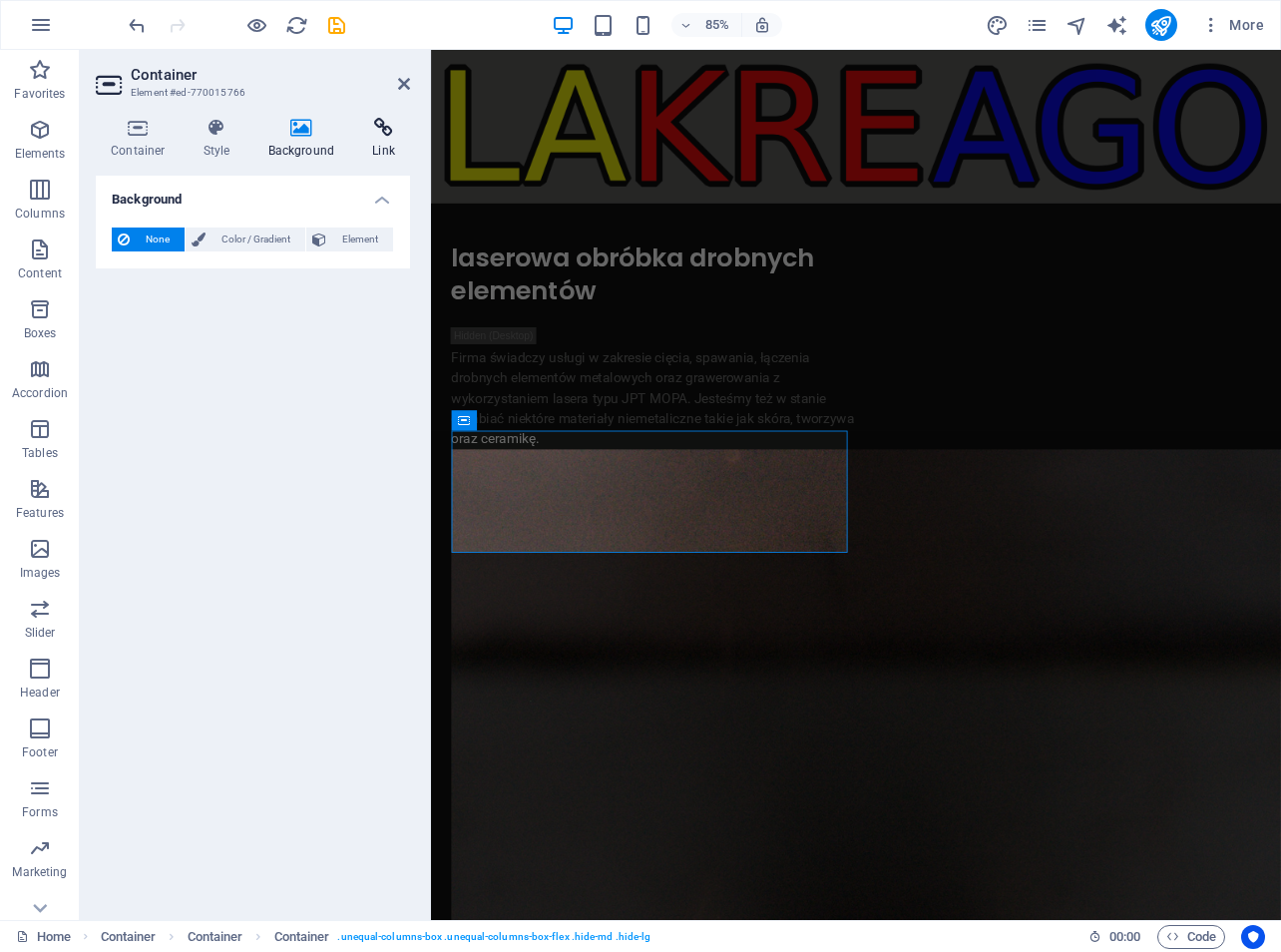 click on "Link" at bounding box center [383, 139] 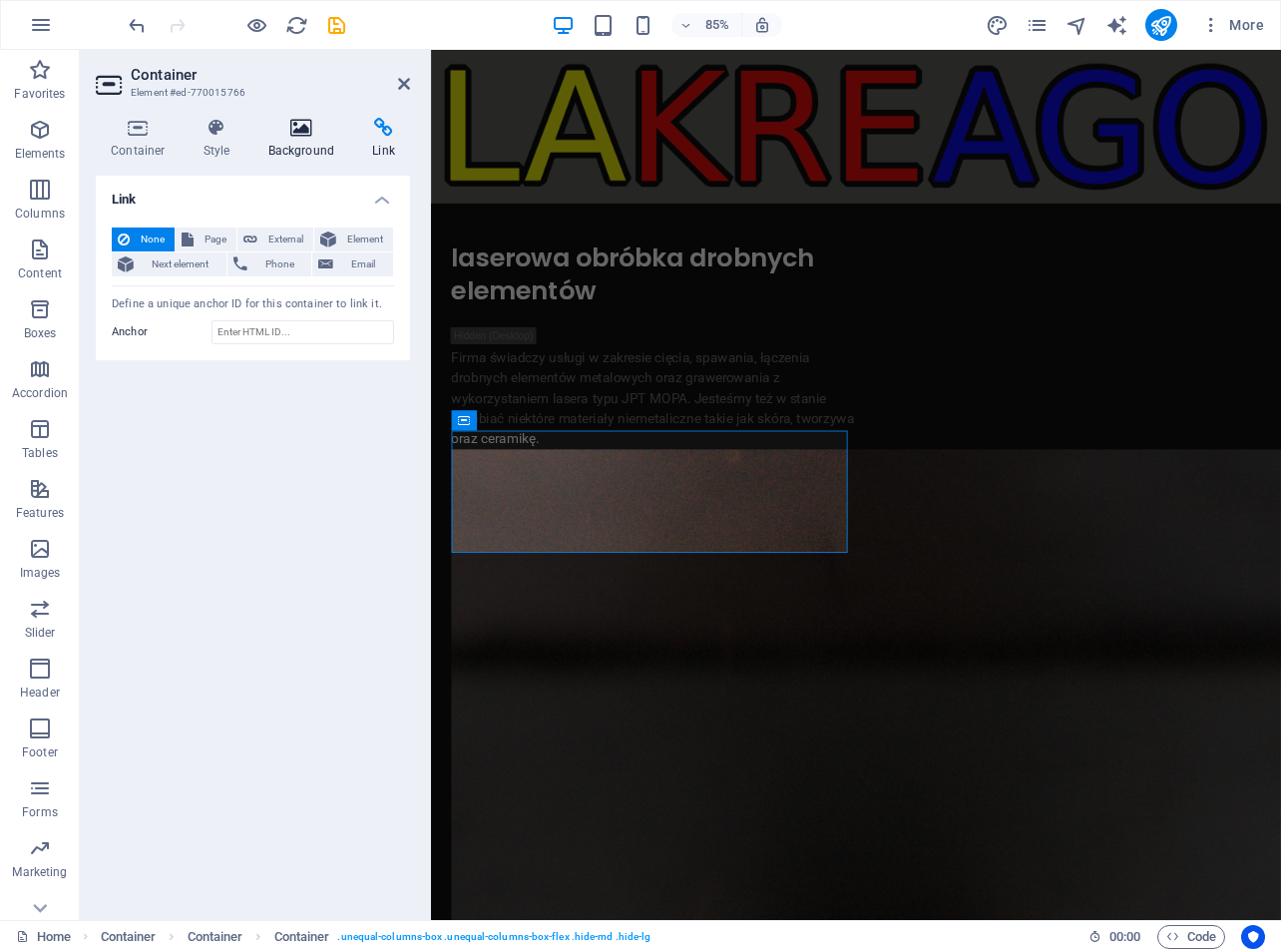 click at bounding box center [301, 128] 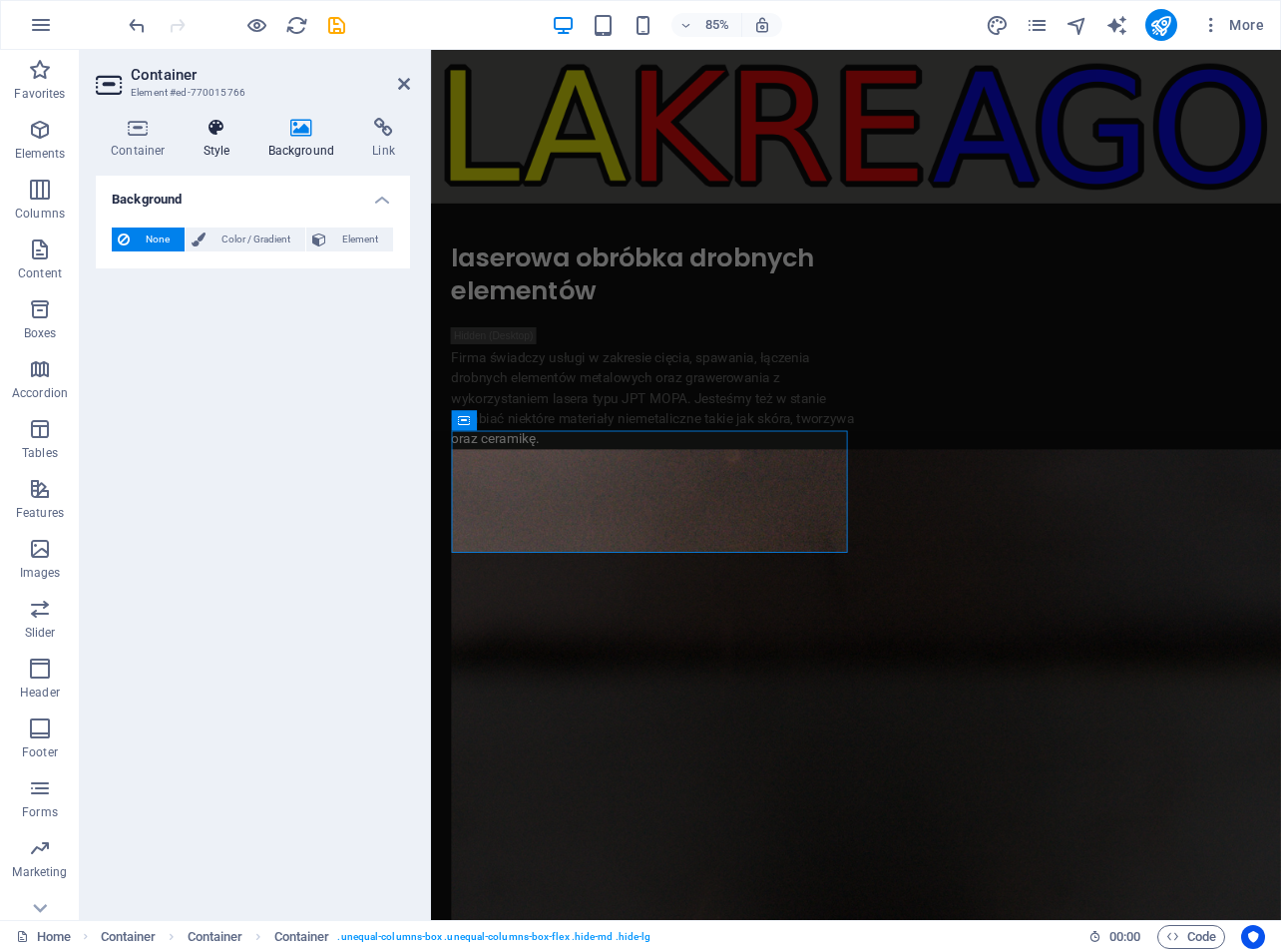 click on "Style" at bounding box center (220, 139) 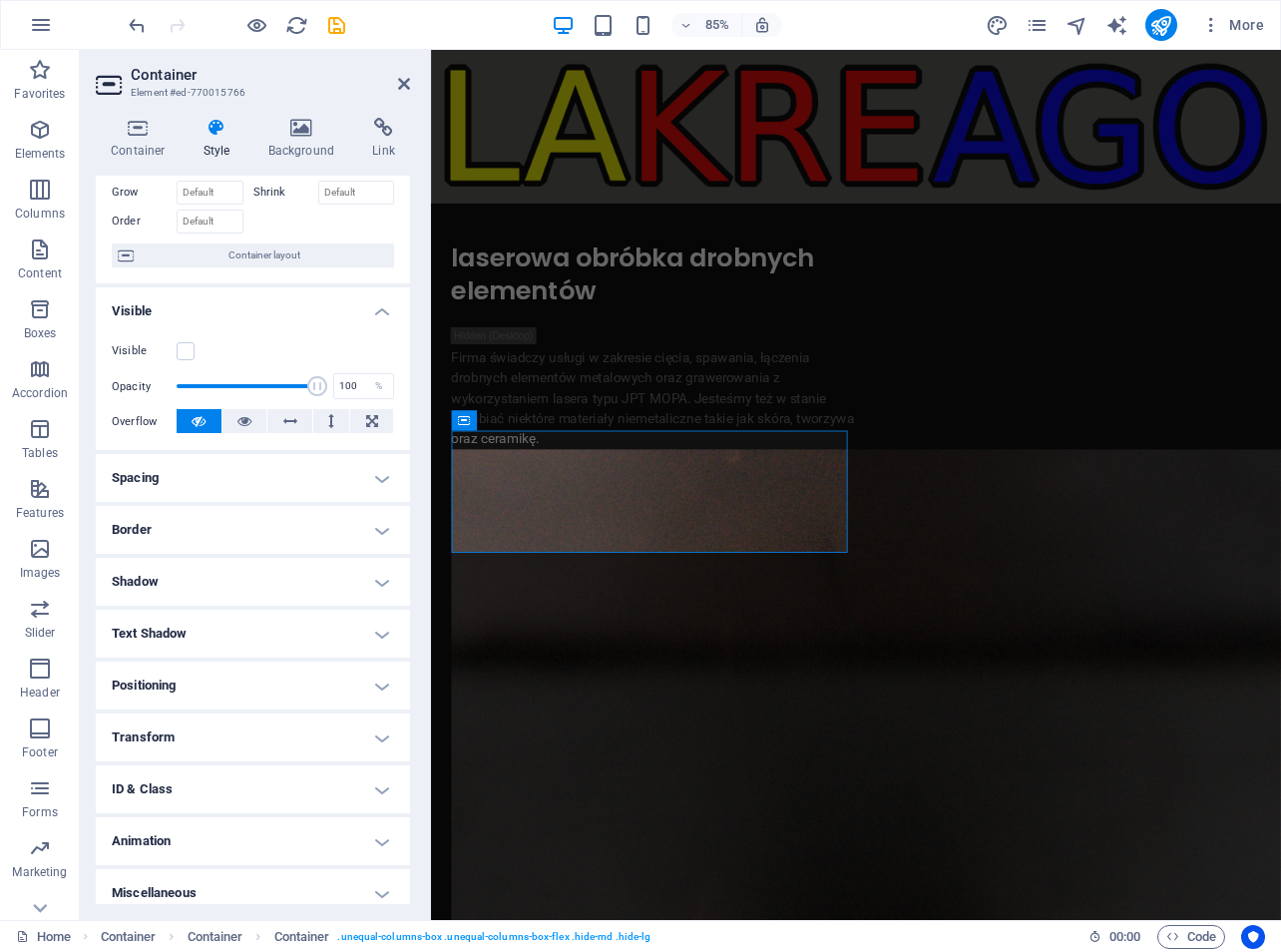 scroll, scrollTop: 132, scrollLeft: 0, axis: vertical 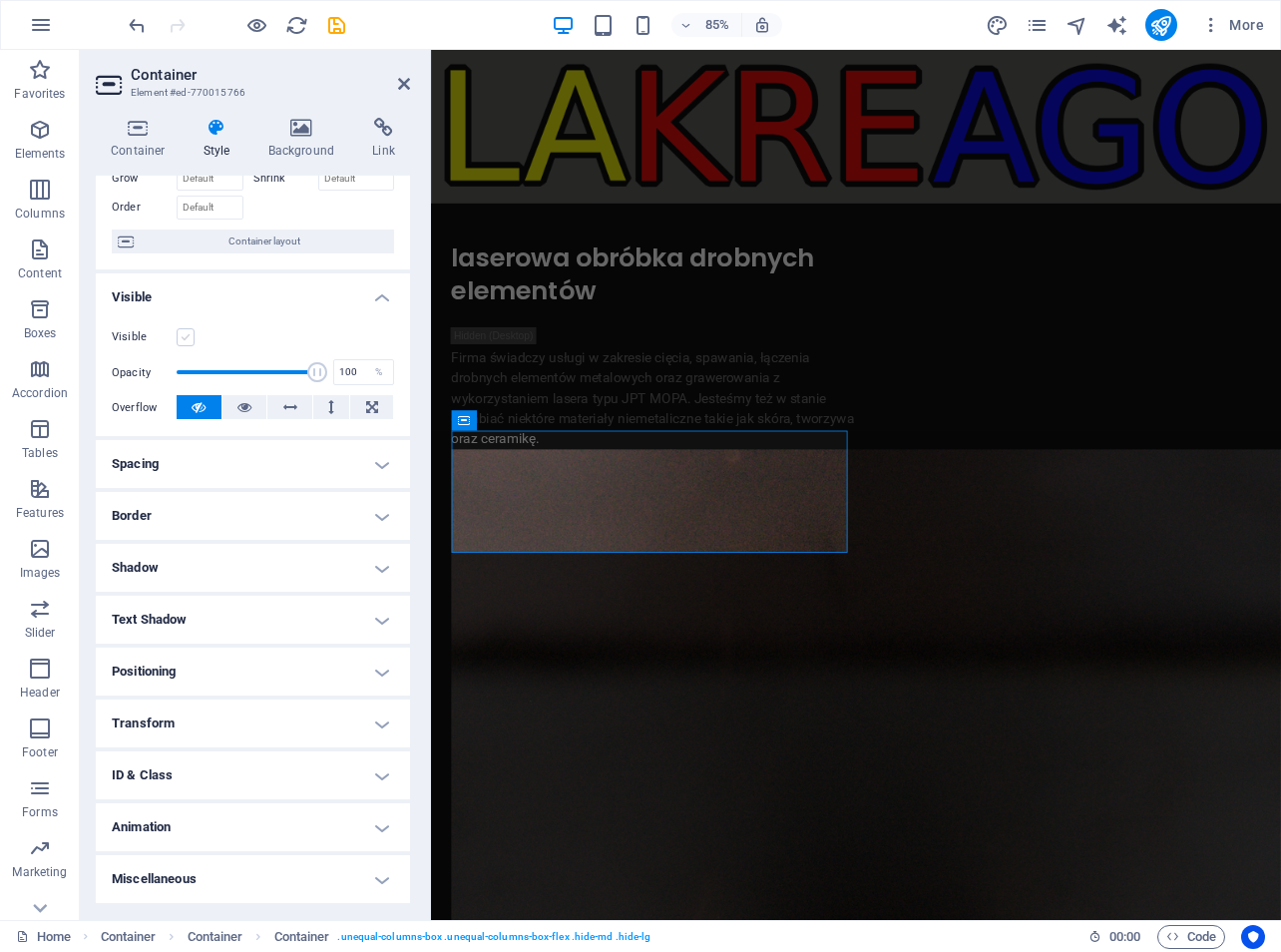click at bounding box center [186, 337] 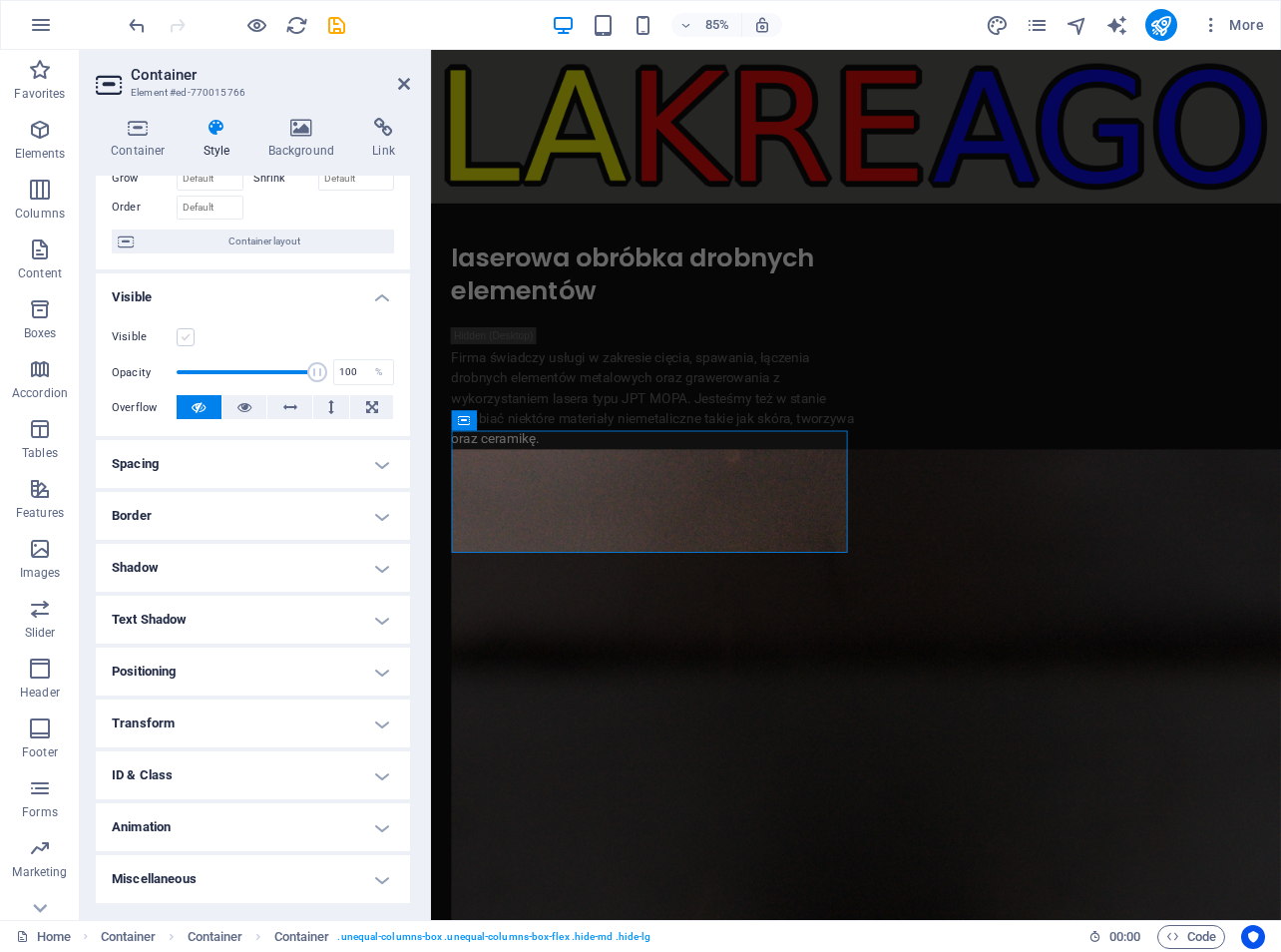 click on "Visible" at bounding box center [0, 0] 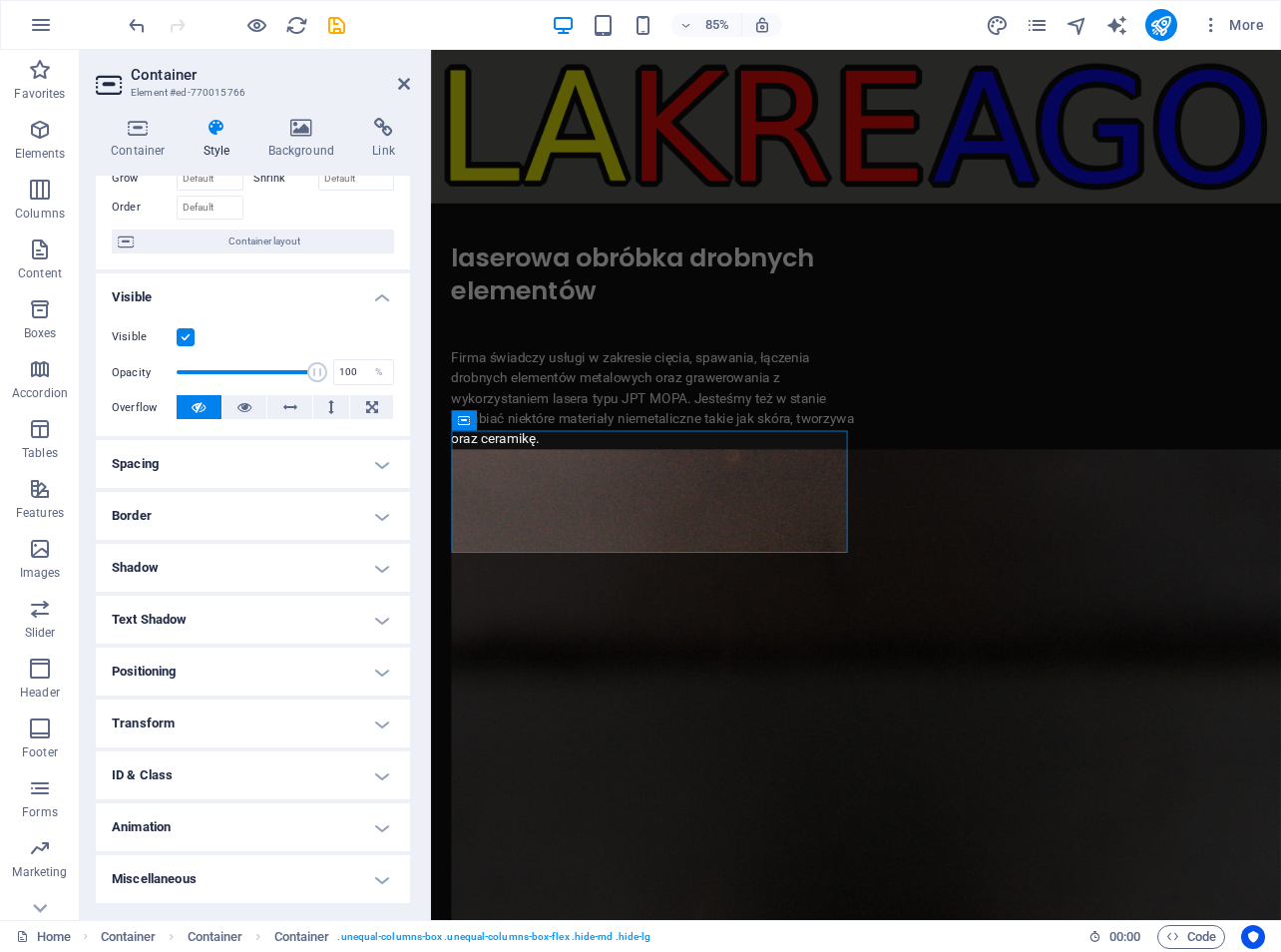scroll, scrollTop: 0, scrollLeft: 0, axis: both 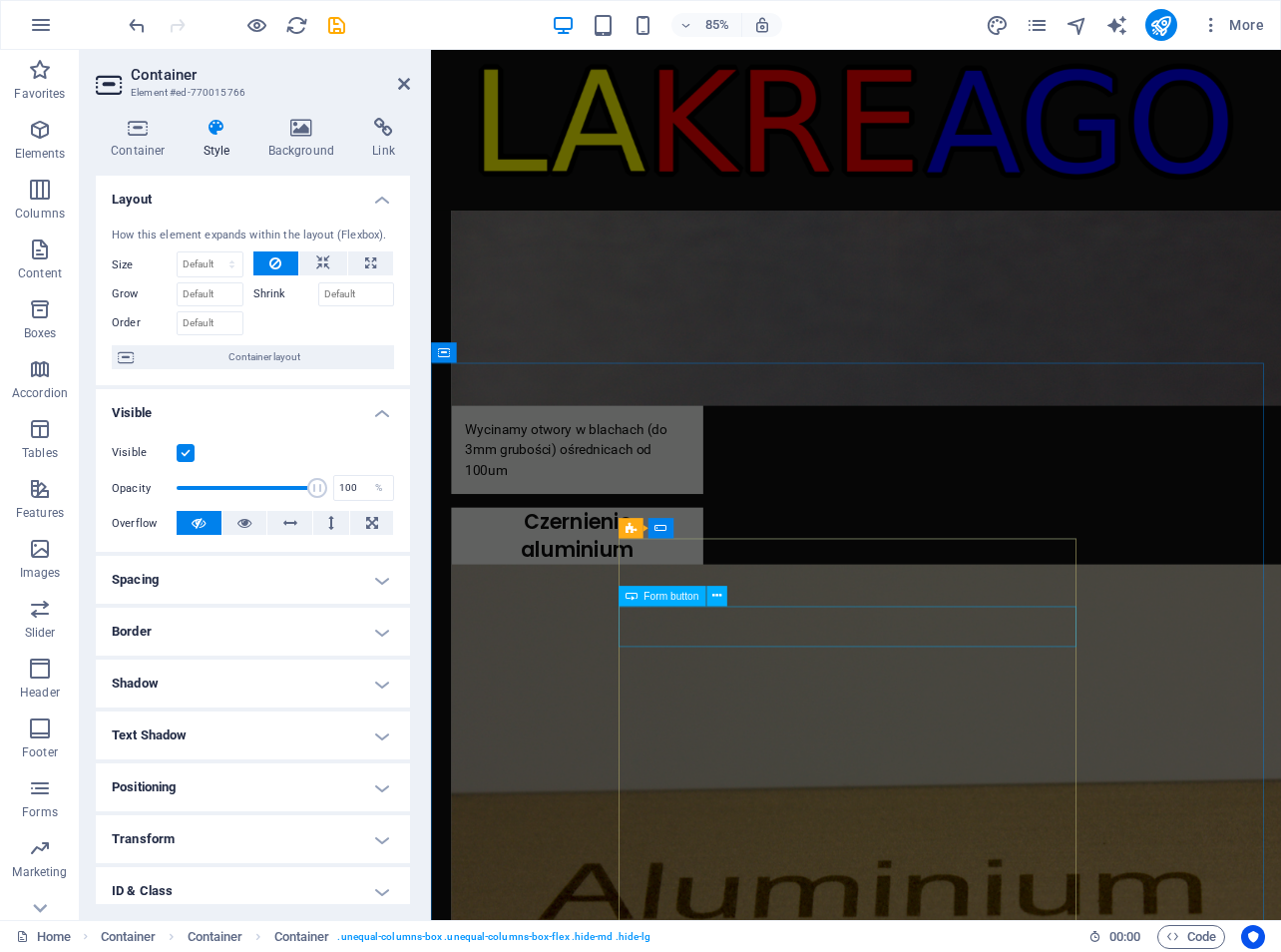 click on "5f90462d8cd6d657ecf3cc2d51ffa4@cpanel.local Wyślij" at bounding box center [724, 7243] 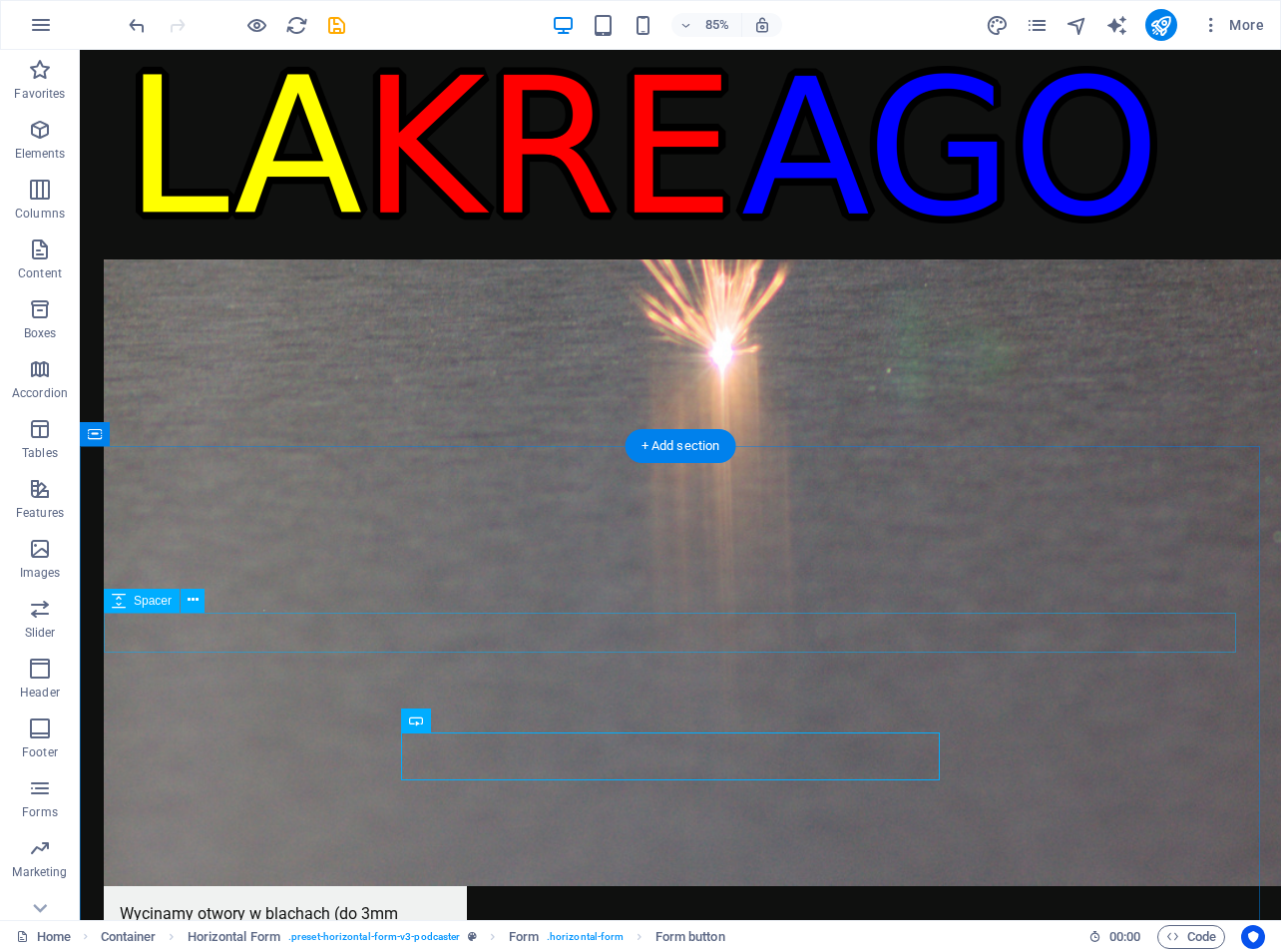 scroll, scrollTop: 2727, scrollLeft: 0, axis: vertical 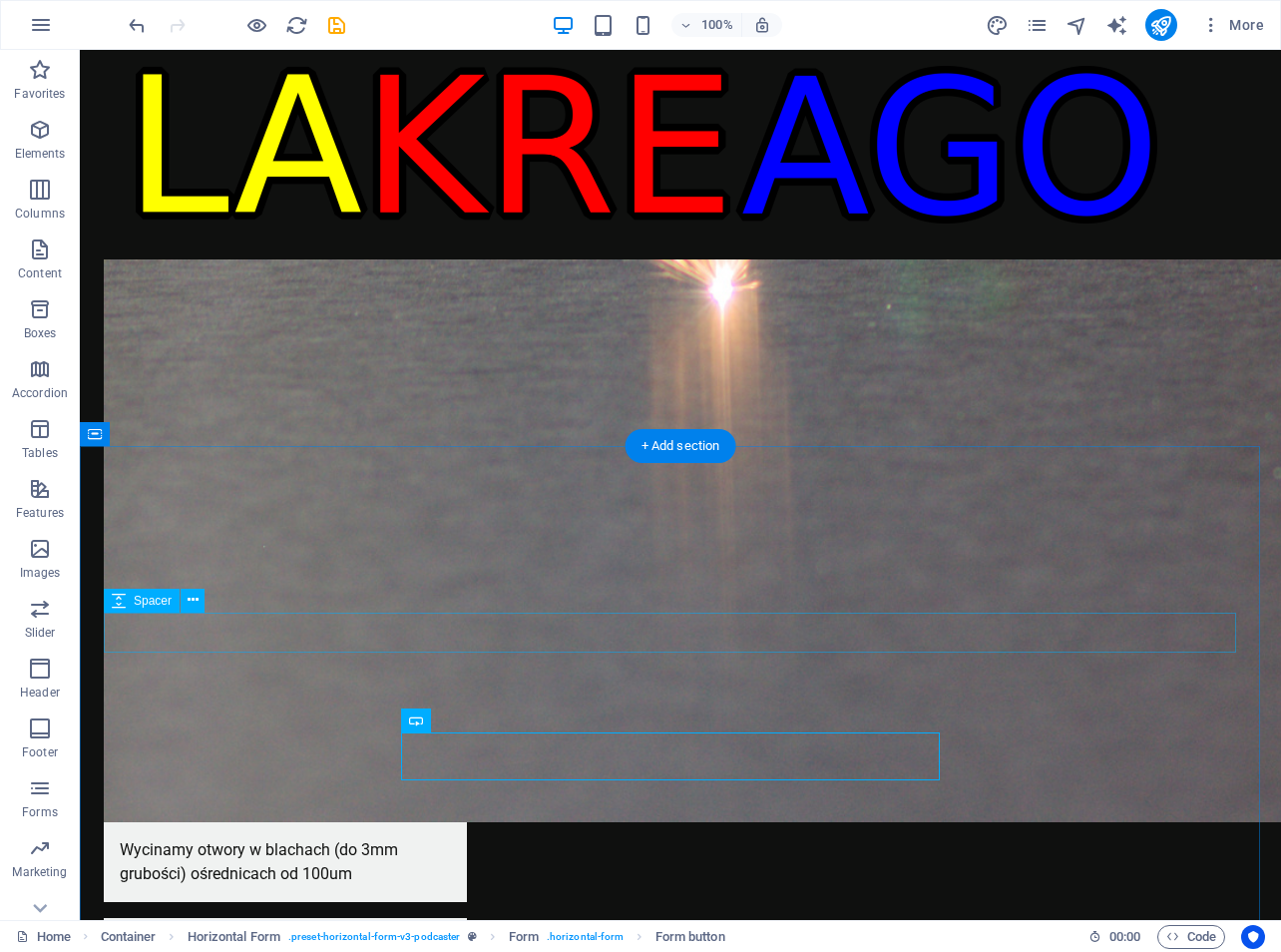 click at bounding box center [680, 8097] 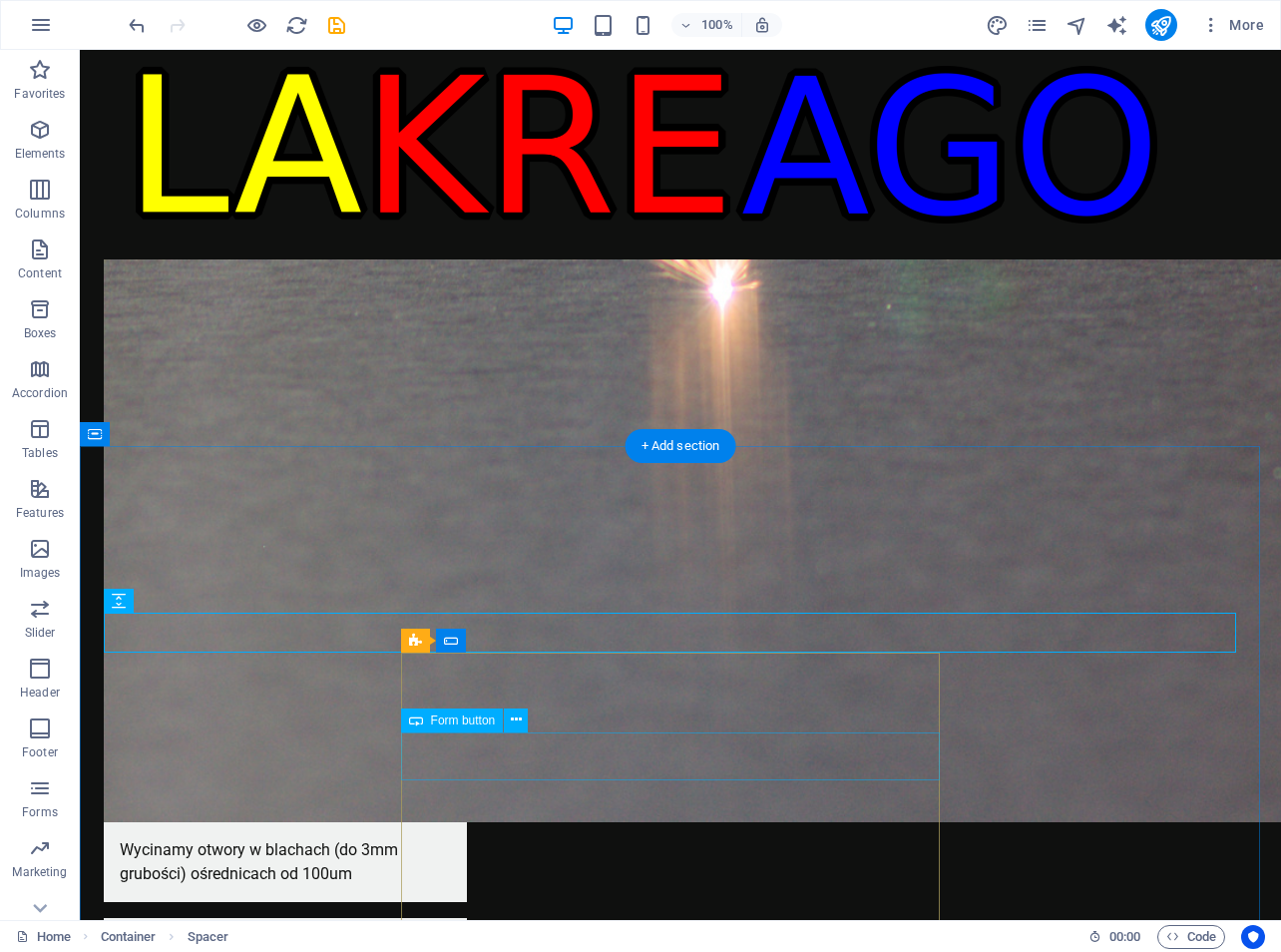 click on "5f90462d8cd6d657ecf3cc2d51ffa4@cpanel.local Wyślij" at bounding box center (373, 8223) 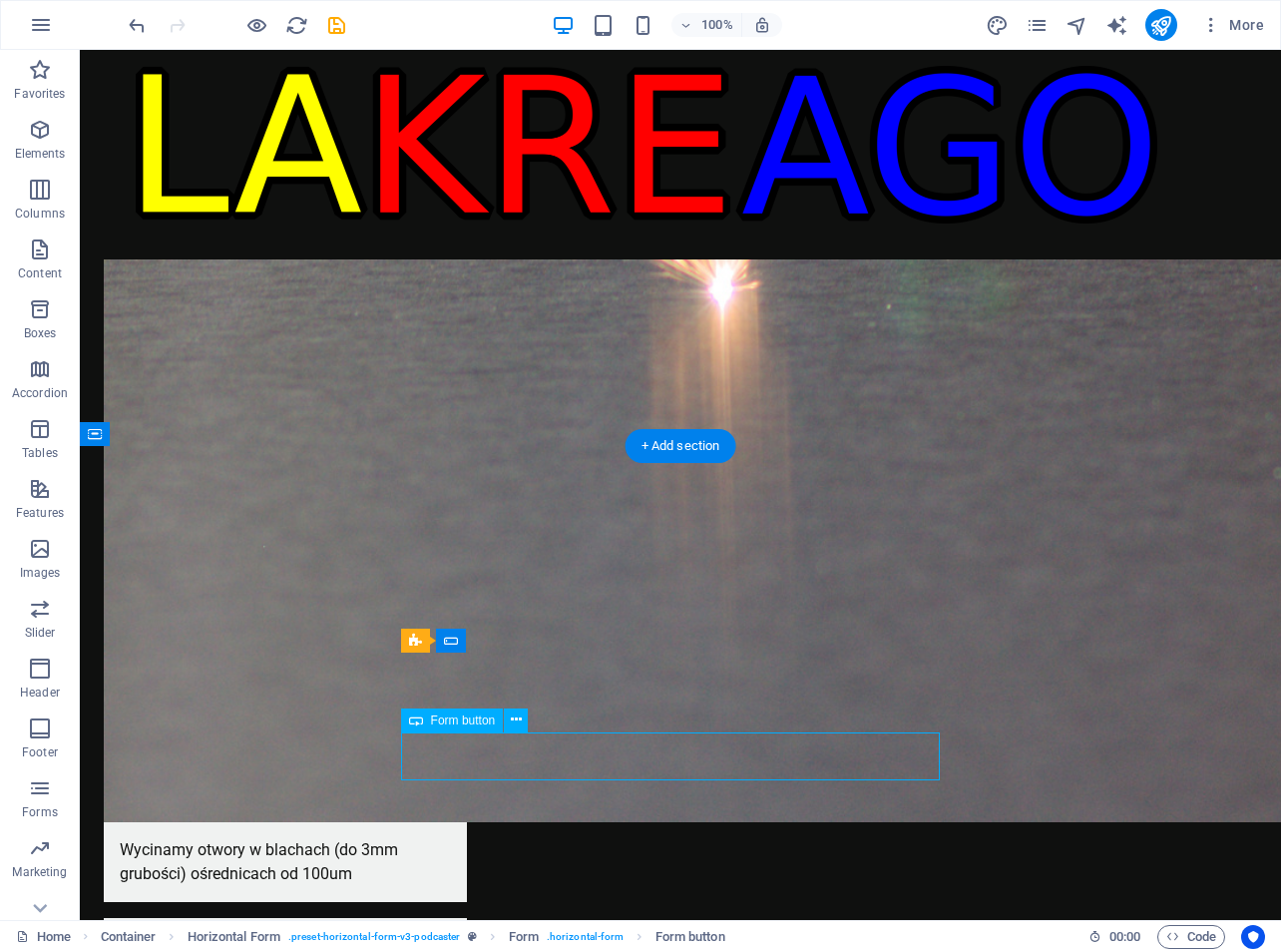 click on "5f90462d8cd6d657ecf3cc2d51ffa4@cpanel.local Wyślij" at bounding box center (373, 8223) 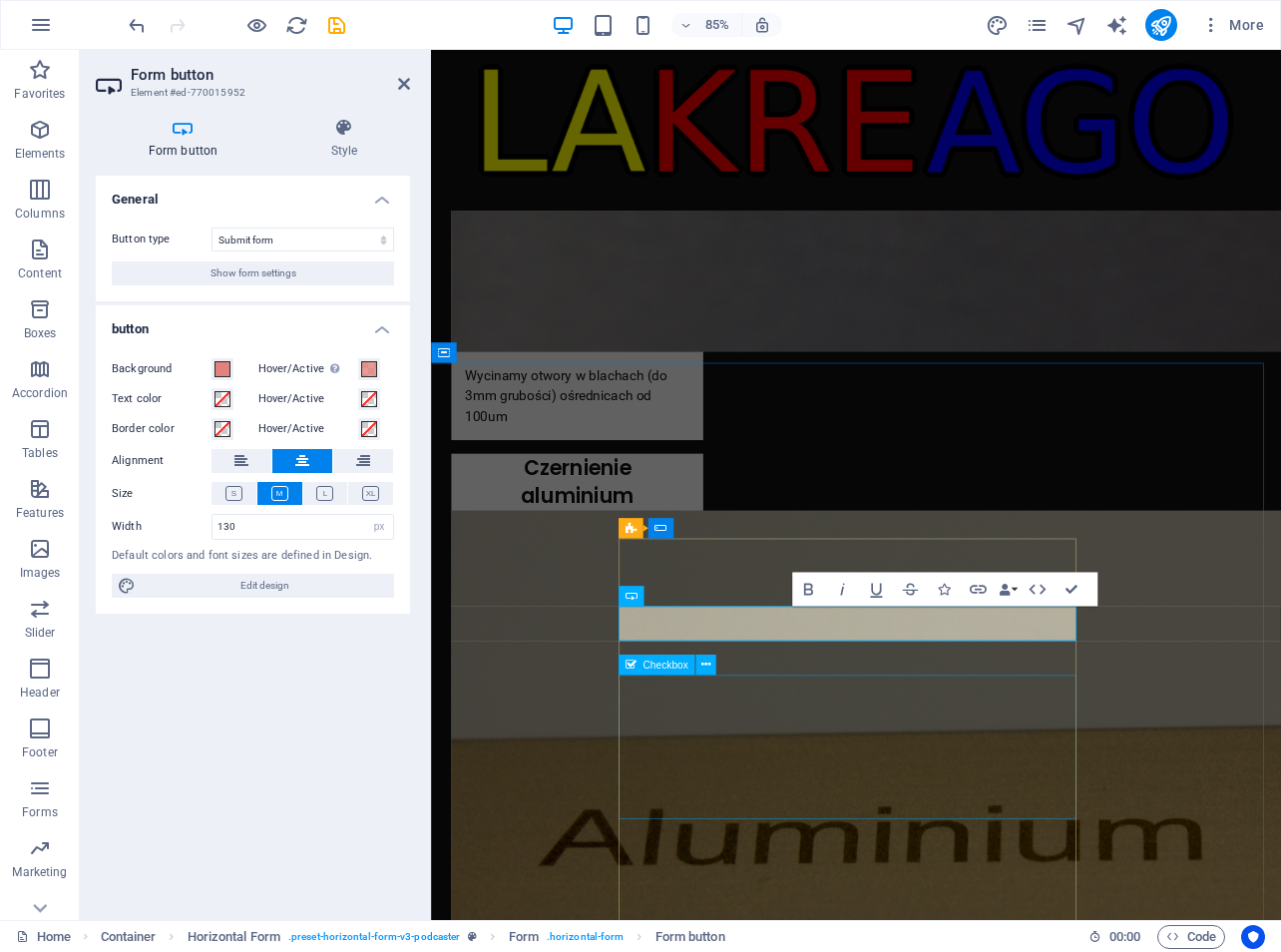 scroll, scrollTop: 2663, scrollLeft: 0, axis: vertical 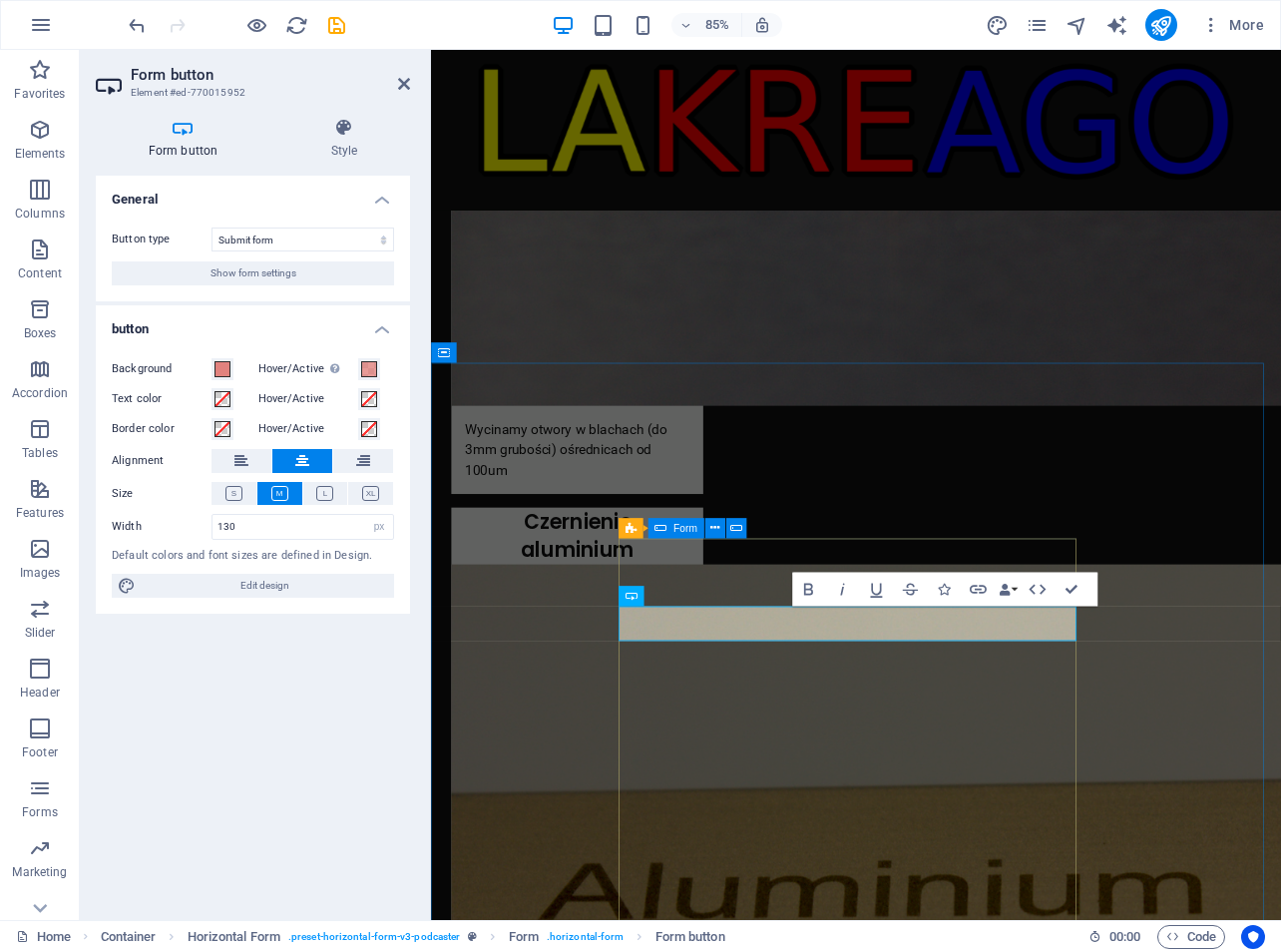type on "Submit" 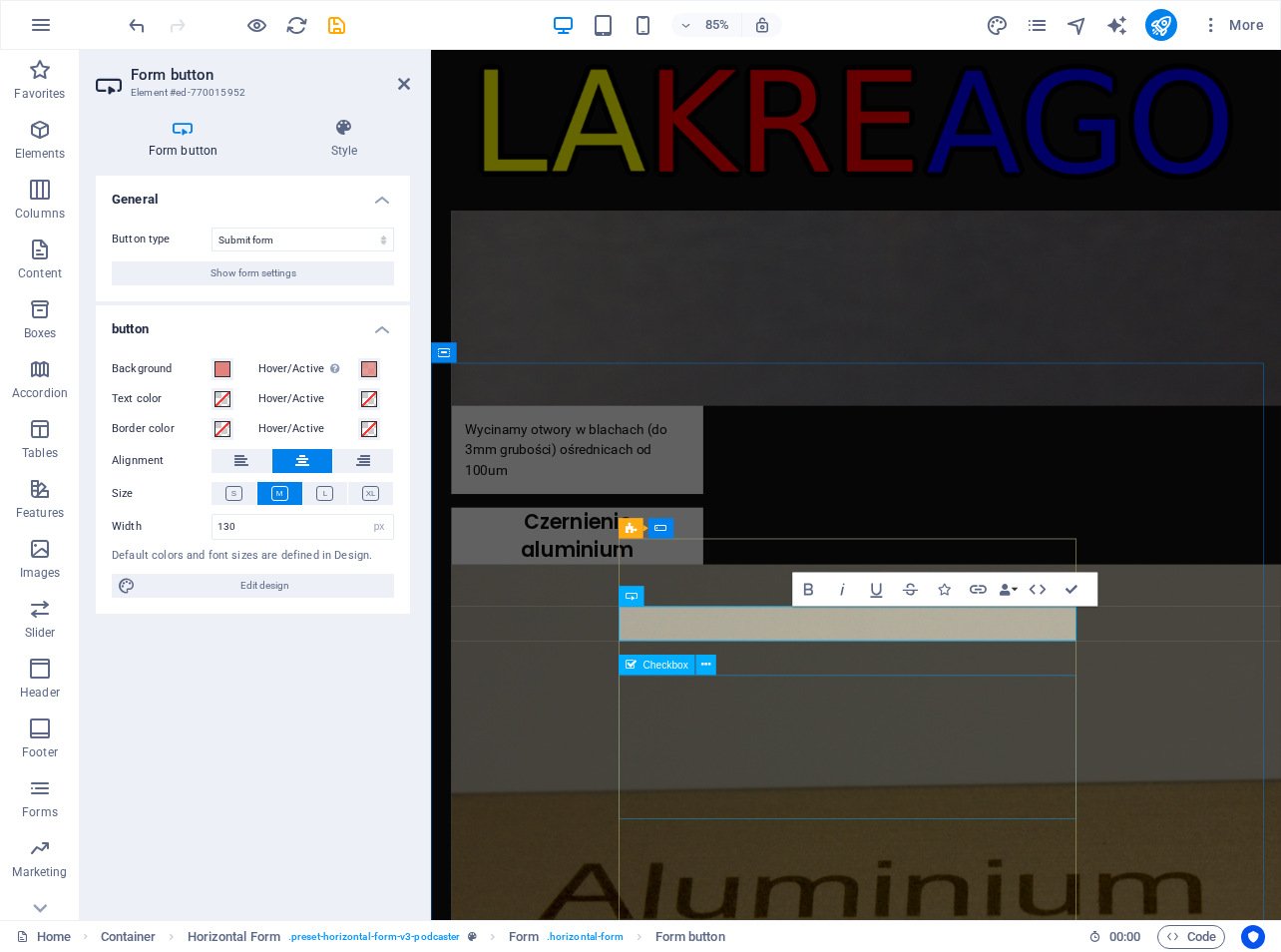 click on "Wyślij   Zgadzam się na przetwarzanie danych w celach kontaktowych Unreadable? Load new" at bounding box center [724, 7425] 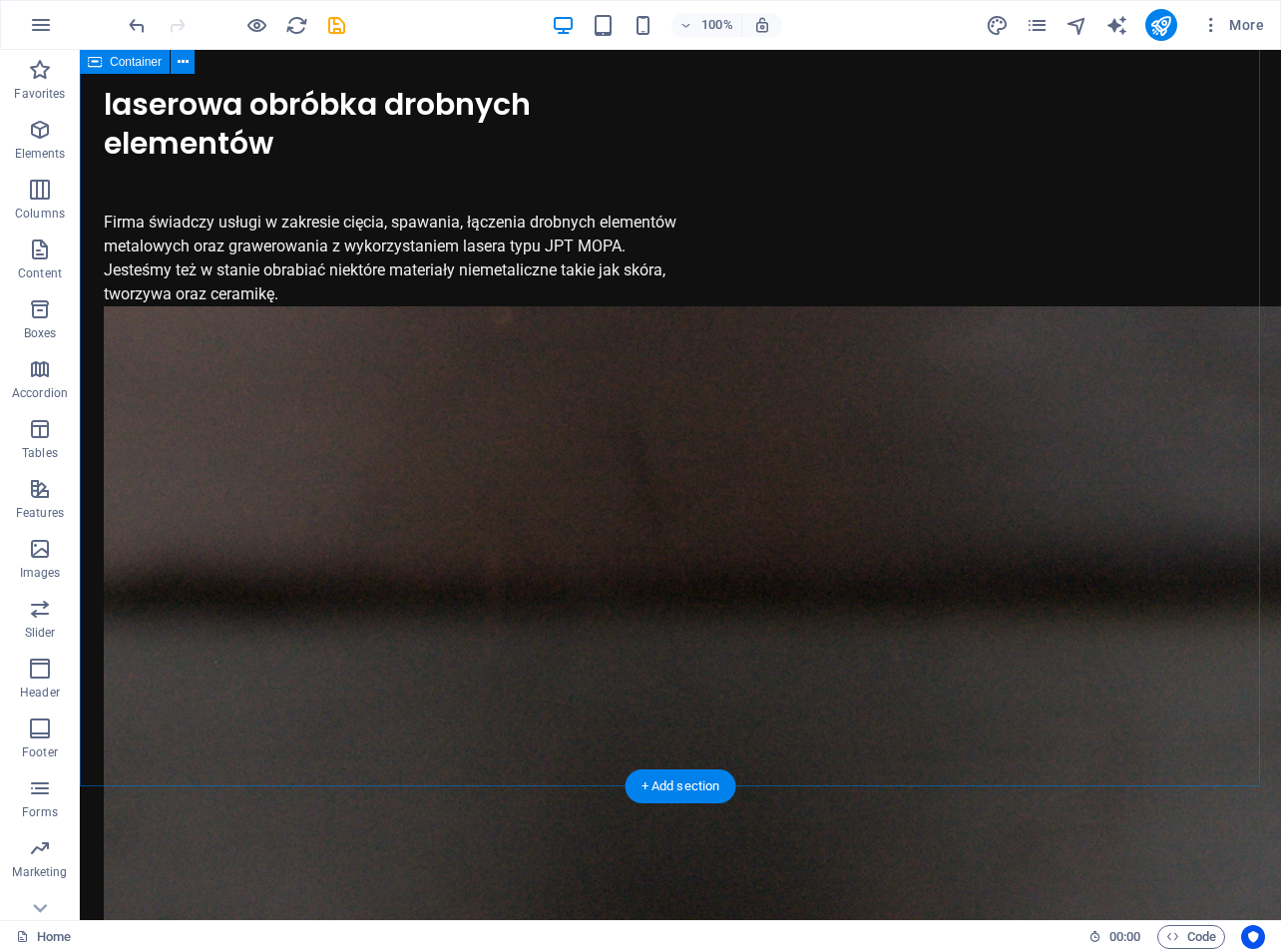 scroll, scrollTop: 0, scrollLeft: 0, axis: both 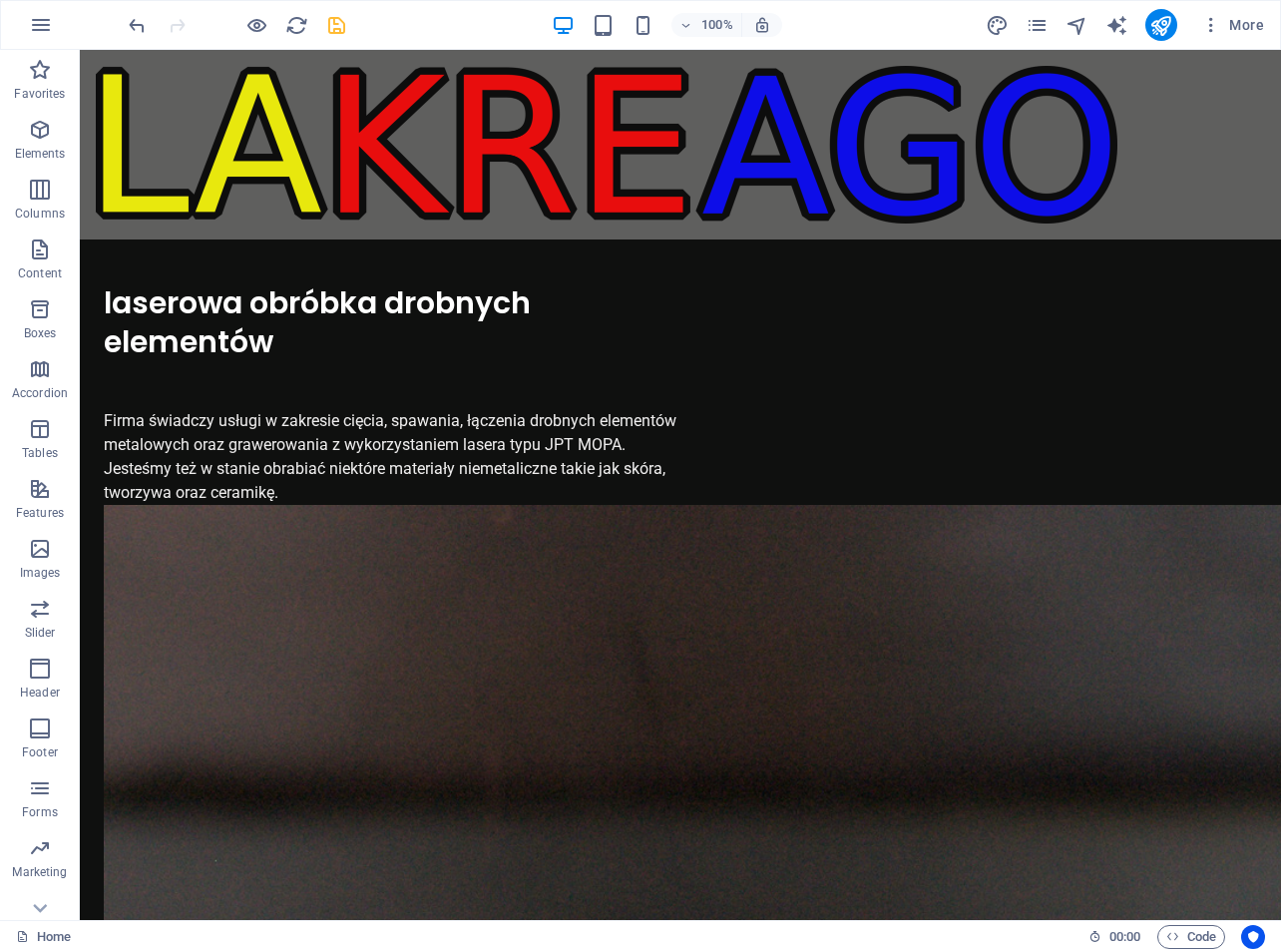 click at bounding box center [336, 25] 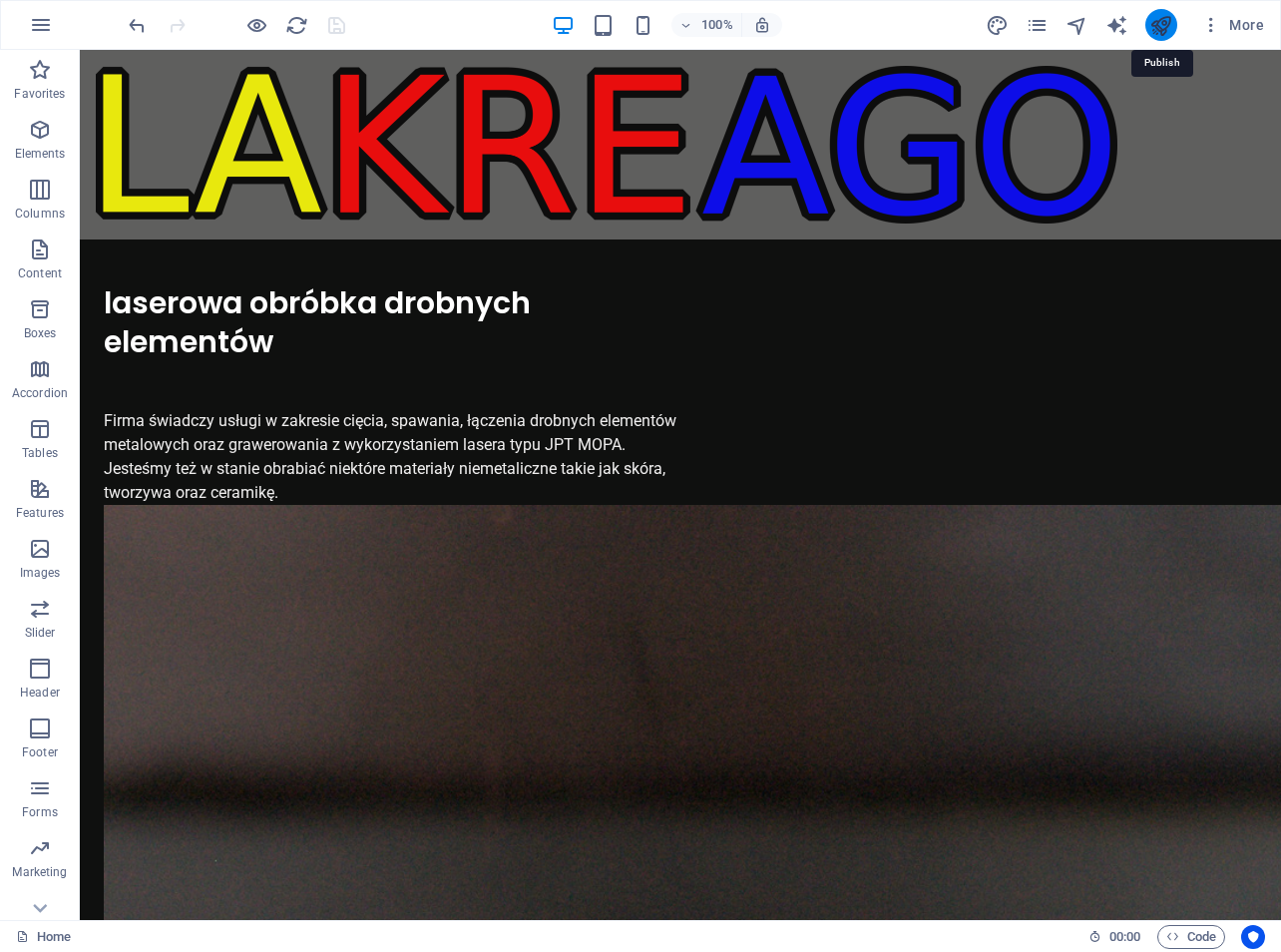 click at bounding box center (1160, 25) 